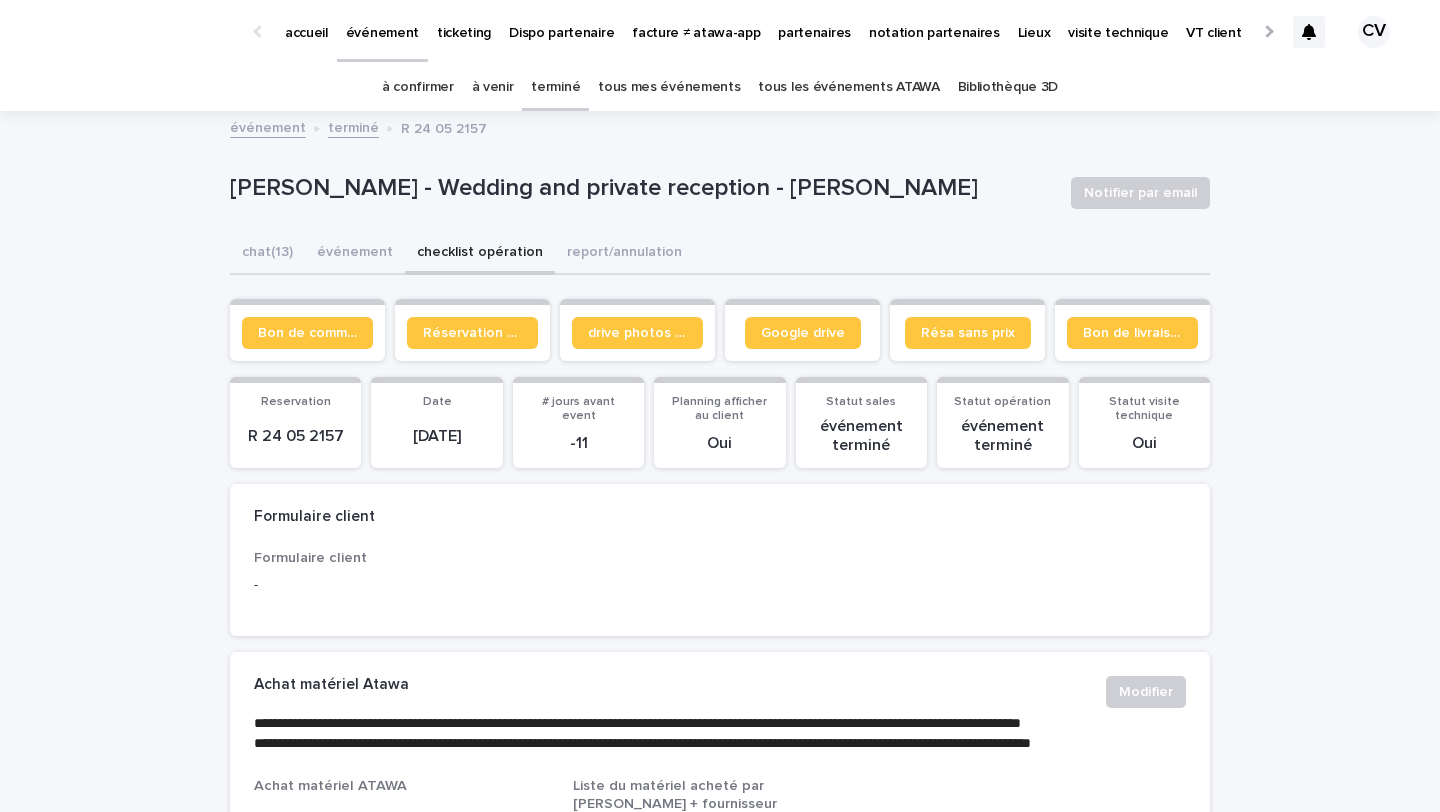 scroll, scrollTop: 0, scrollLeft: 0, axis: both 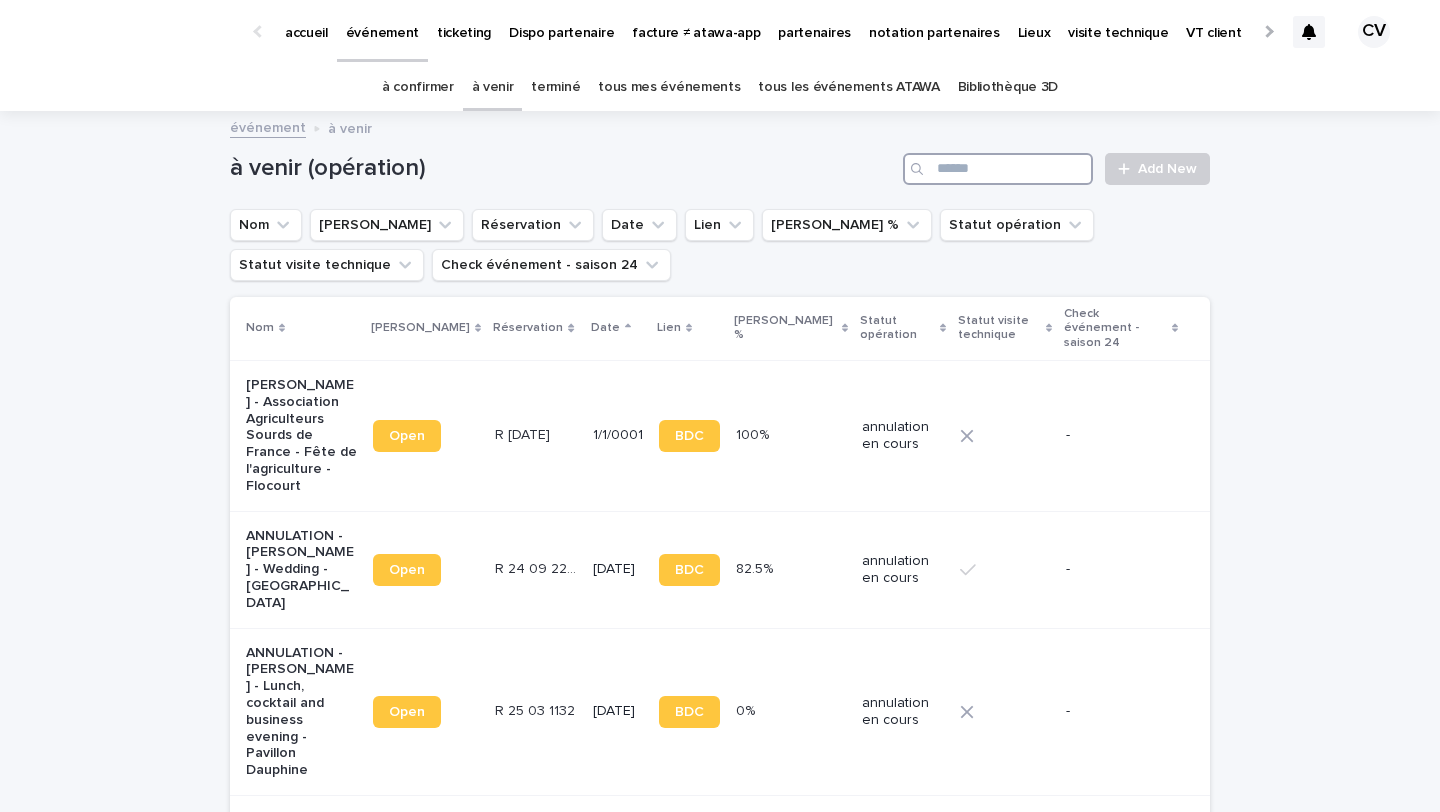 click at bounding box center [998, 169] 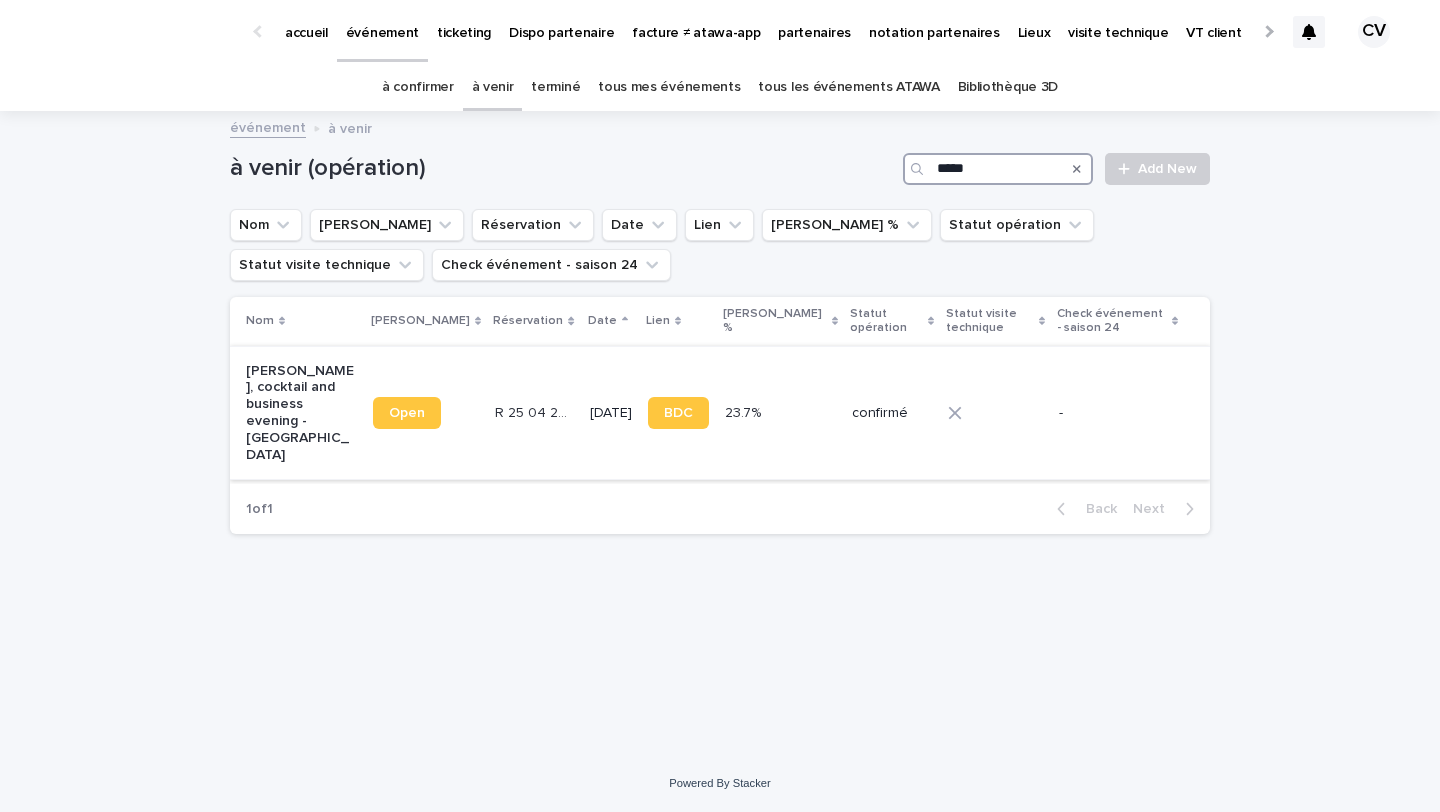 type on "*****" 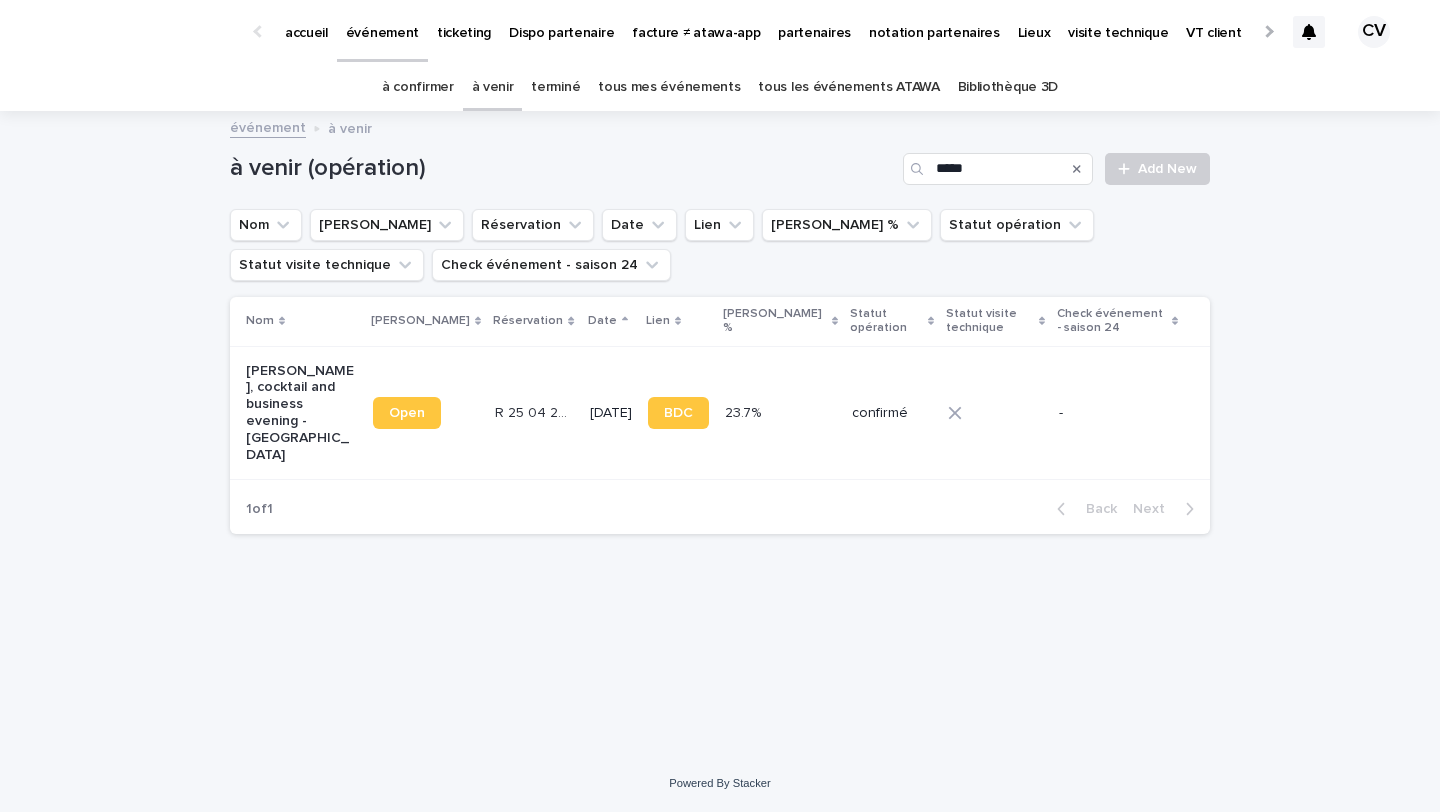 click on "[PERSON_NAME], cocktail and business evening - [GEOGRAPHIC_DATA]" at bounding box center [301, 413] 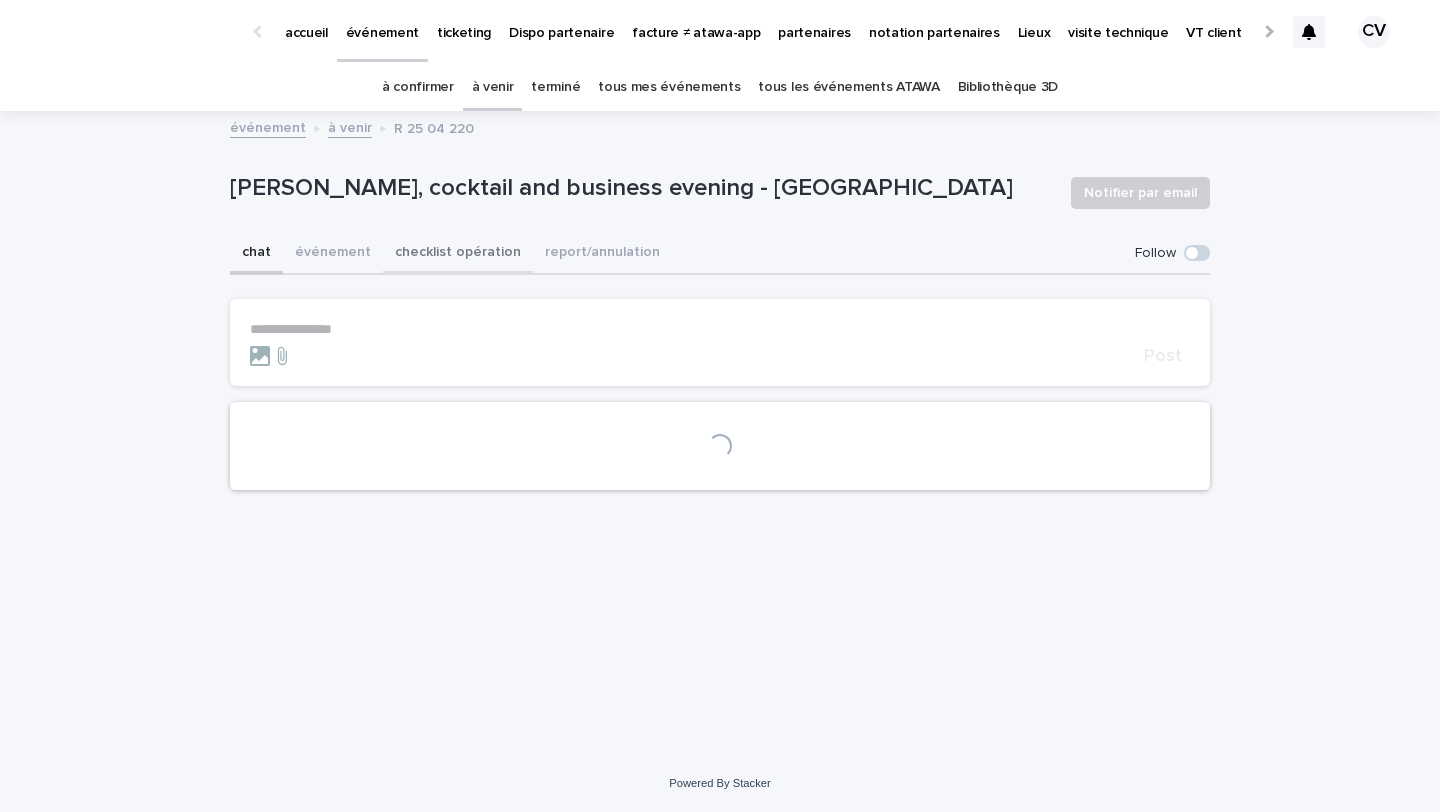 click on "checklist opération" at bounding box center [458, 254] 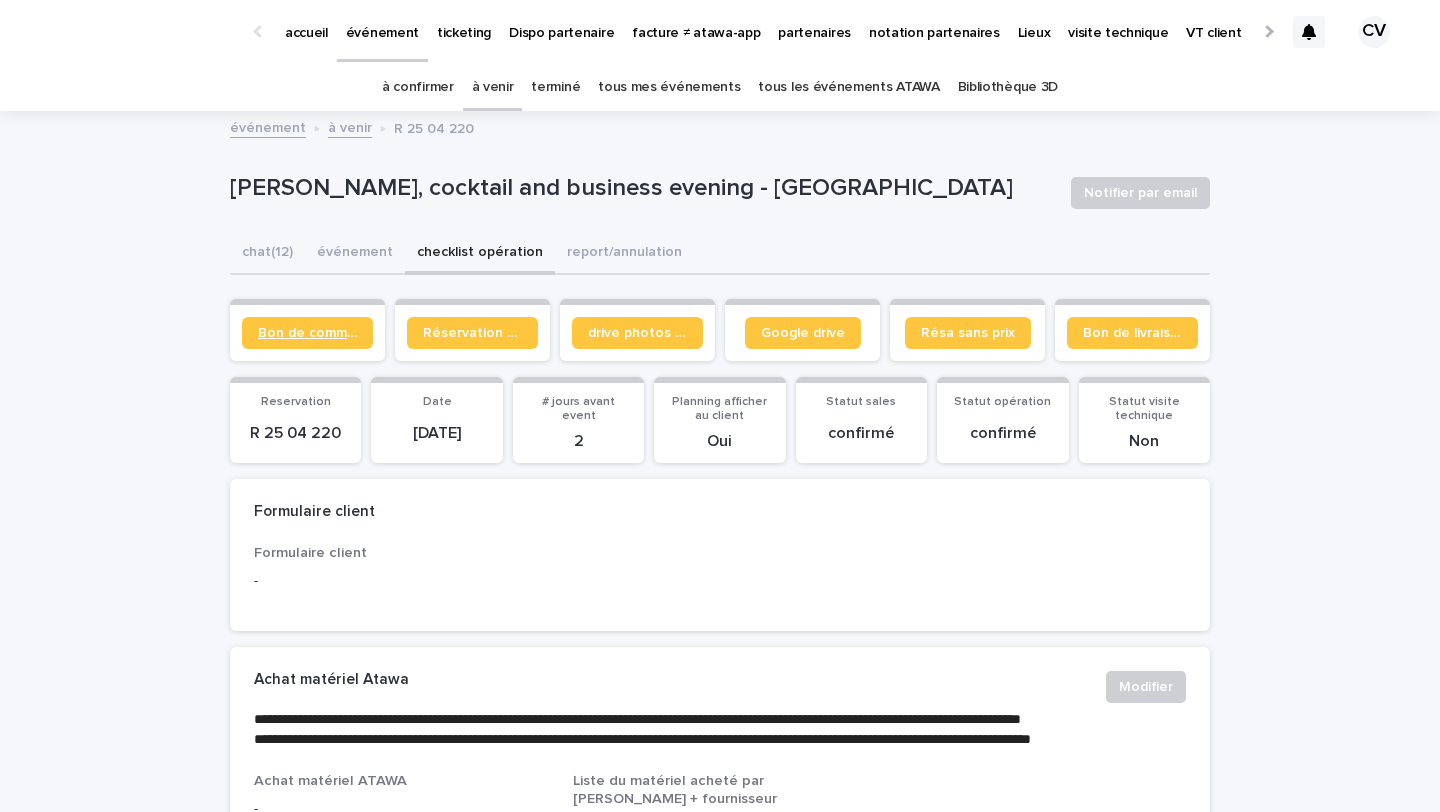click on "Bon de commande" at bounding box center (307, 333) 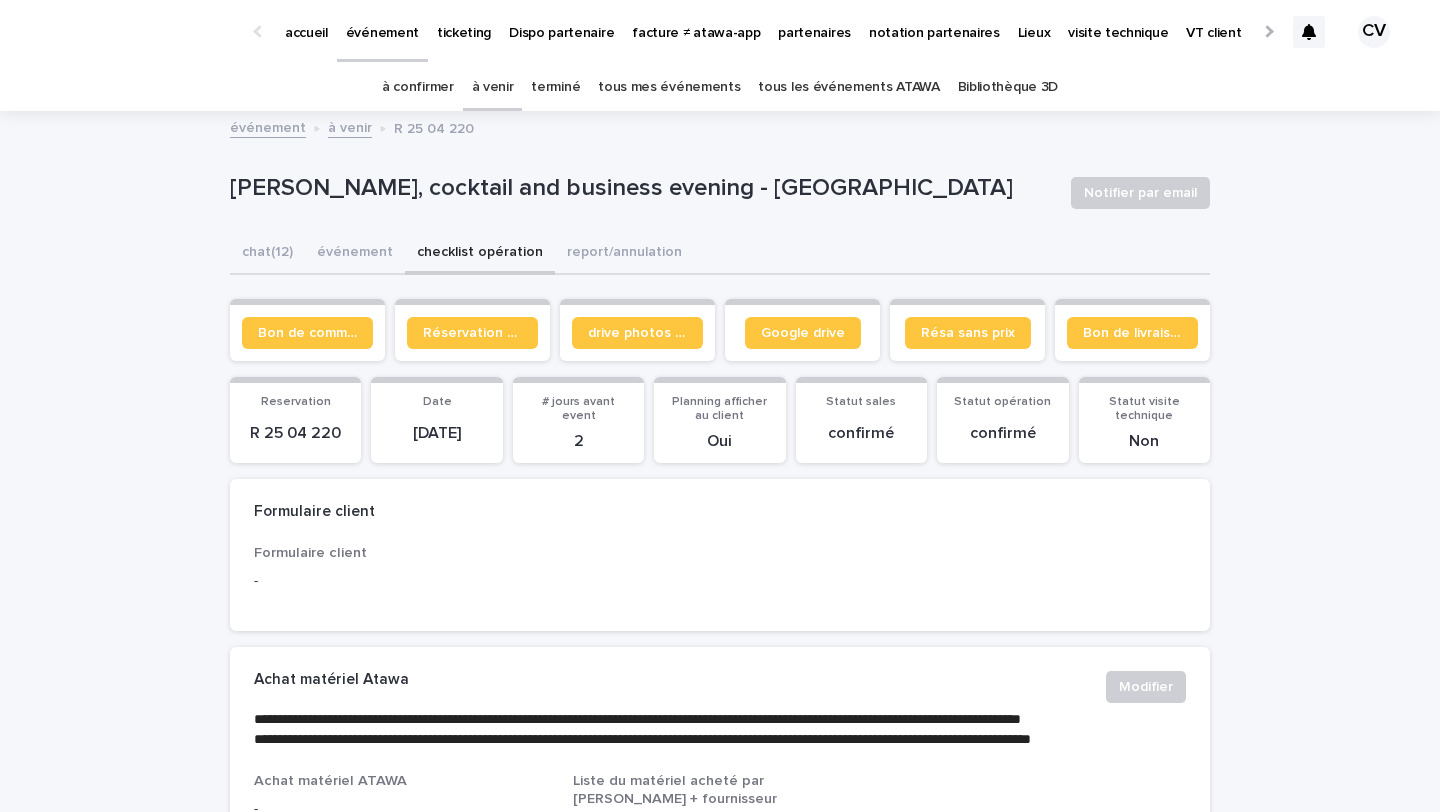 click on "à venir" at bounding box center [493, 87] 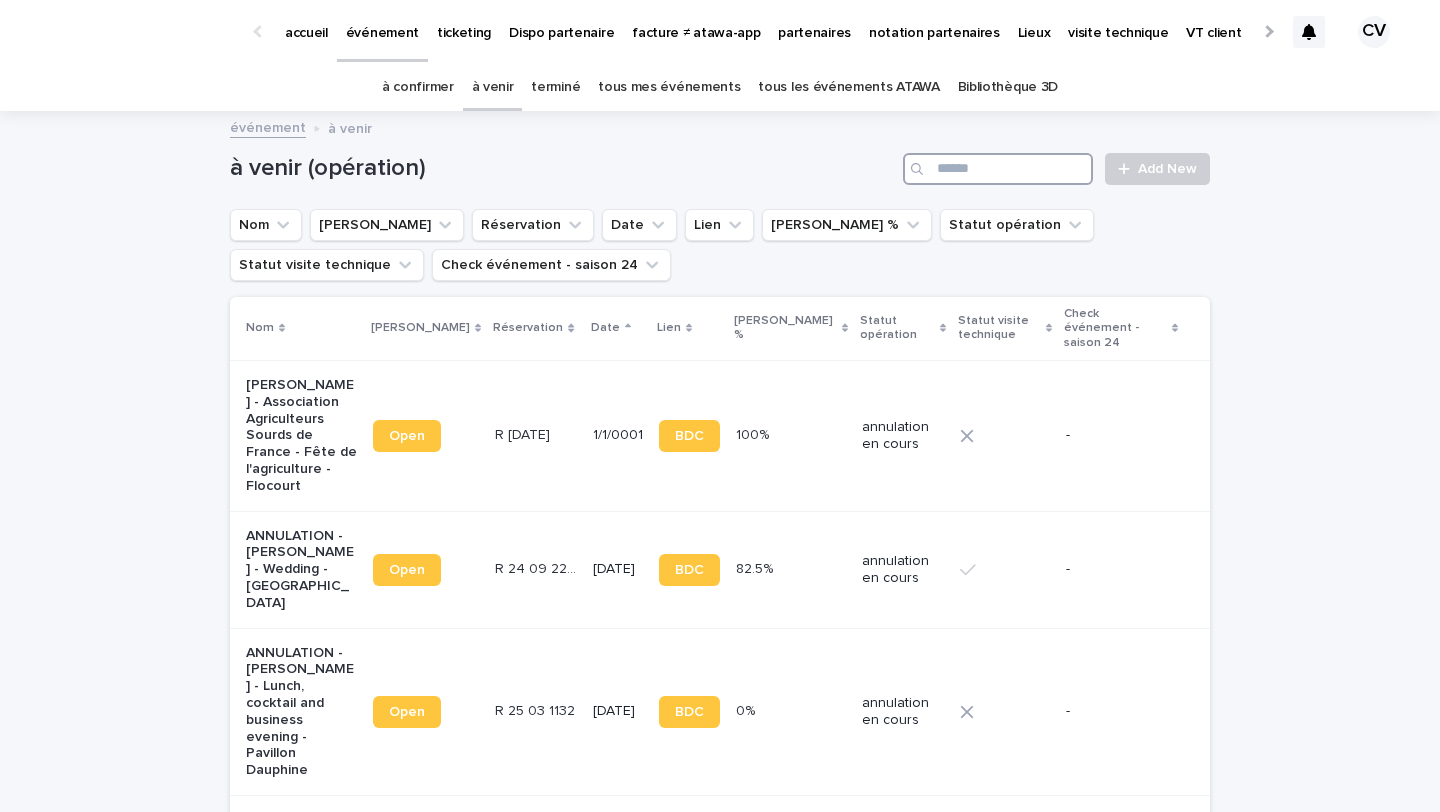click at bounding box center (998, 169) 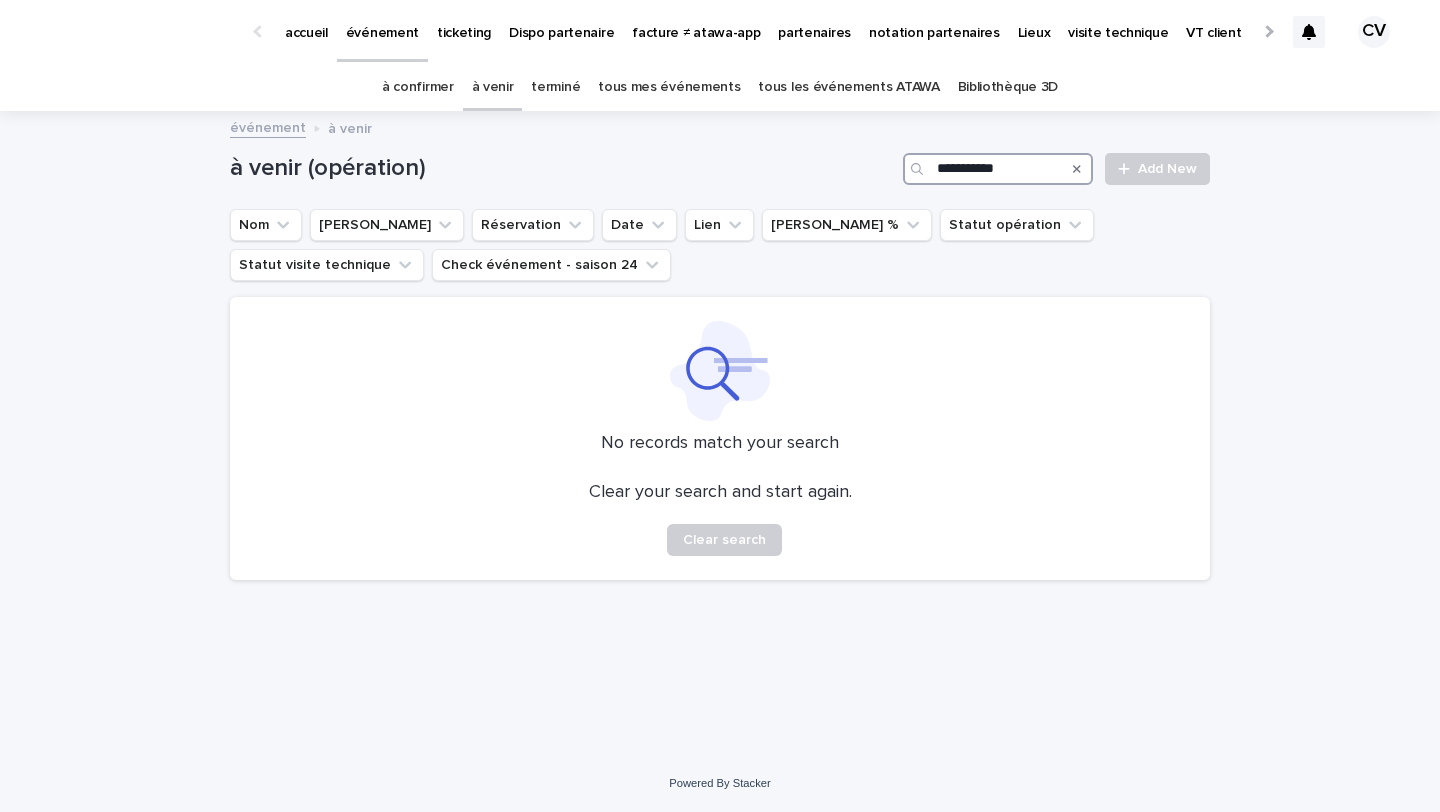 type on "**********" 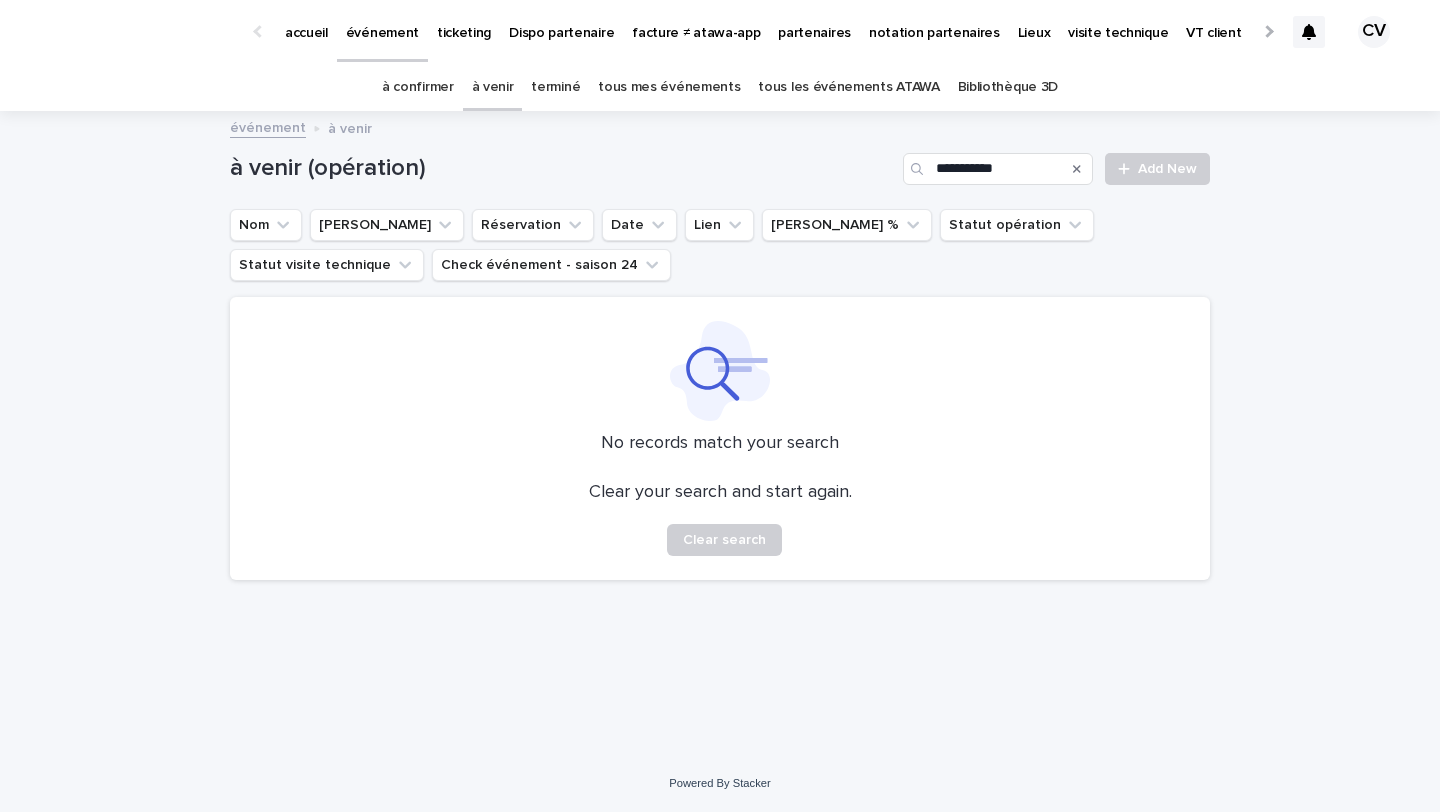 click on "terminé" at bounding box center (555, 87) 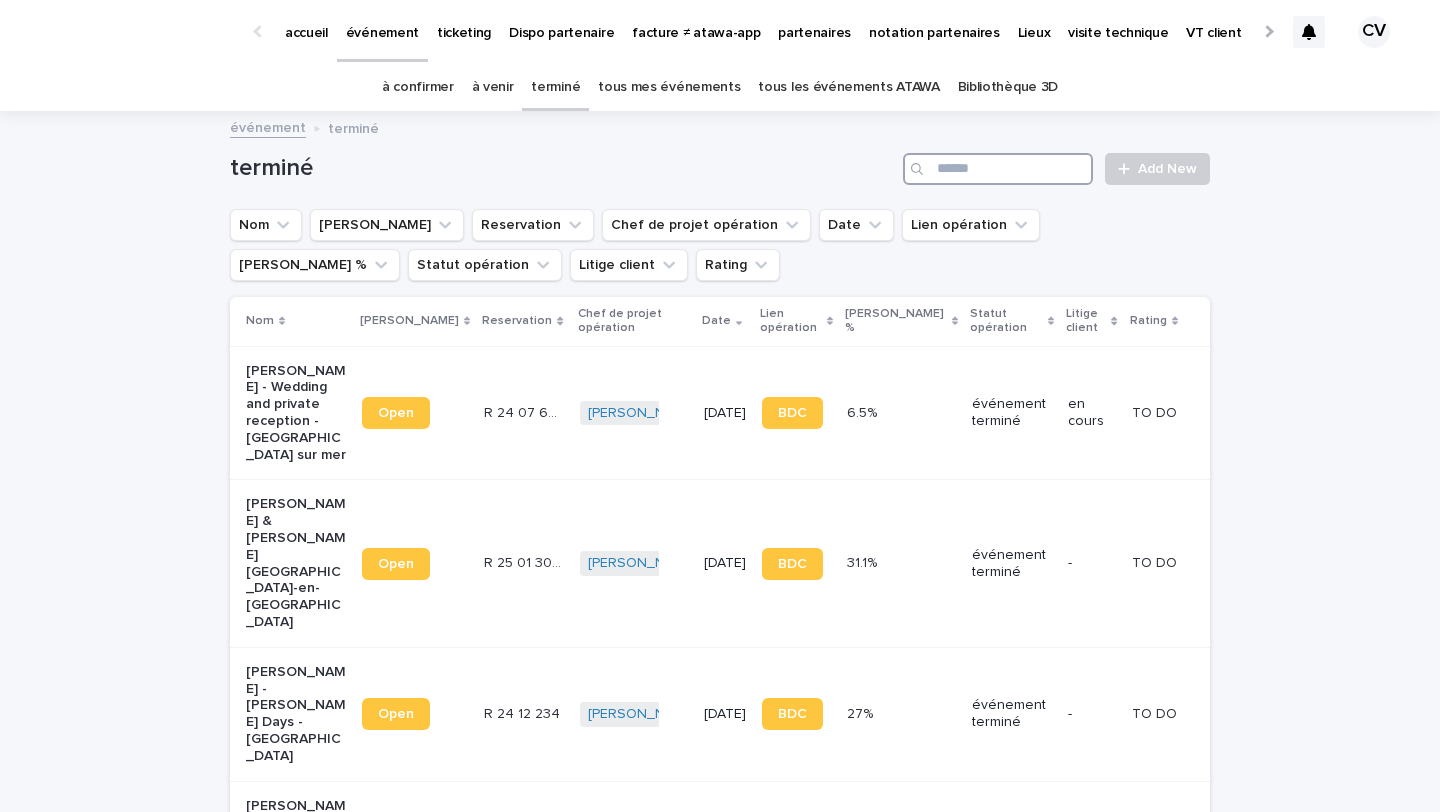 click at bounding box center (998, 169) 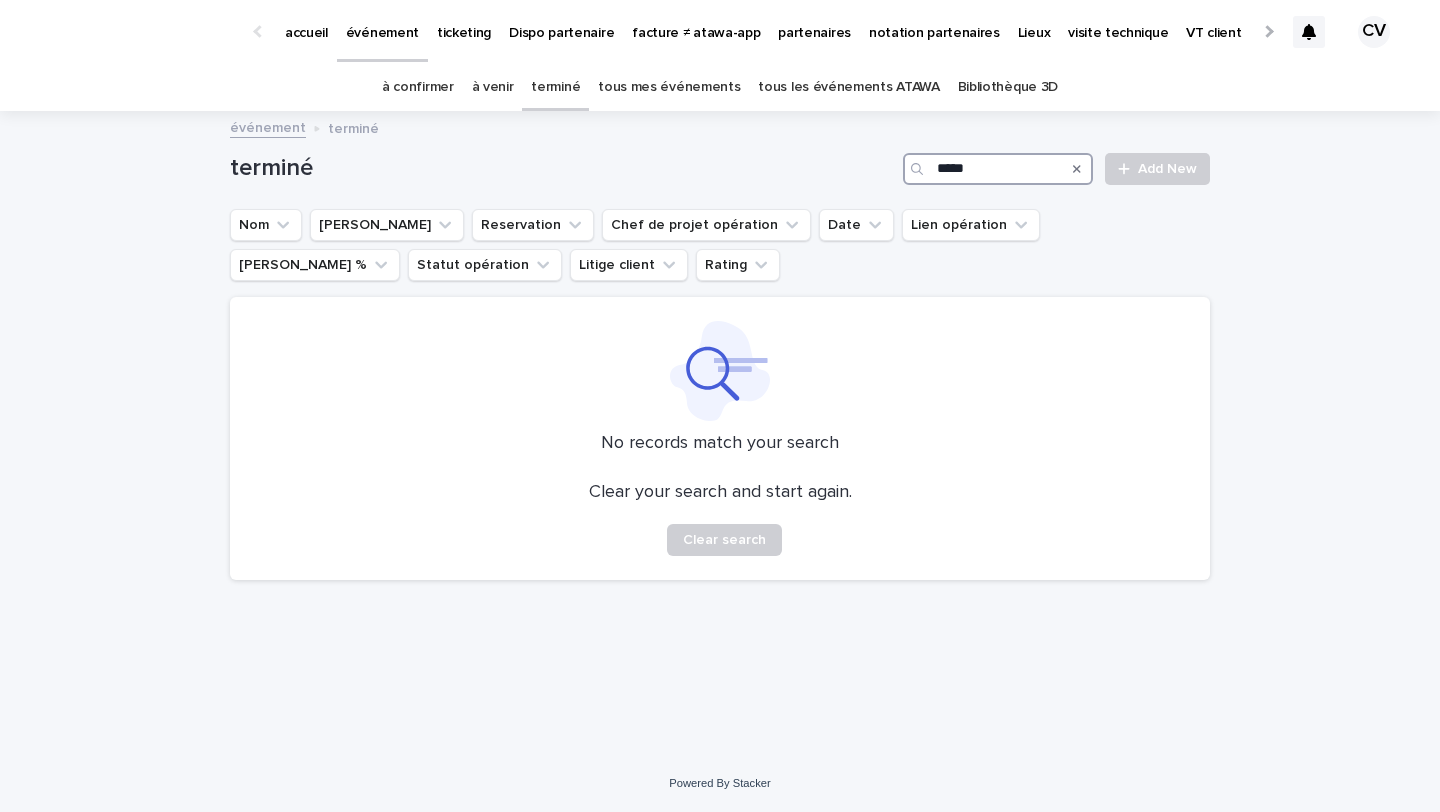 type on "*****" 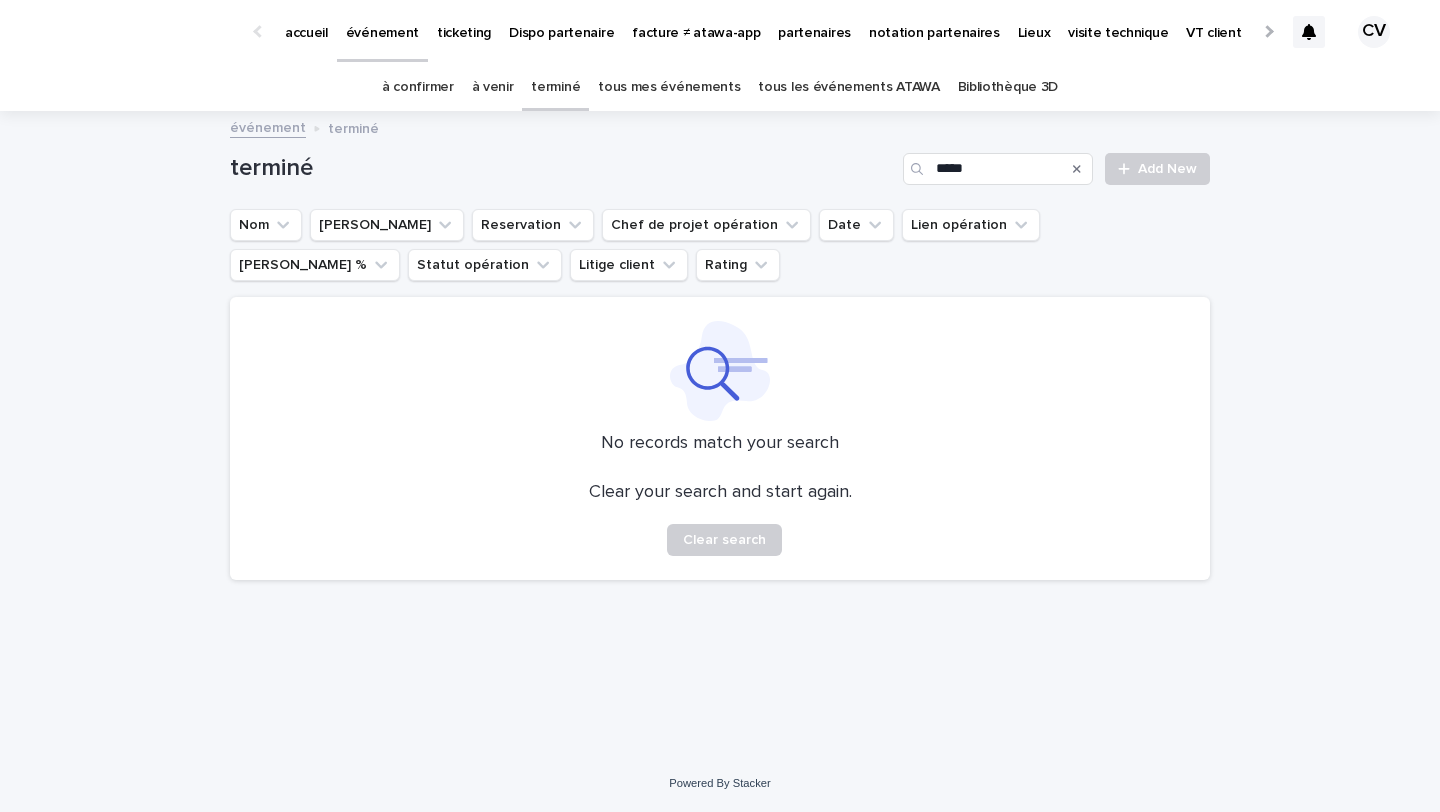click on "à venir" at bounding box center (493, 87) 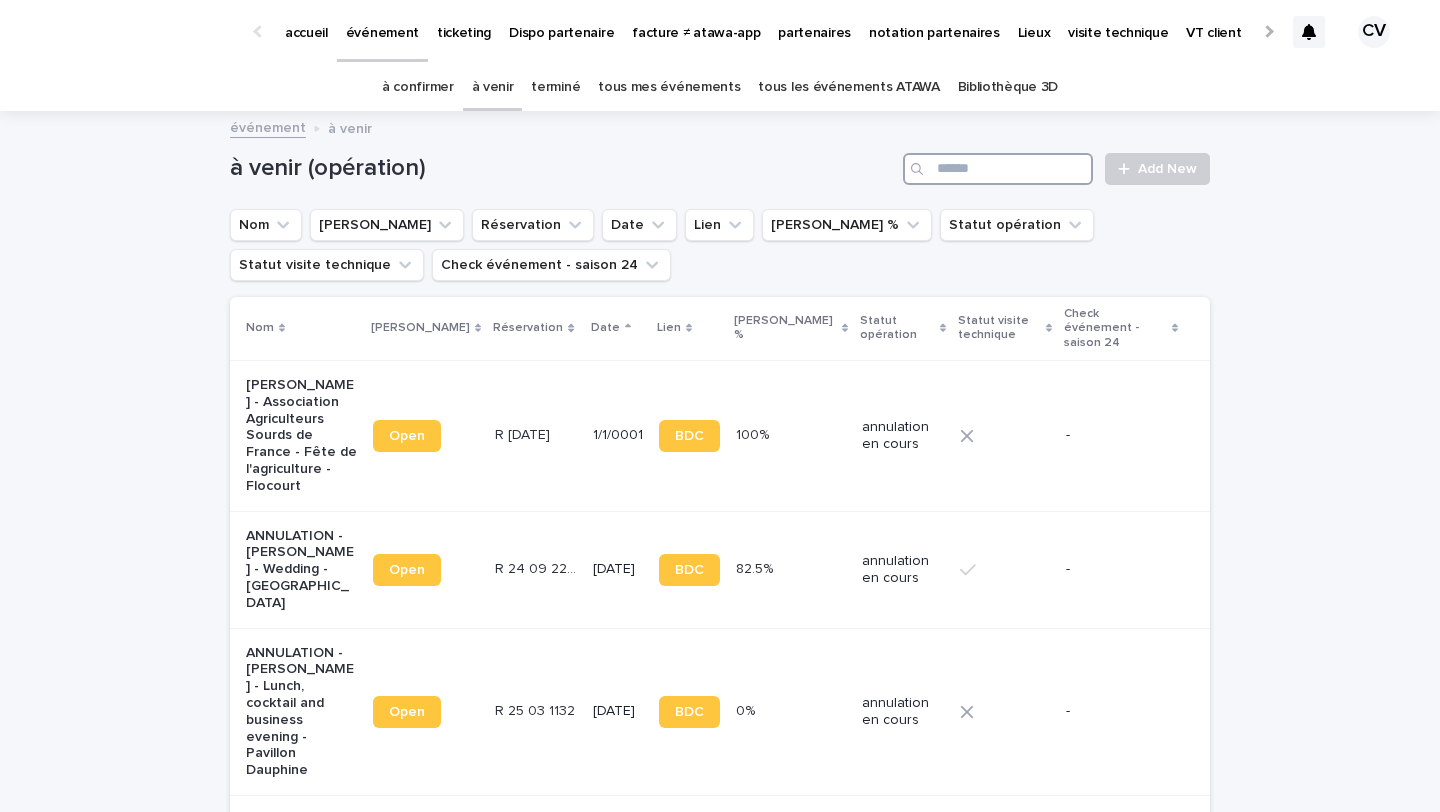 click at bounding box center [998, 169] 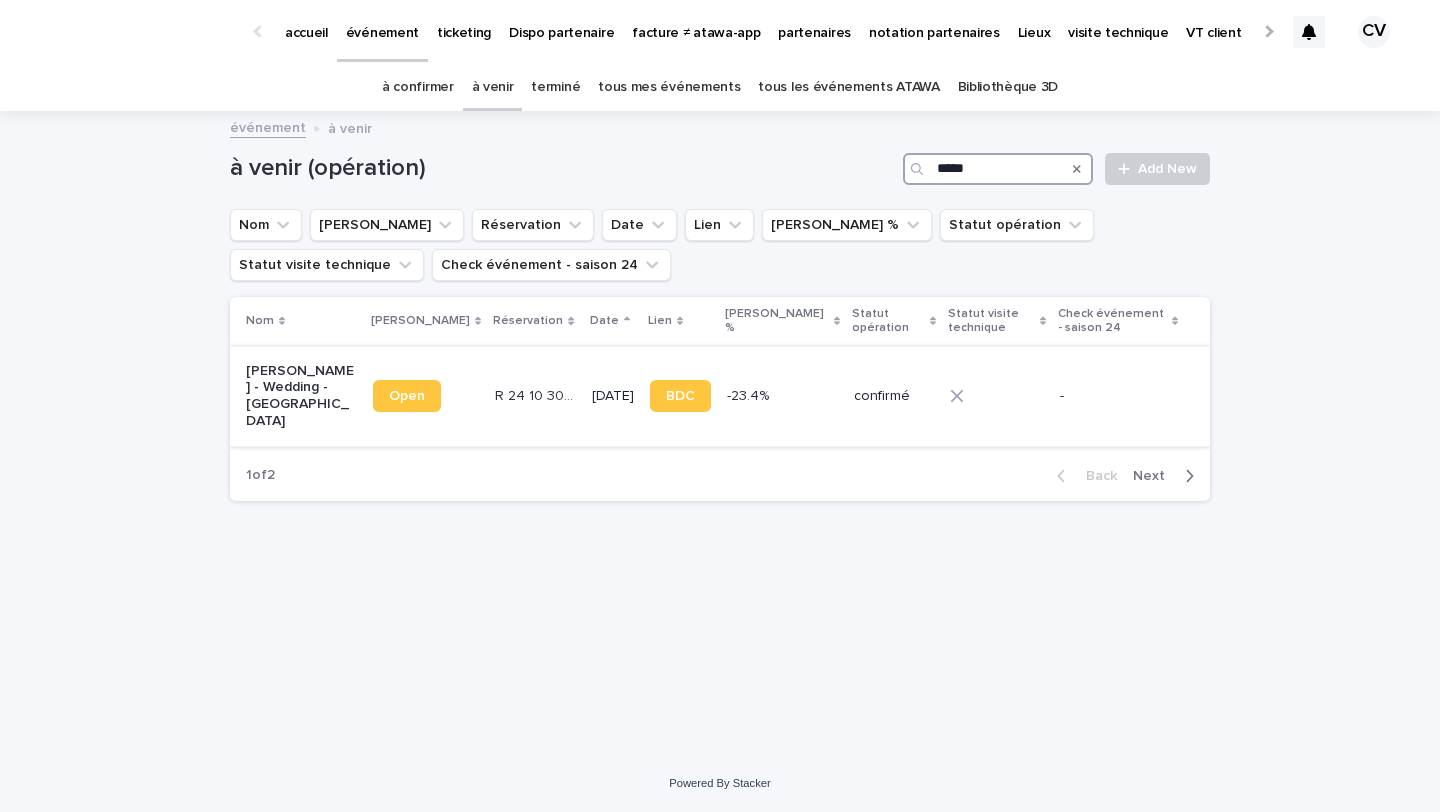 type on "*****" 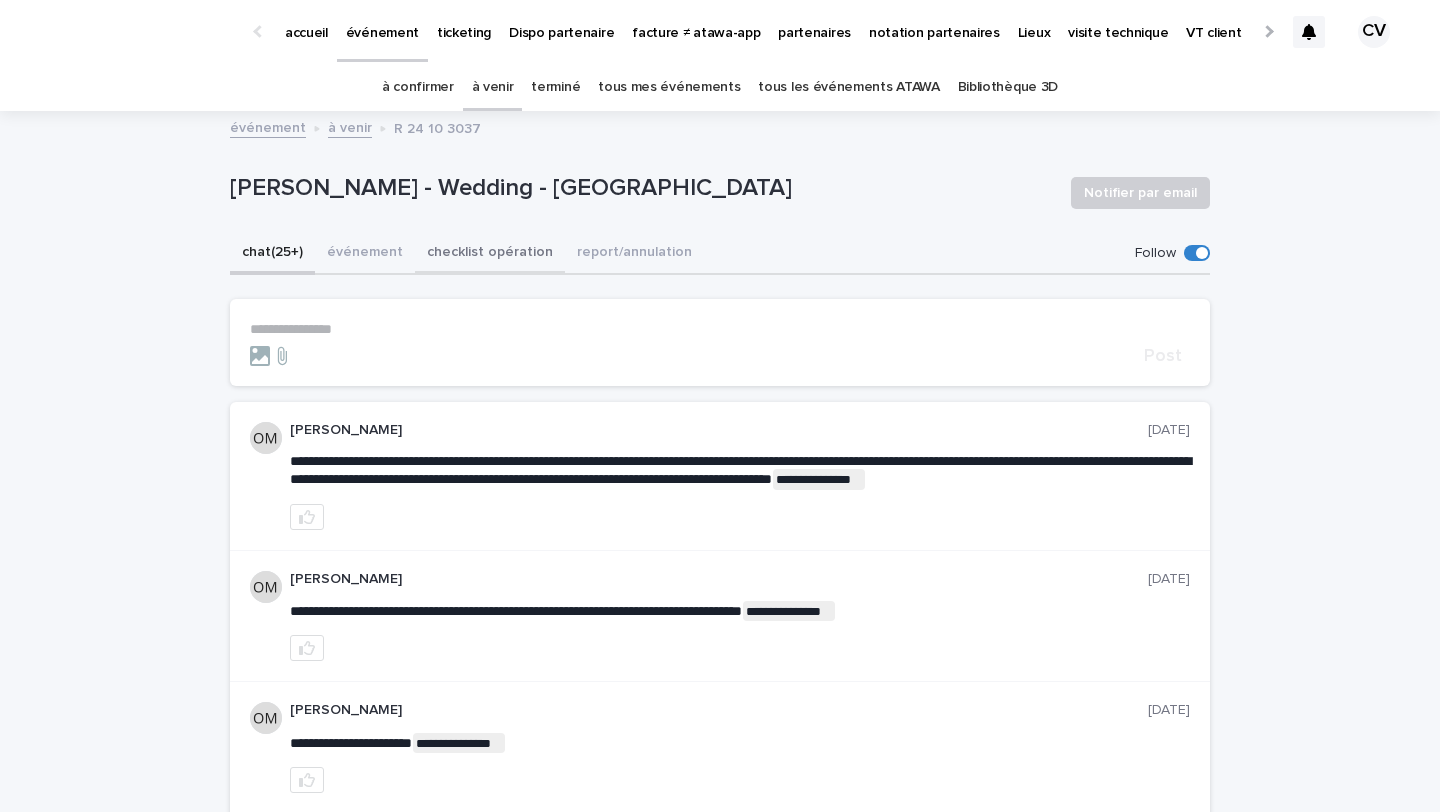 click on "checklist opération" at bounding box center (490, 254) 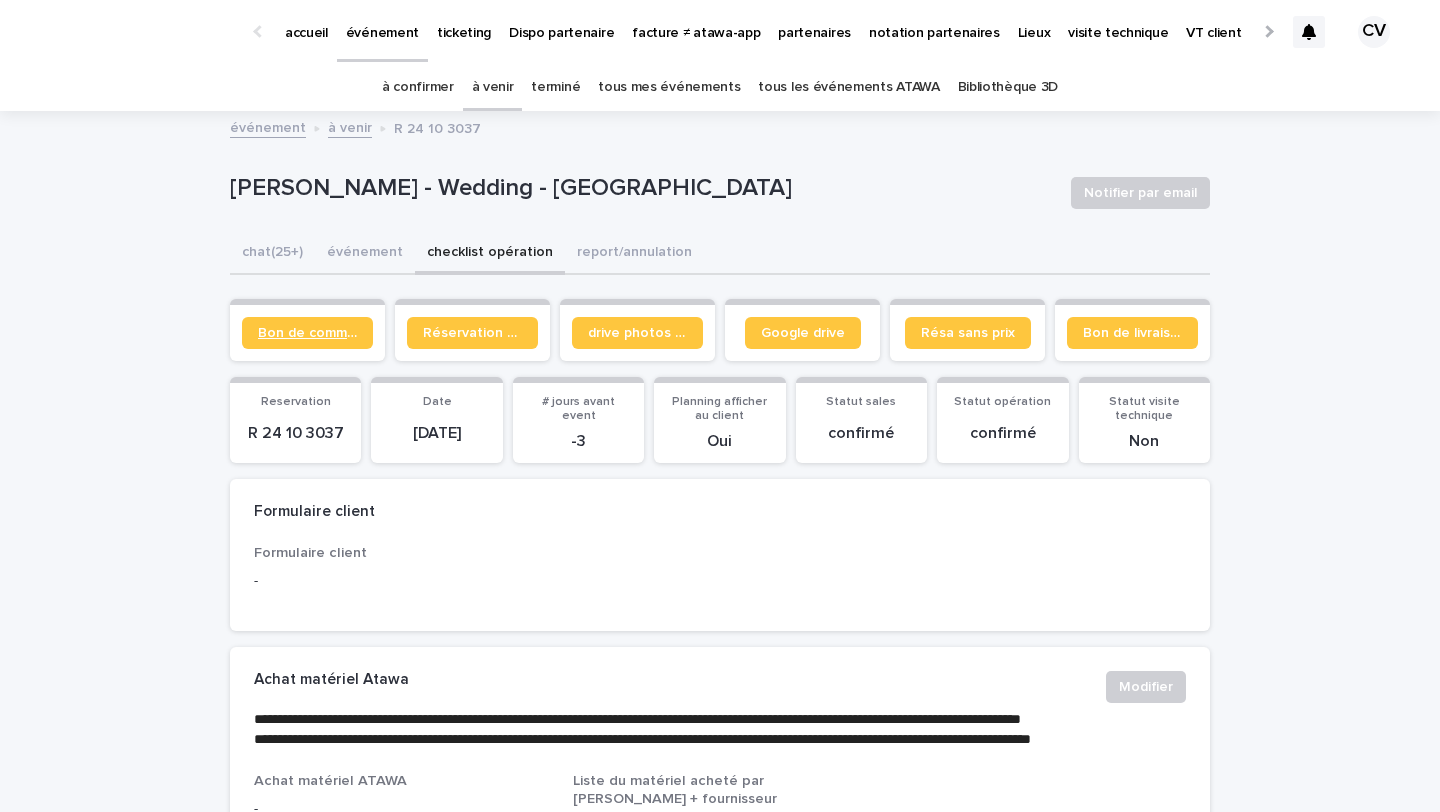 click on "Bon de commande" at bounding box center [307, 333] 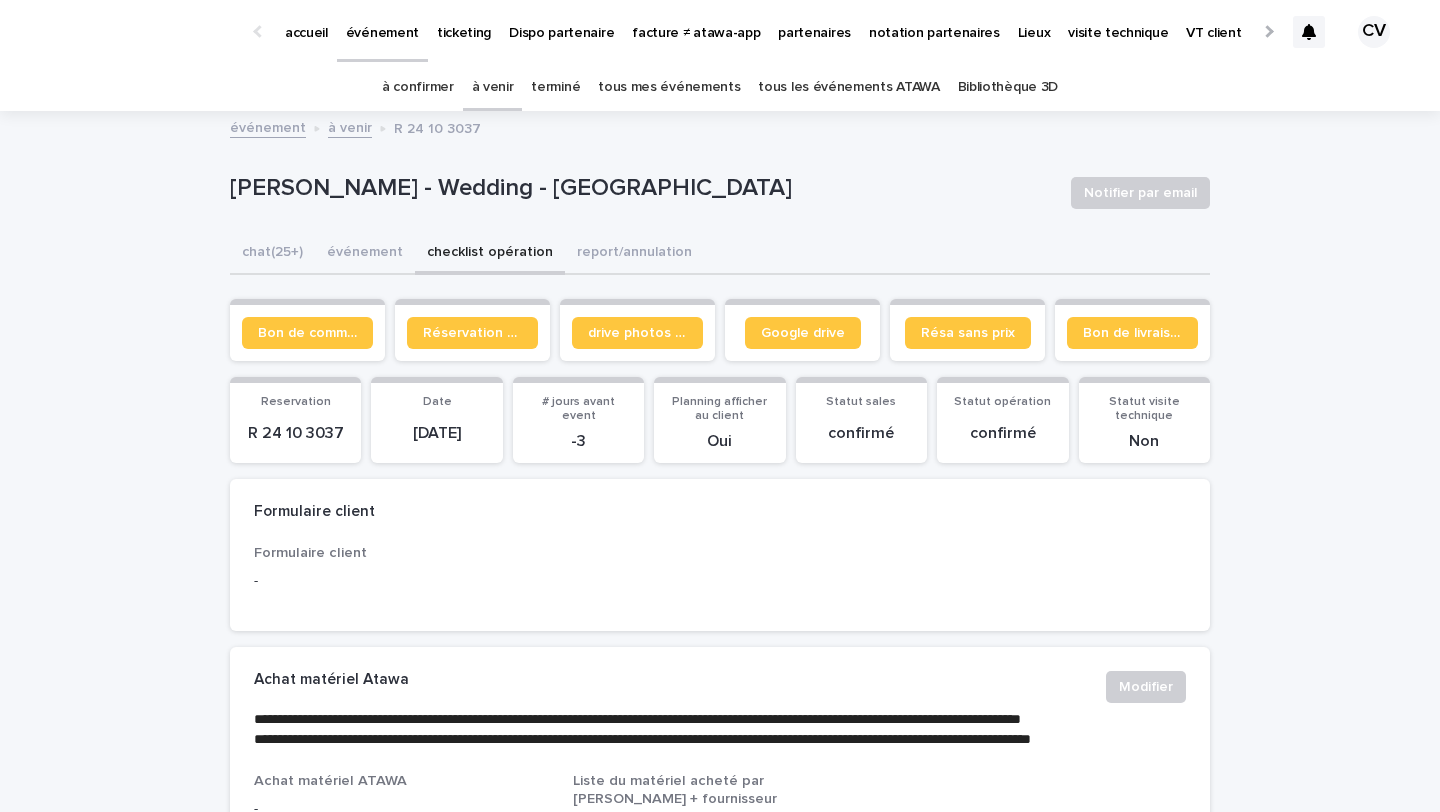 click on "à venir" at bounding box center [493, 87] 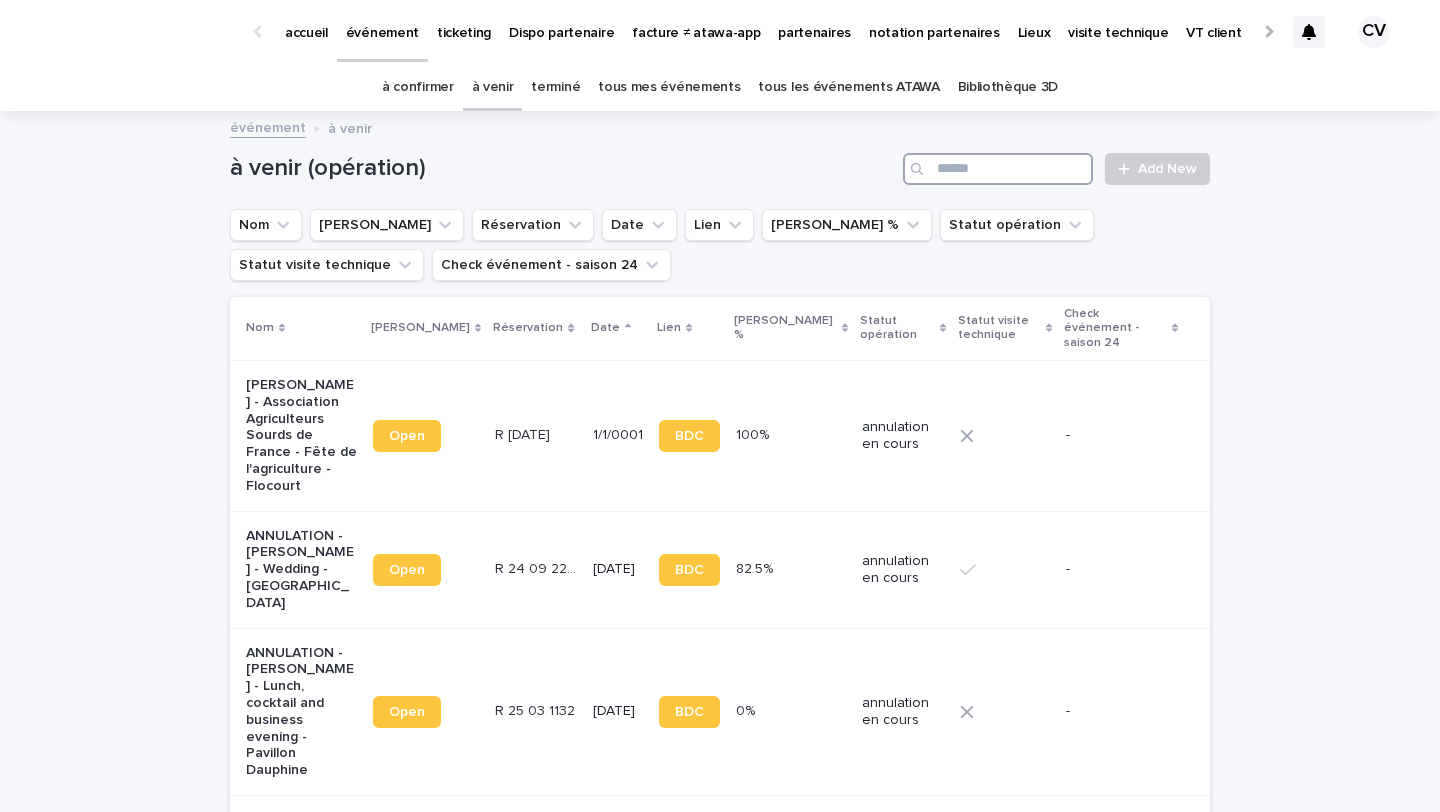 click at bounding box center (998, 169) 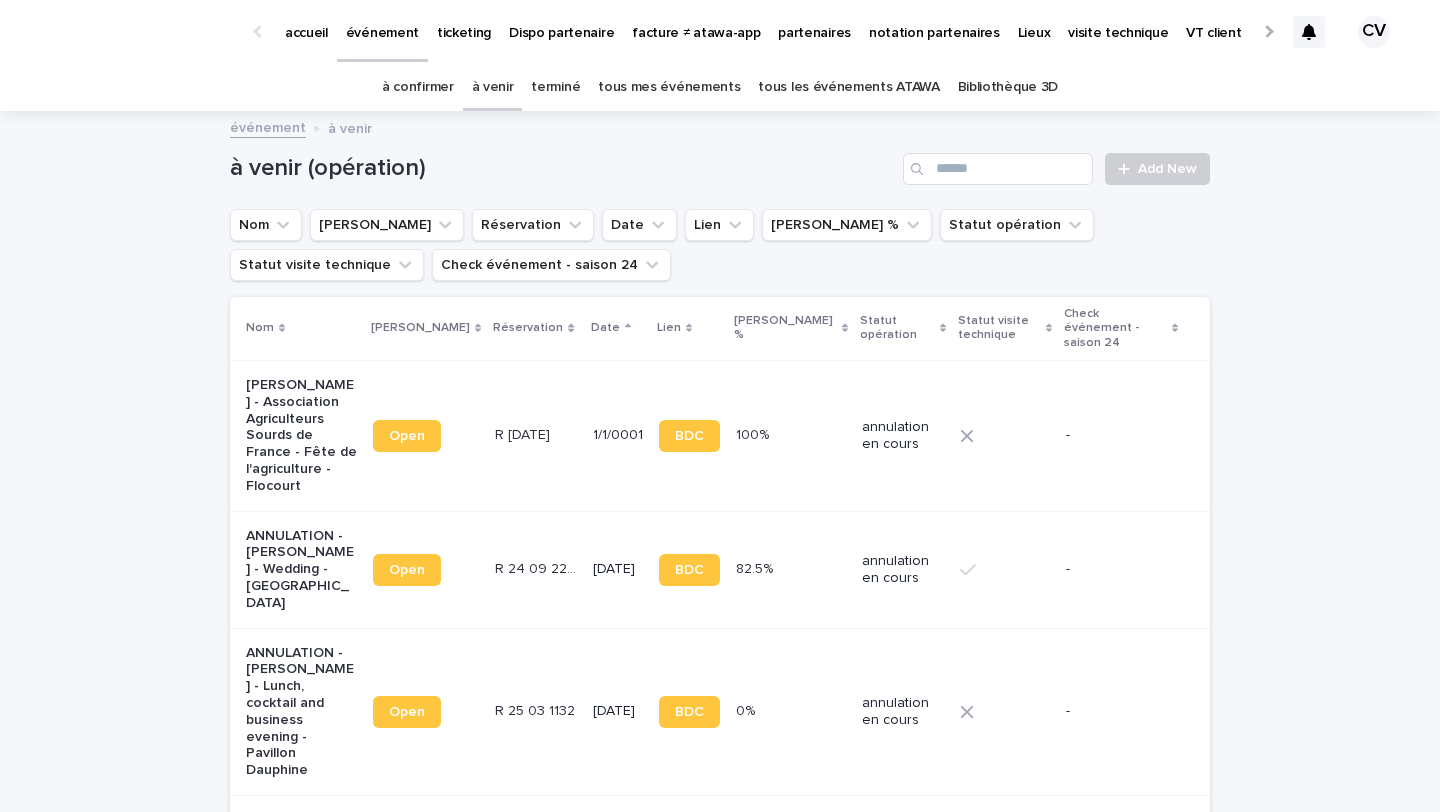 click on "terminé" at bounding box center (555, 87) 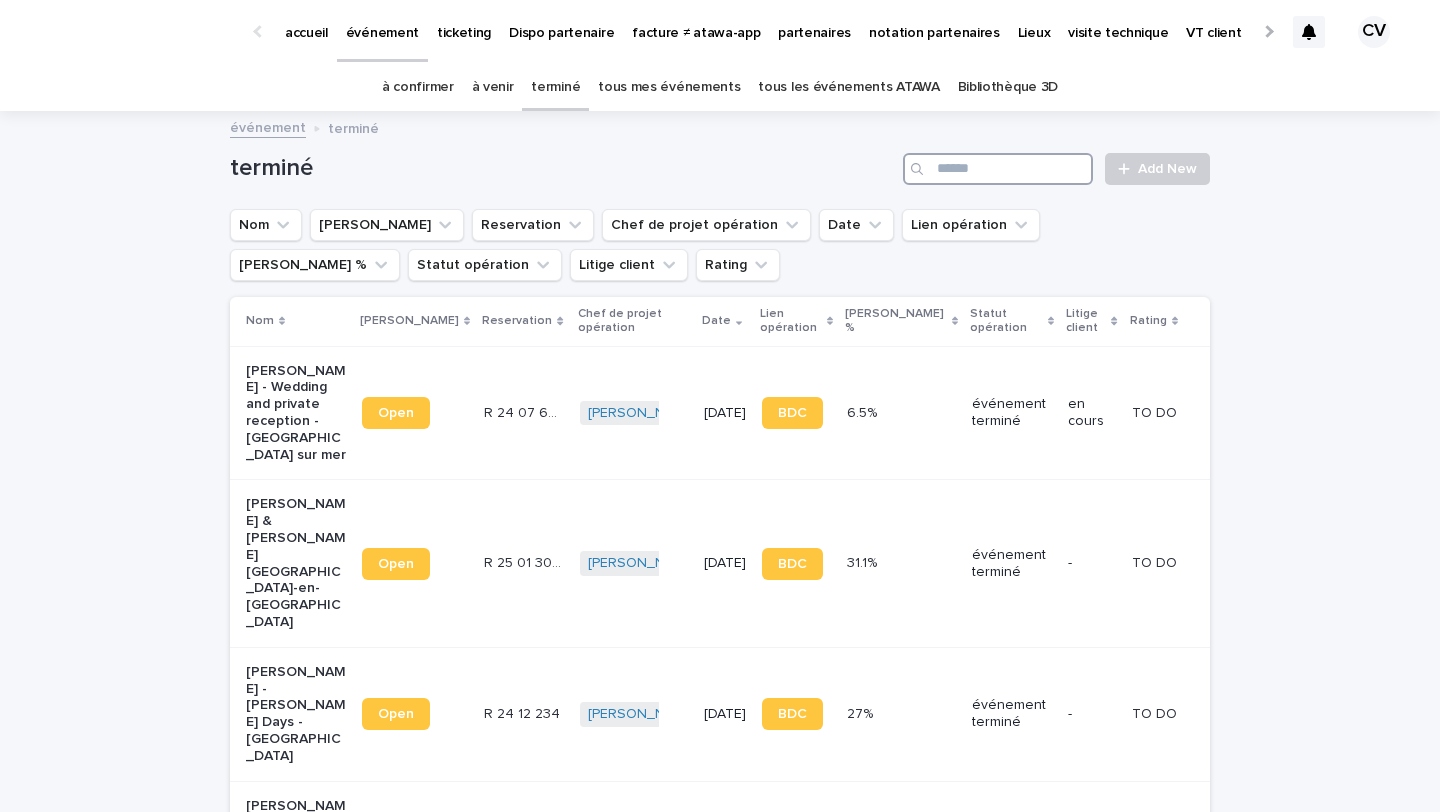 click at bounding box center (998, 169) 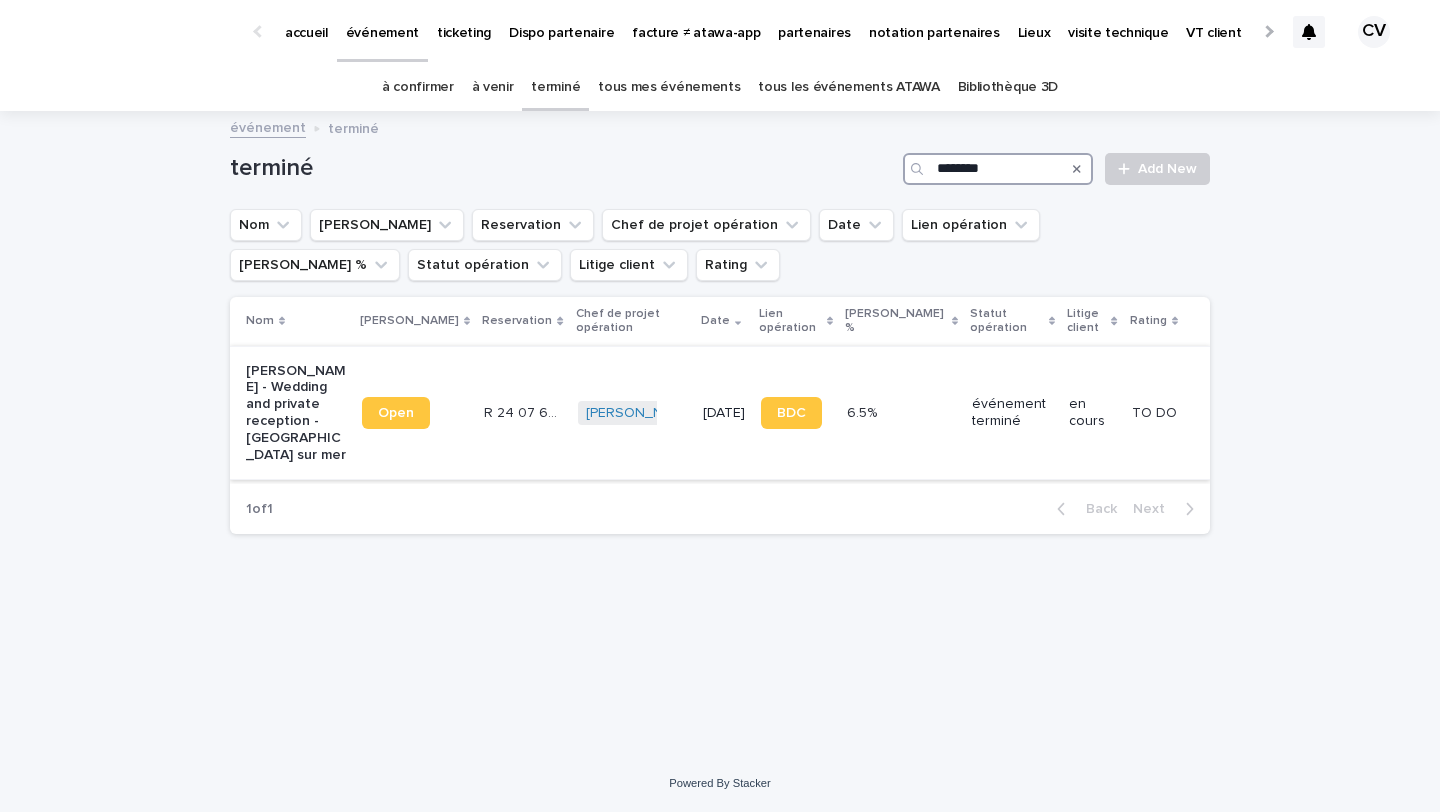 type on "********" 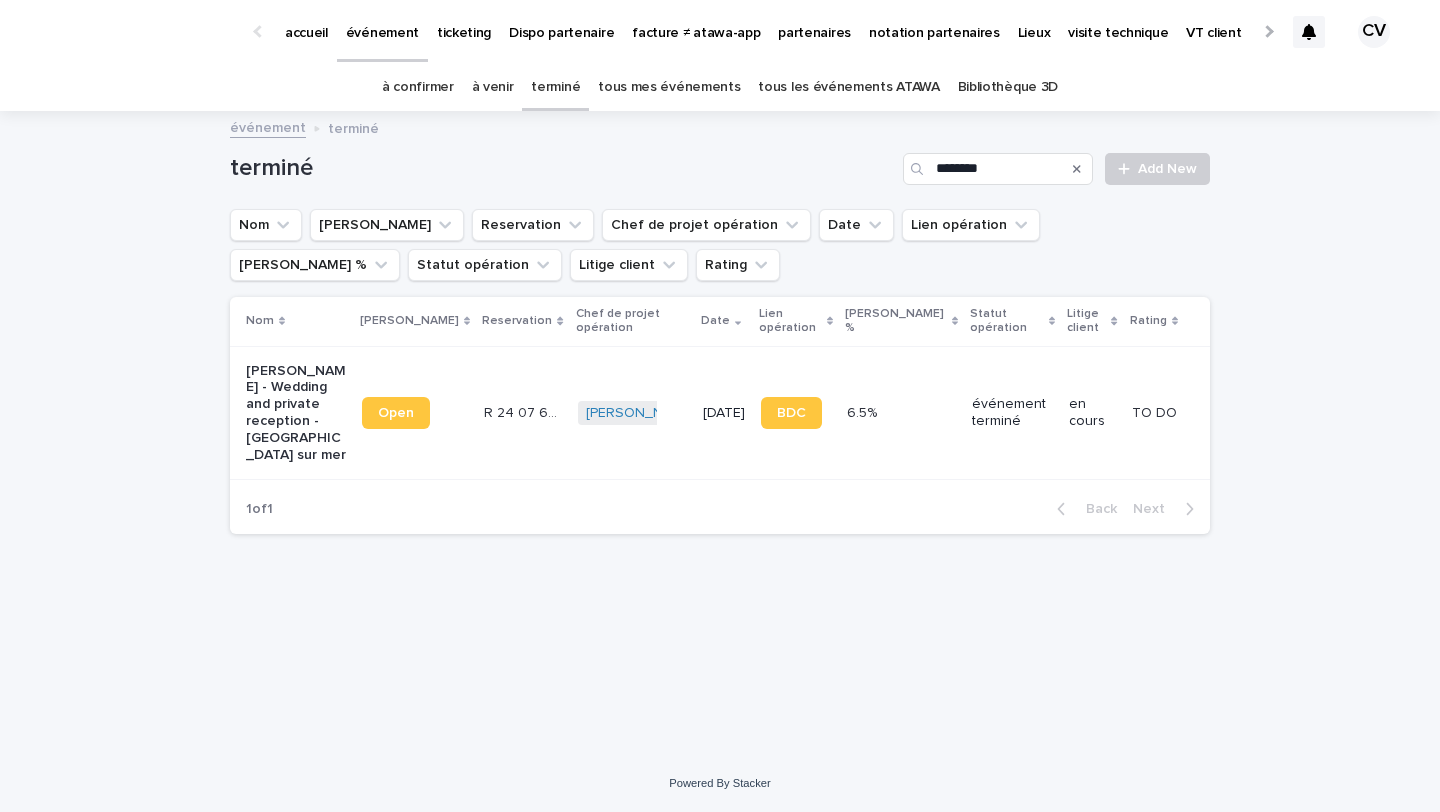 click on "[PERSON_NAME] - Wedding and private reception - [GEOGRAPHIC_DATA] sur mer" at bounding box center [296, 413] 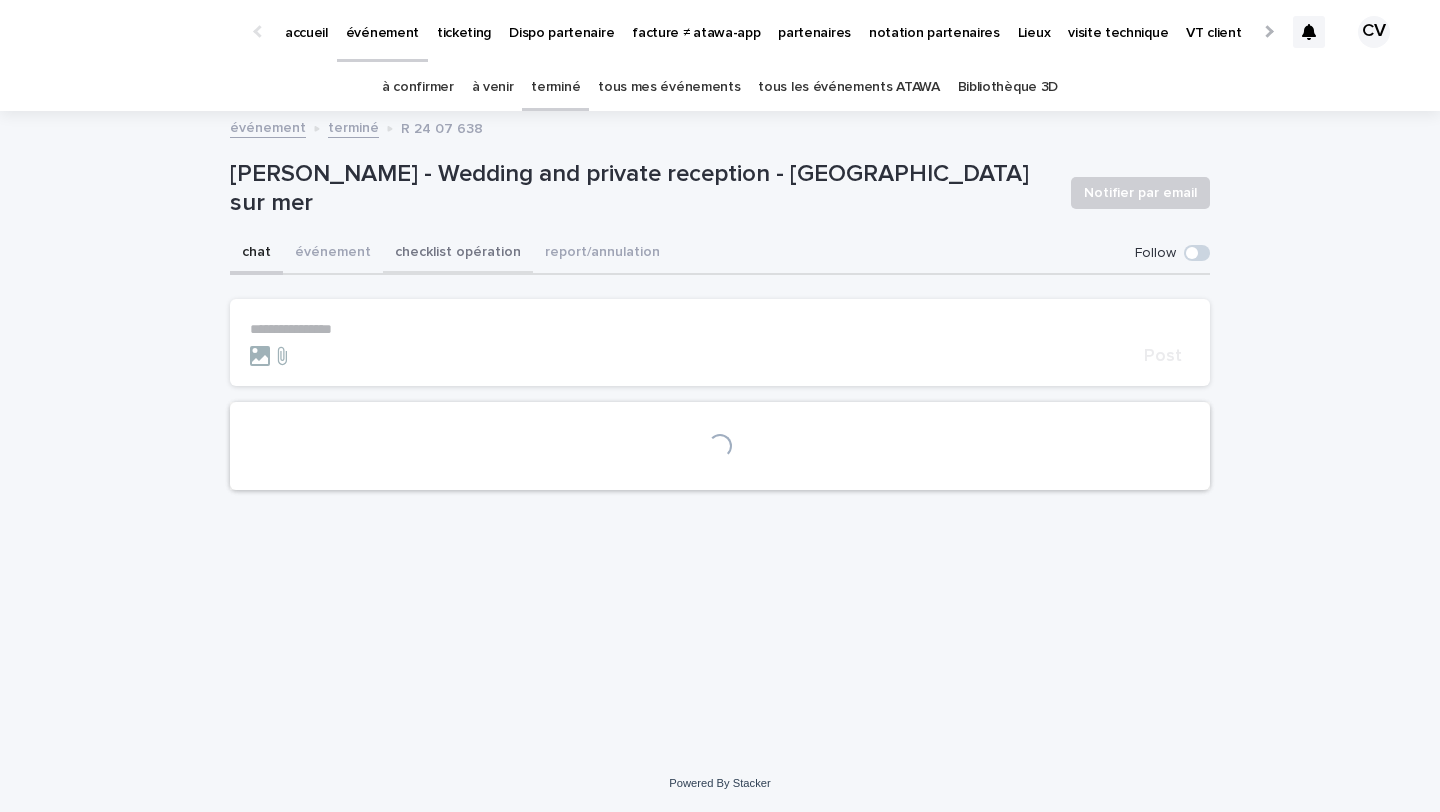 click on "checklist opération" at bounding box center (458, 254) 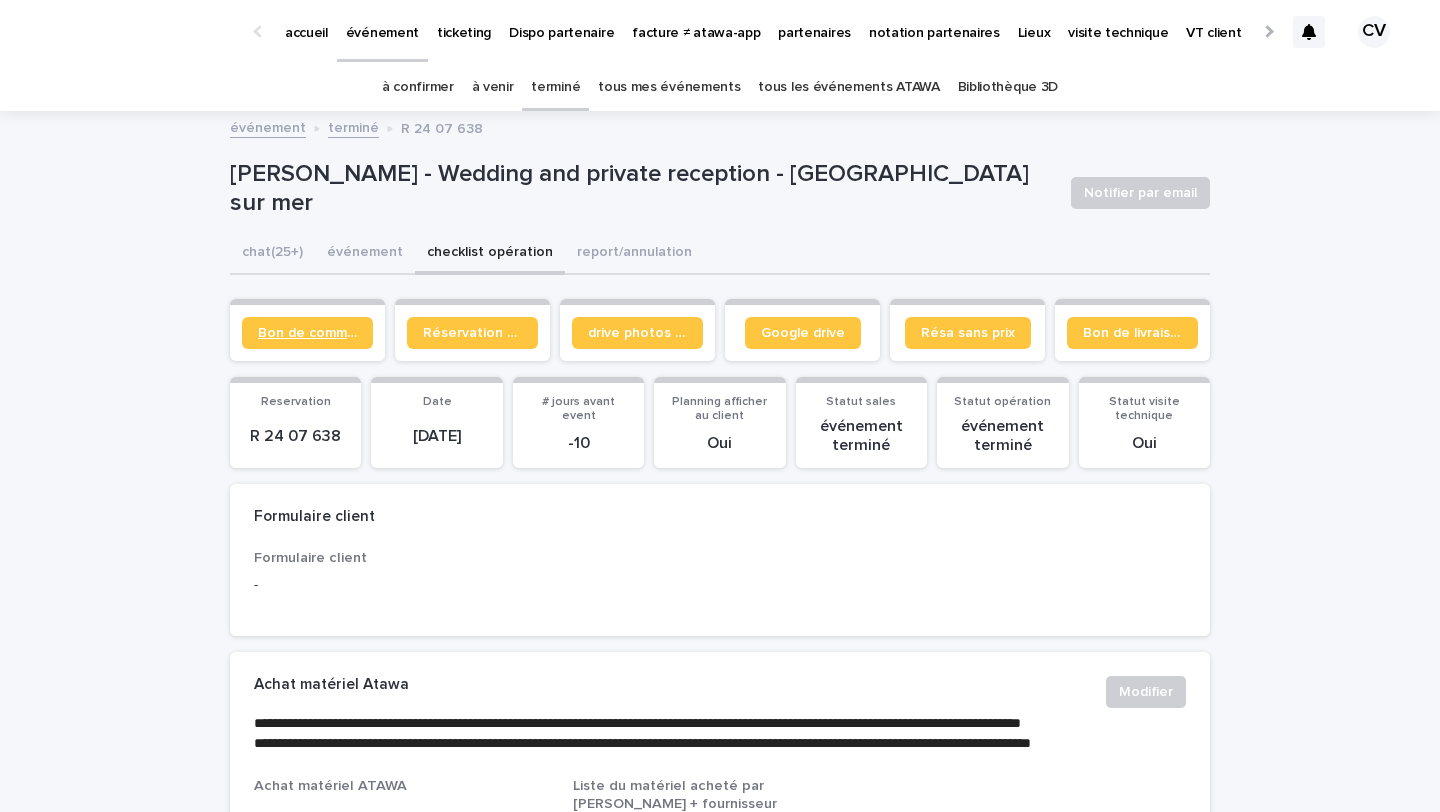 click on "Bon de commande" at bounding box center (307, 333) 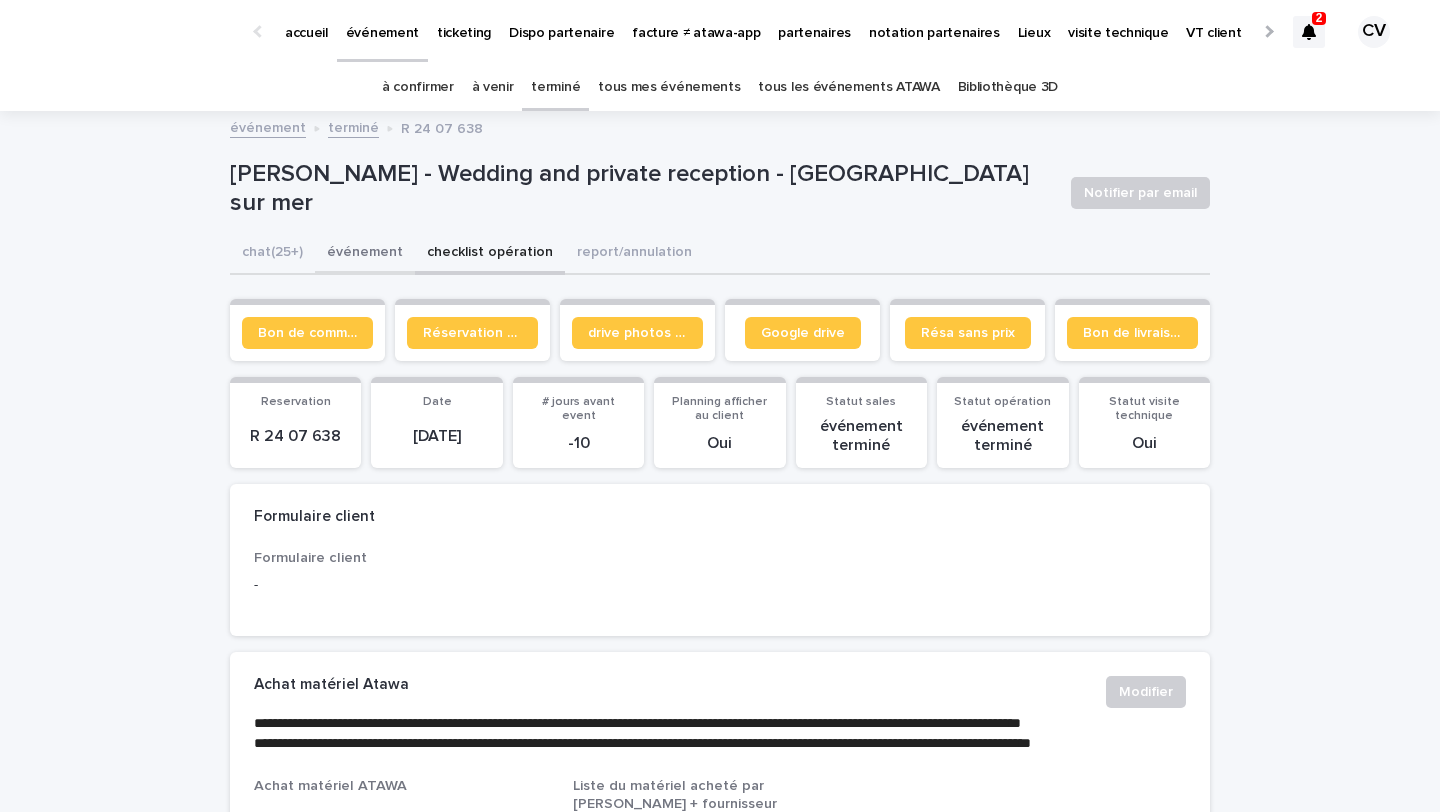 click on "événement" at bounding box center [365, 254] 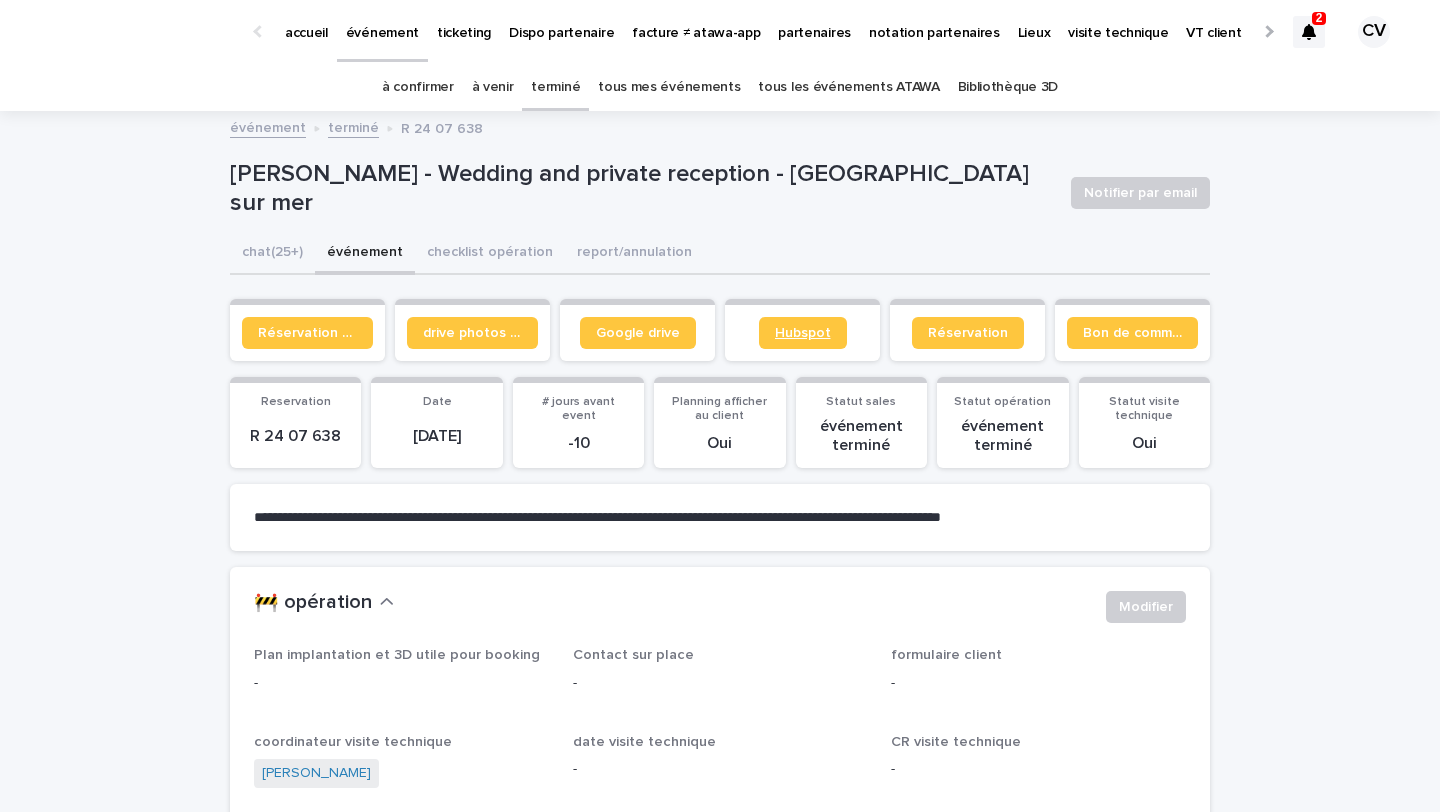 click on "Hubspot" at bounding box center (803, 333) 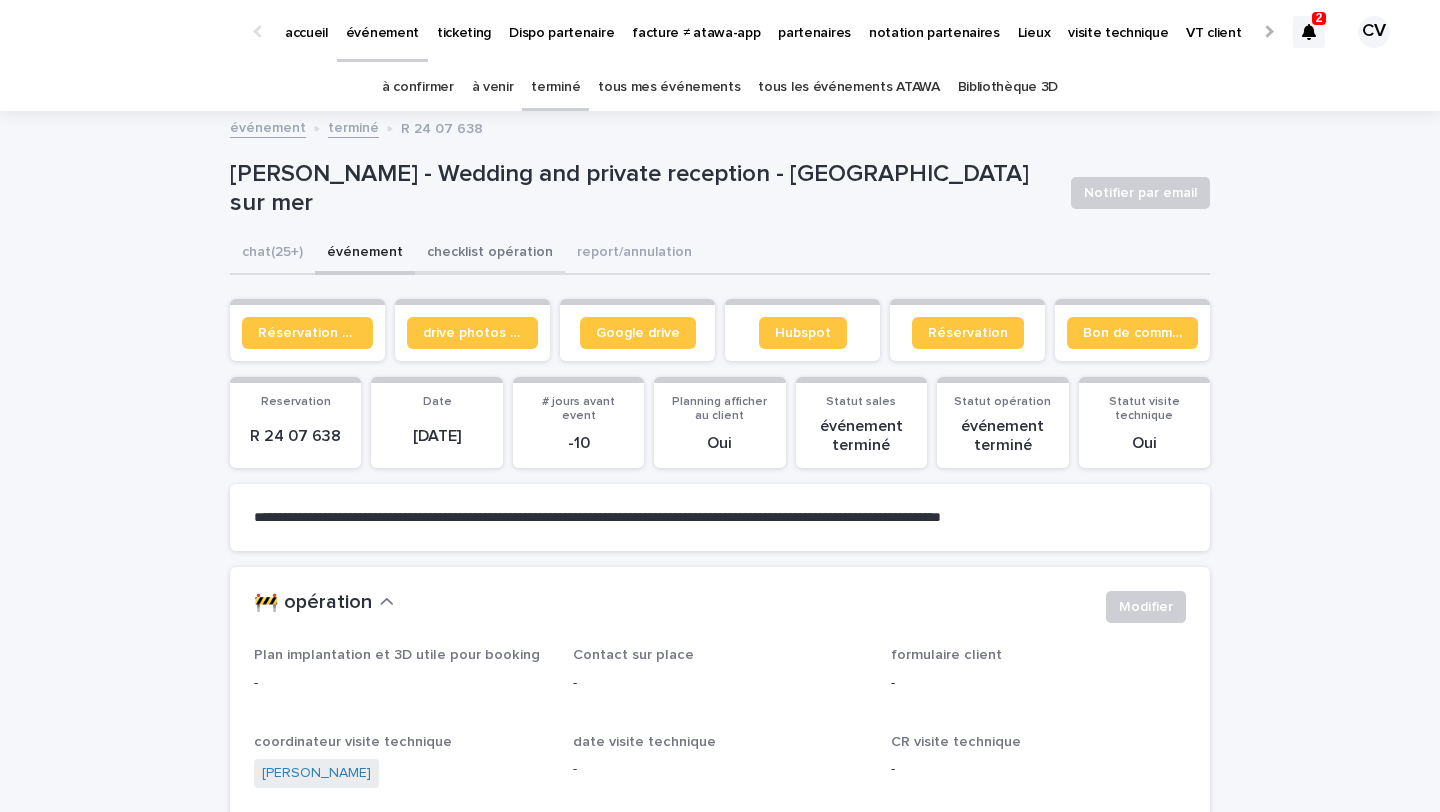click on "checklist opération" at bounding box center (490, 254) 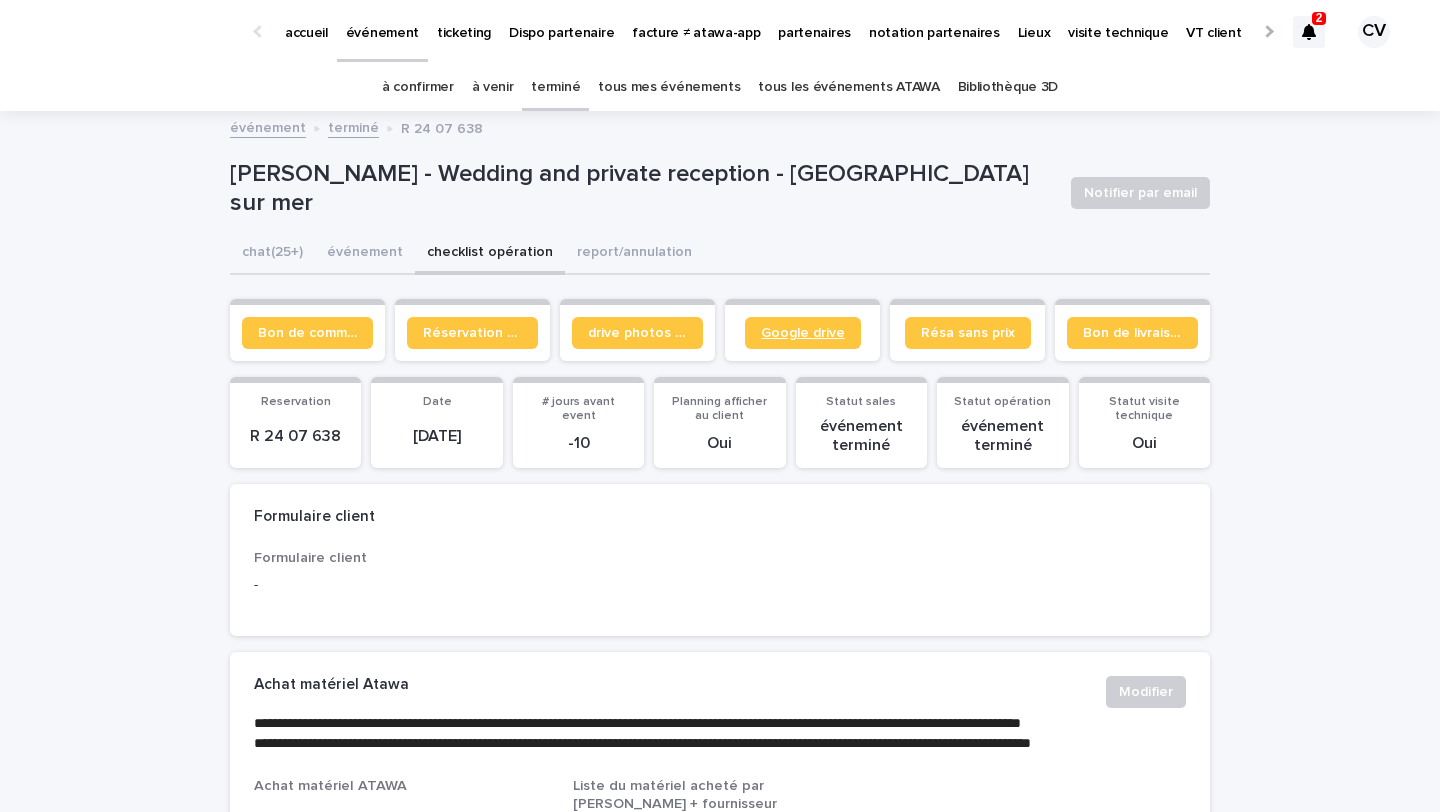 click on "Google drive" at bounding box center [803, 333] 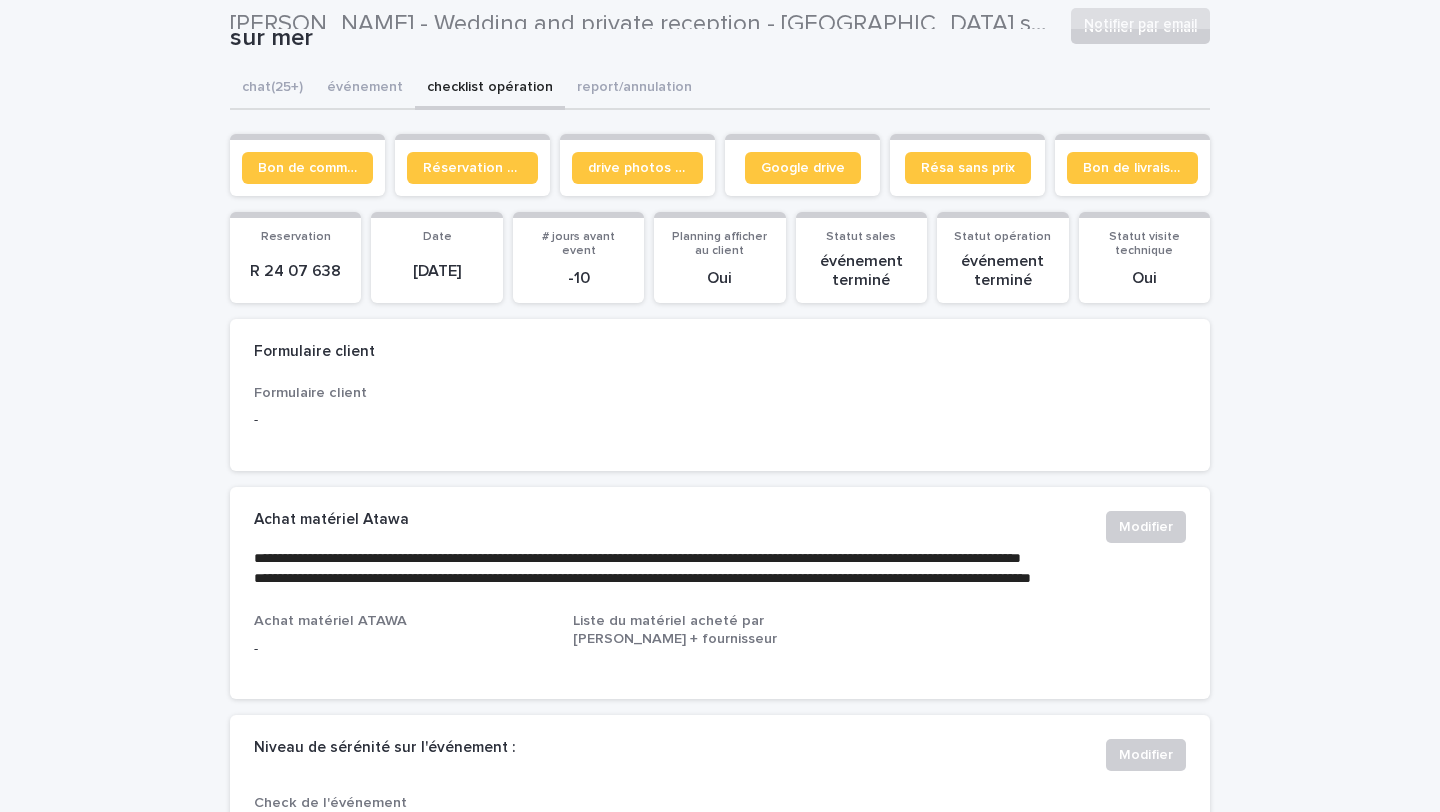 scroll, scrollTop: 0, scrollLeft: 0, axis: both 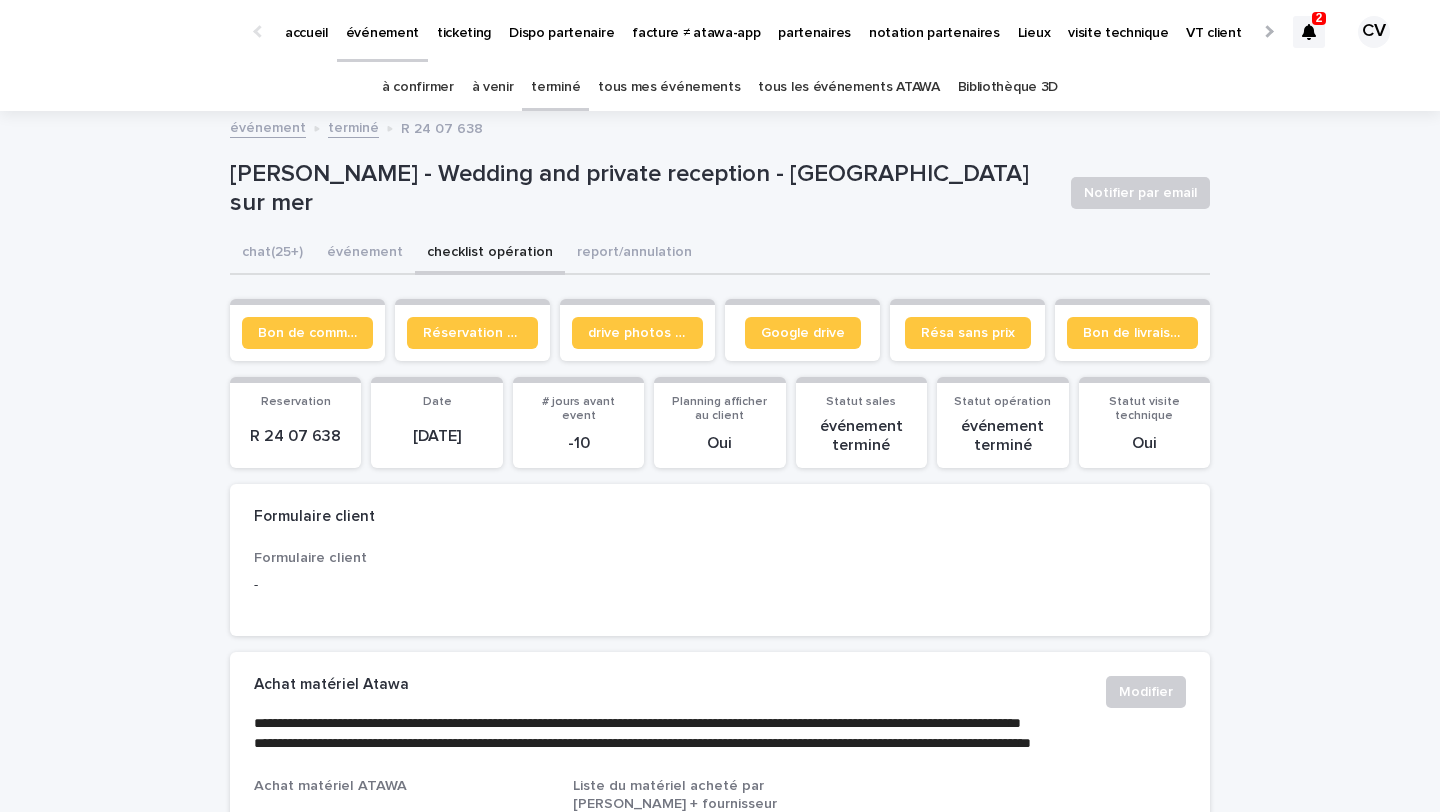 click 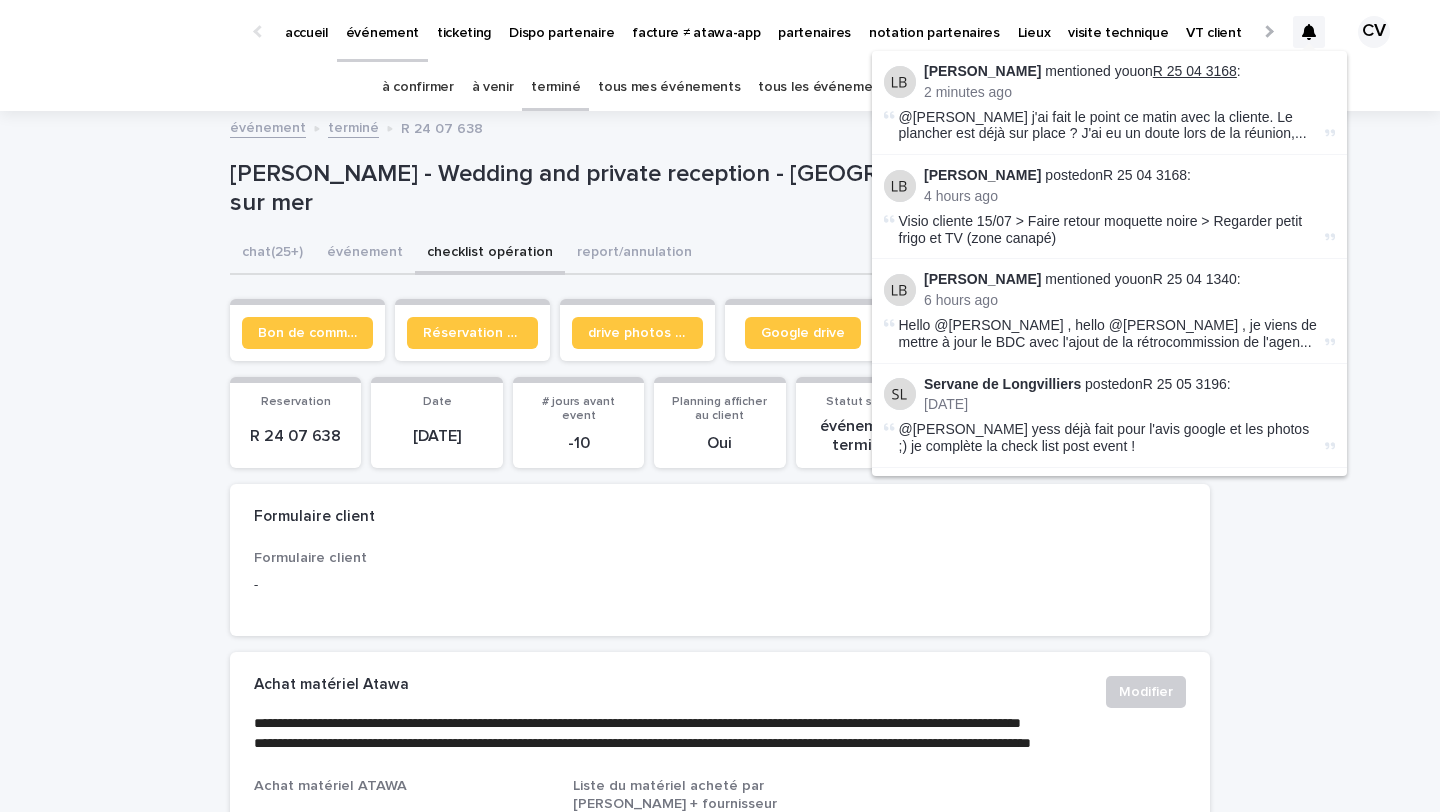click on "R 25 04 3168" at bounding box center [1195, 71] 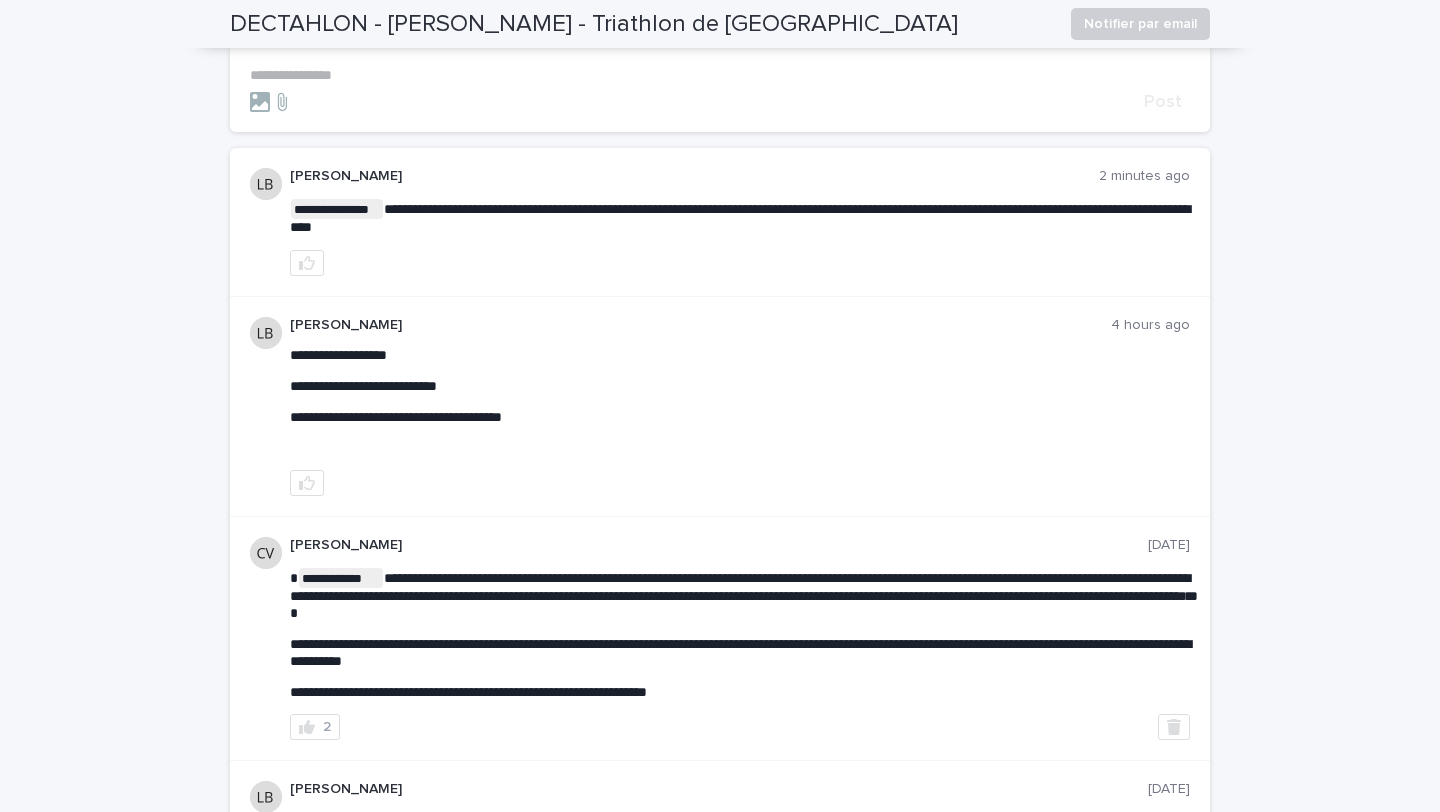 scroll, scrollTop: 246, scrollLeft: 0, axis: vertical 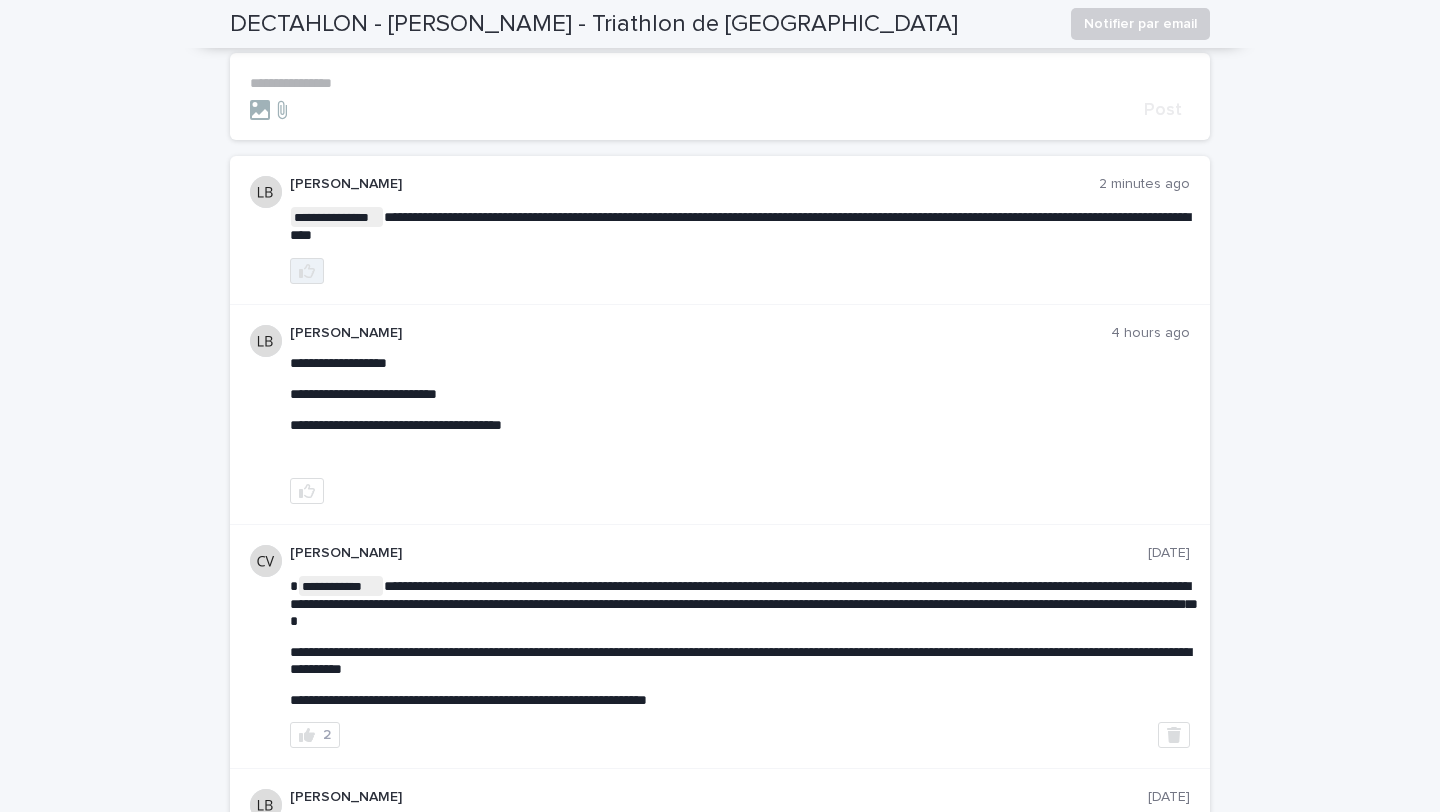 click 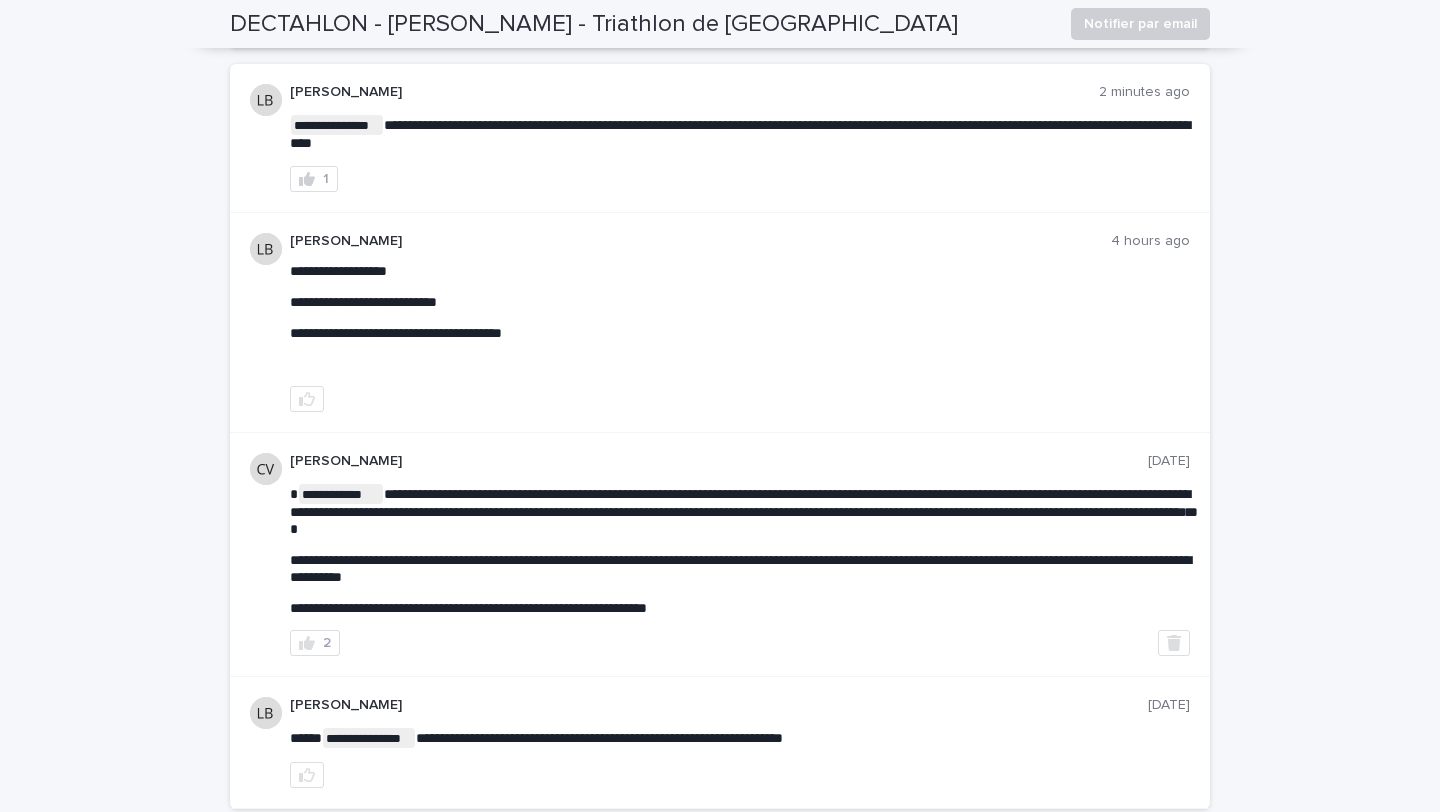 scroll, scrollTop: 340, scrollLeft: 0, axis: vertical 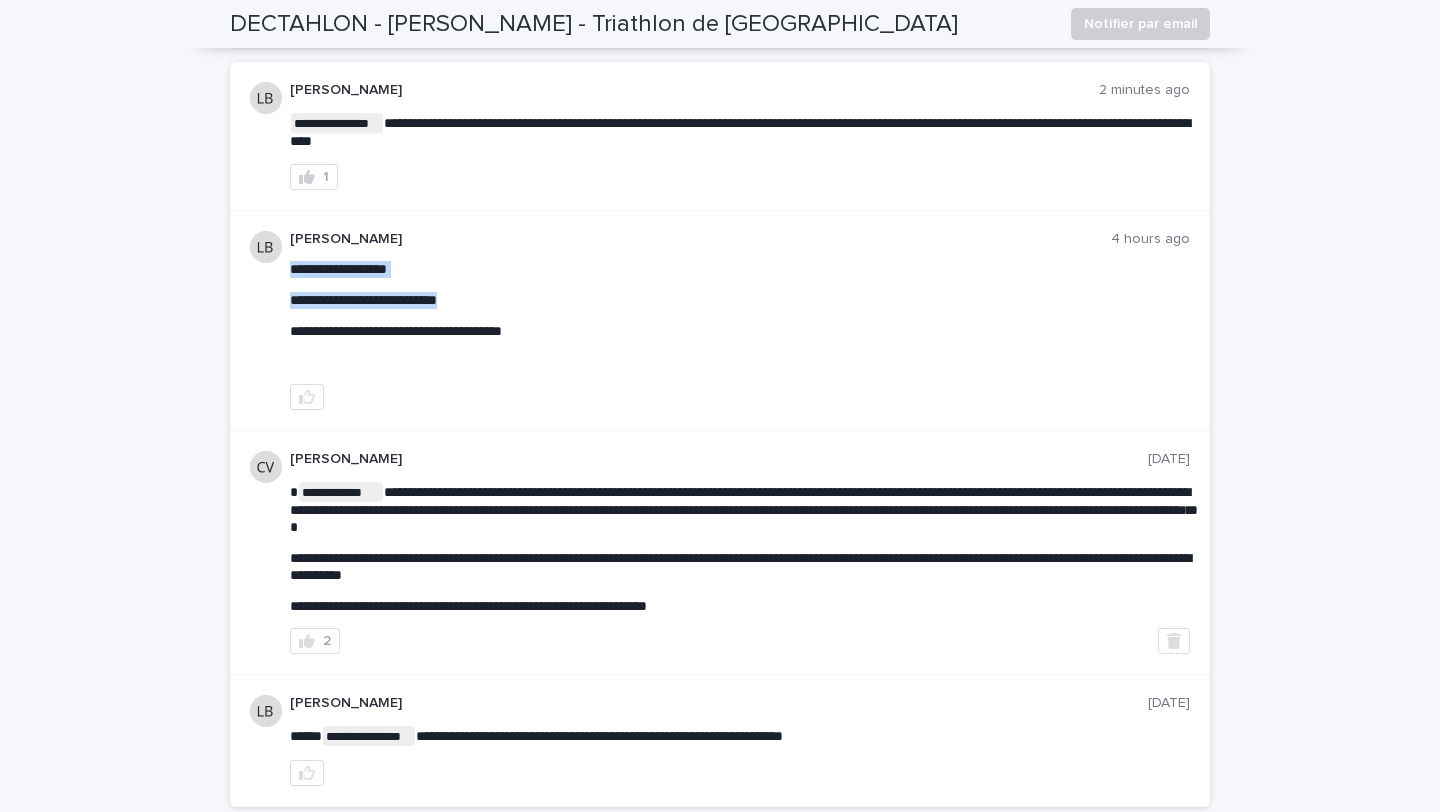 drag, startPoint x: 559, startPoint y: 332, endPoint x: 365, endPoint y: 307, distance: 195.60419 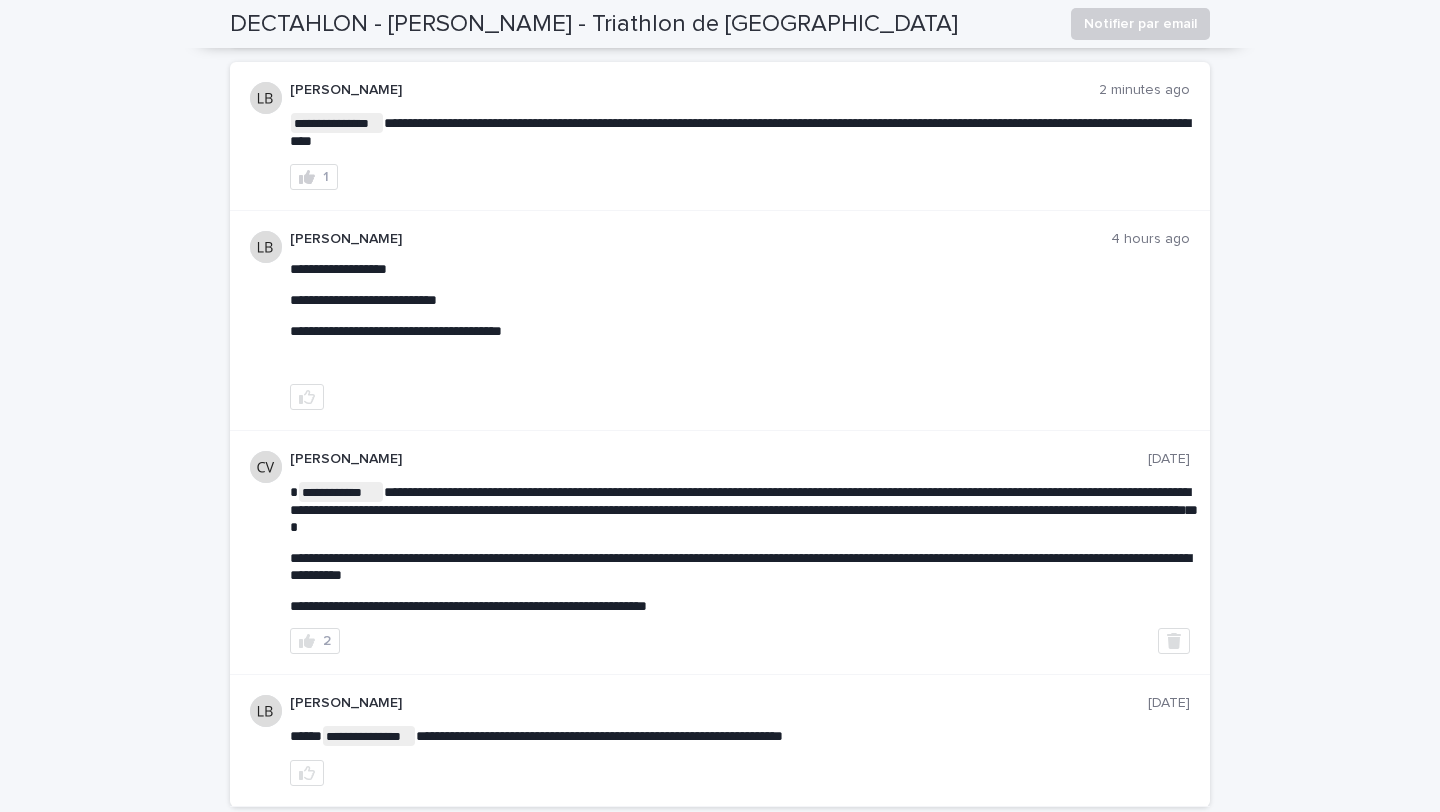 click on "**********" at bounding box center [740, 315] 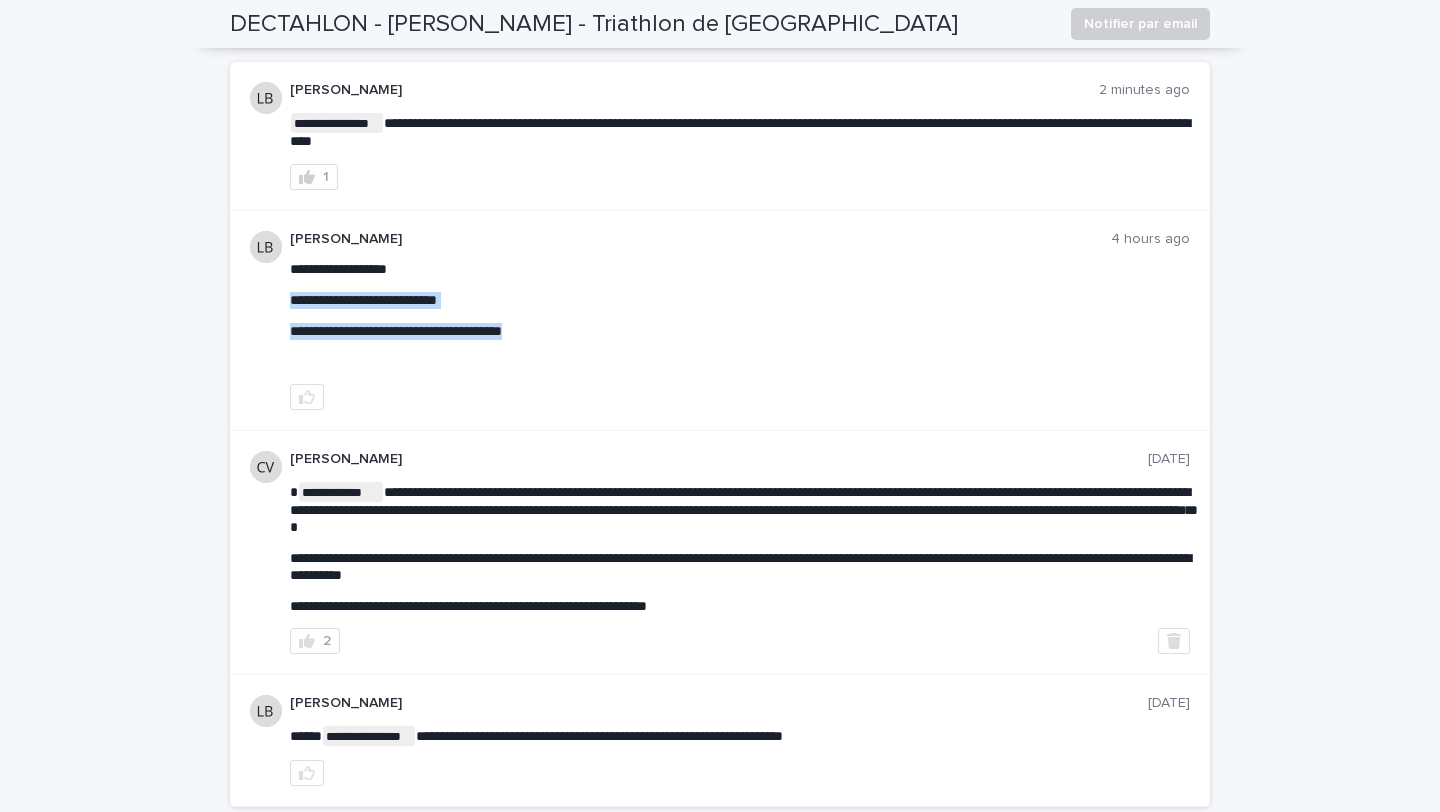 drag, startPoint x: 542, startPoint y: 353, endPoint x: 279, endPoint y: 302, distance: 267.89923 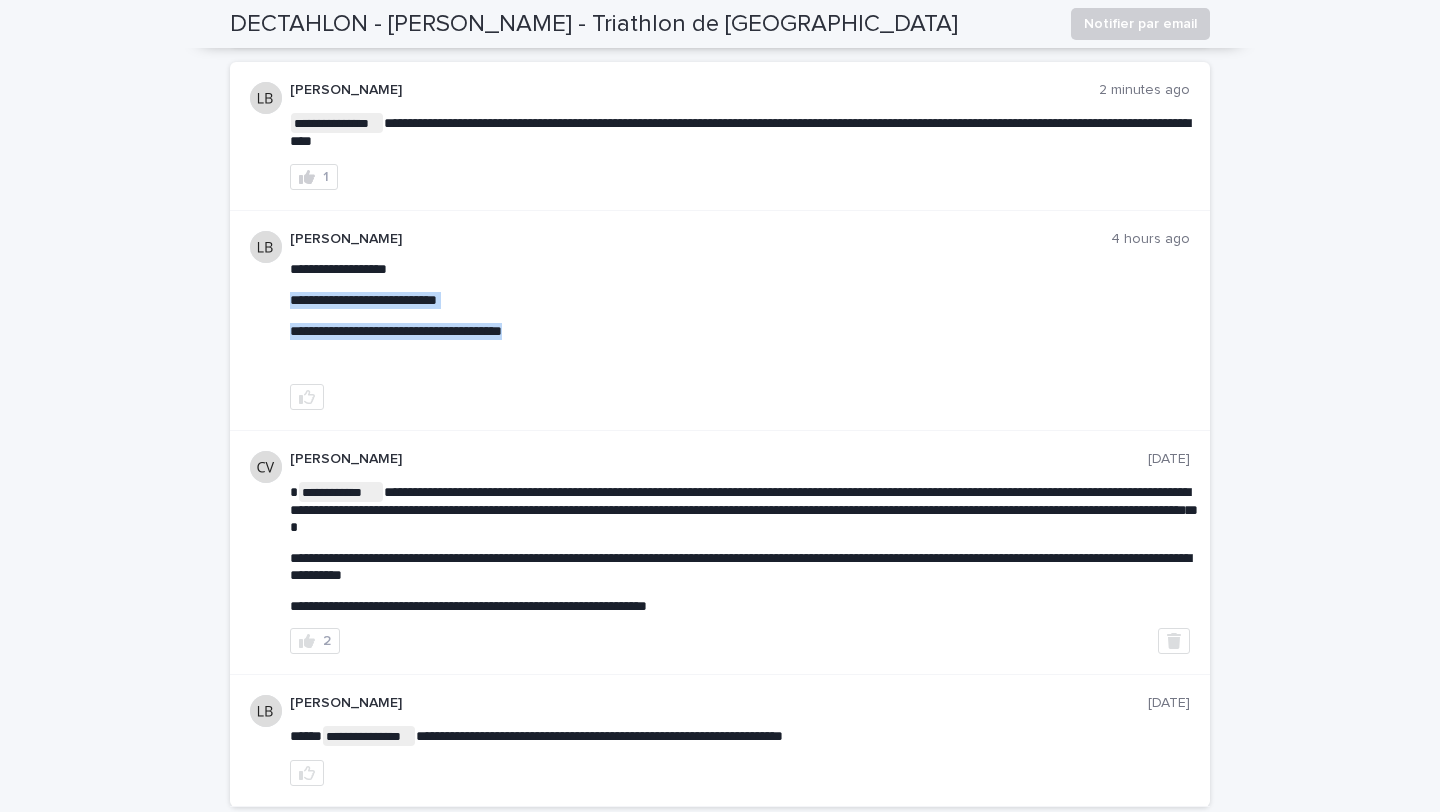 click on "**********" at bounding box center (720, 321) 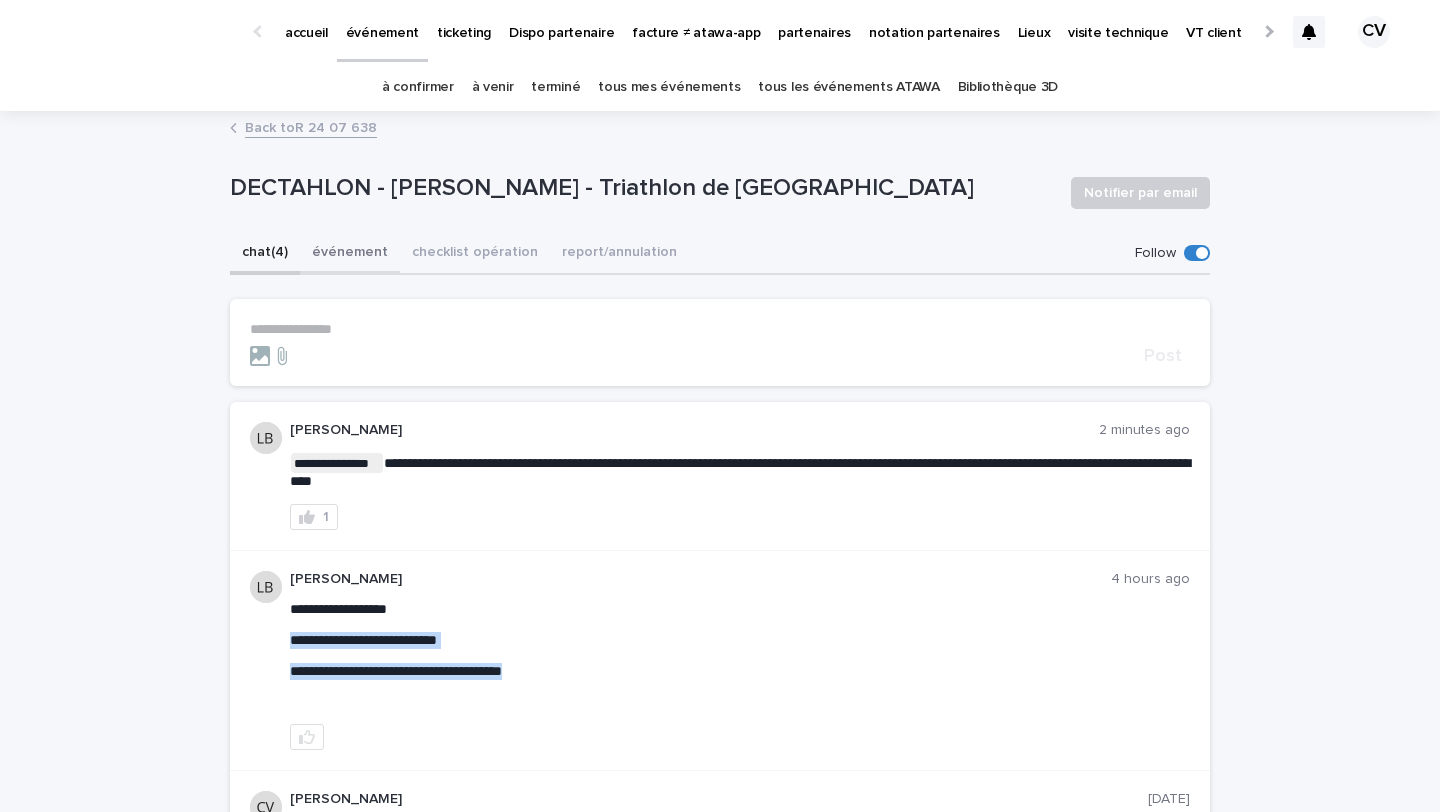 click on "événement" at bounding box center [350, 254] 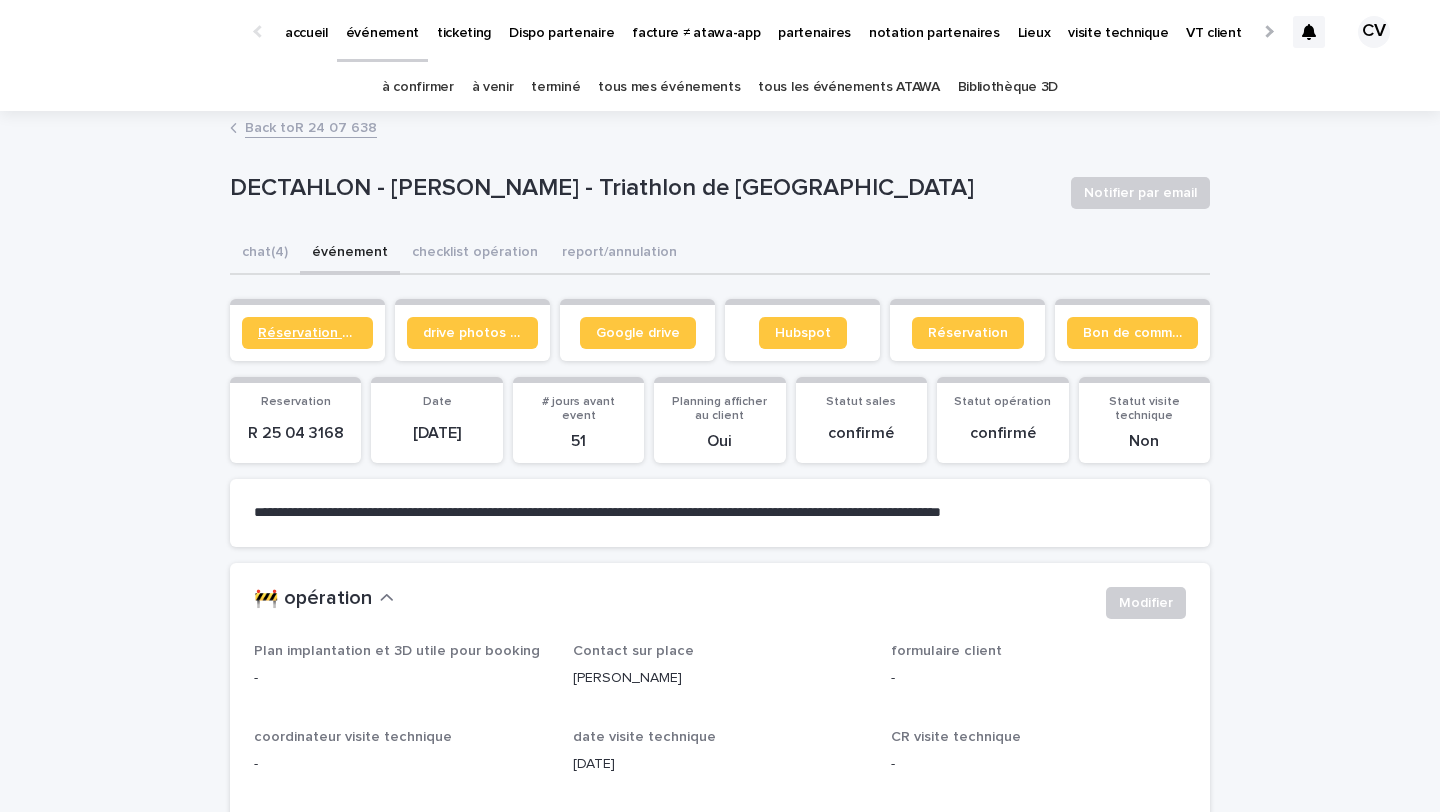click on "Réservation client" at bounding box center (307, 333) 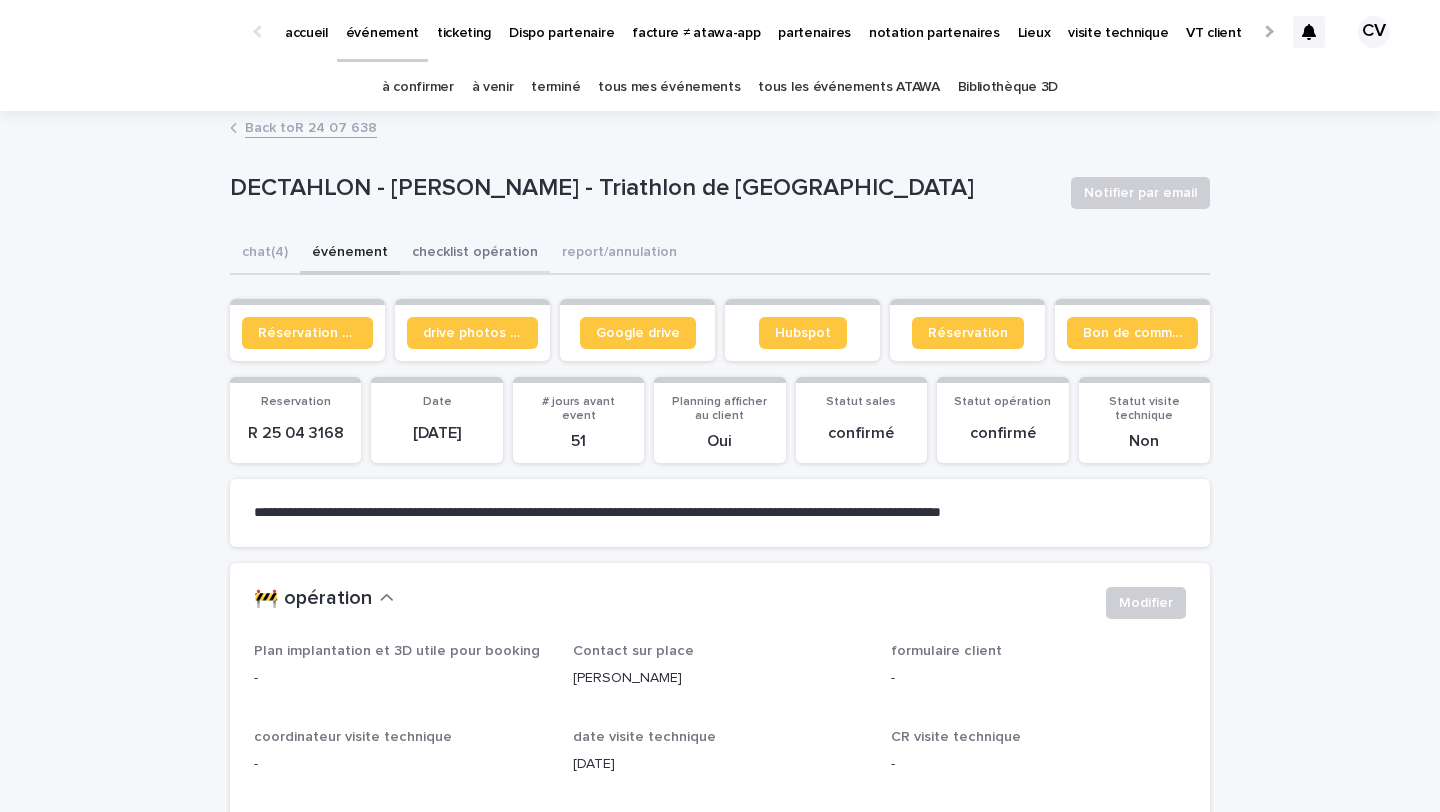 click on "checklist opération" at bounding box center (475, 254) 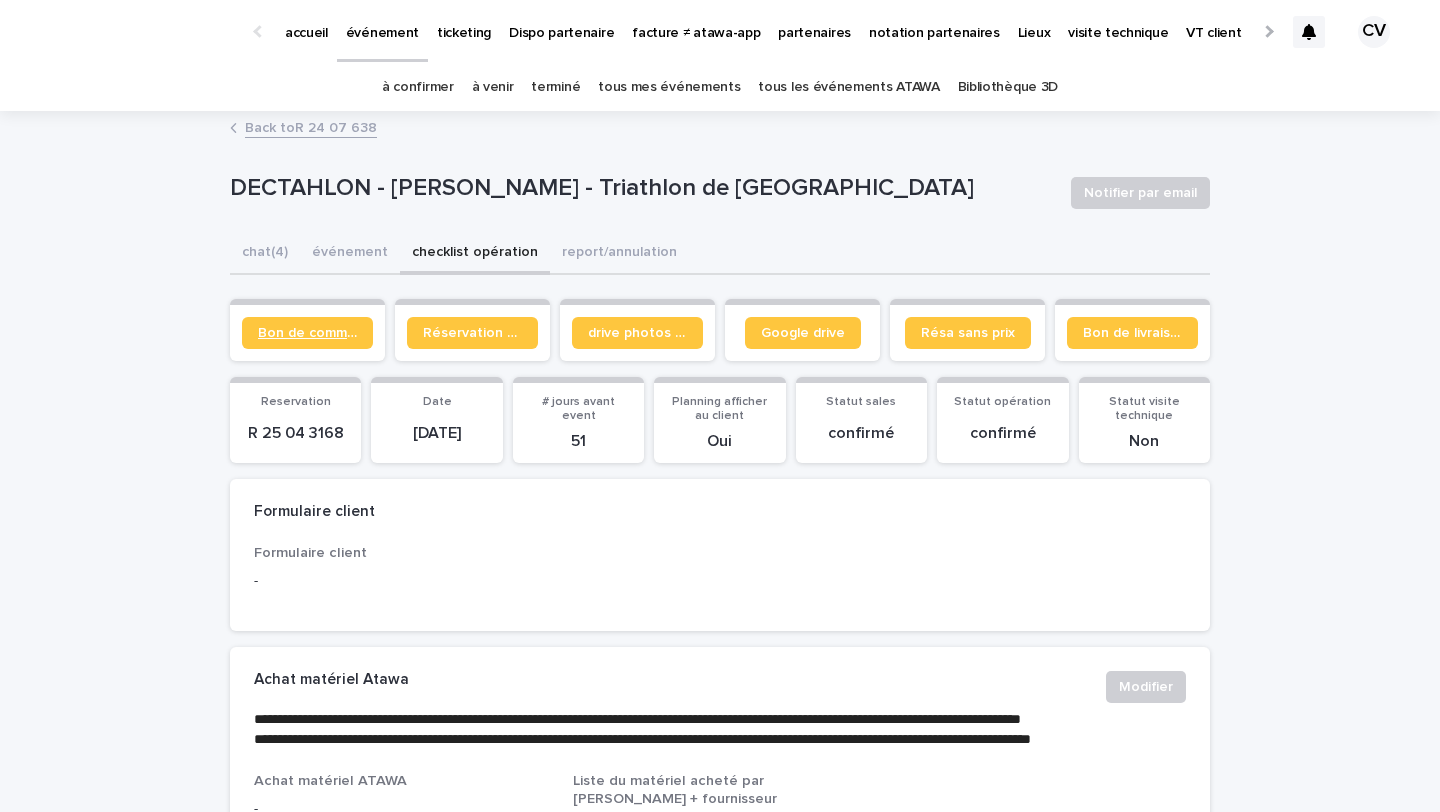 click on "Bon de commande" at bounding box center [307, 333] 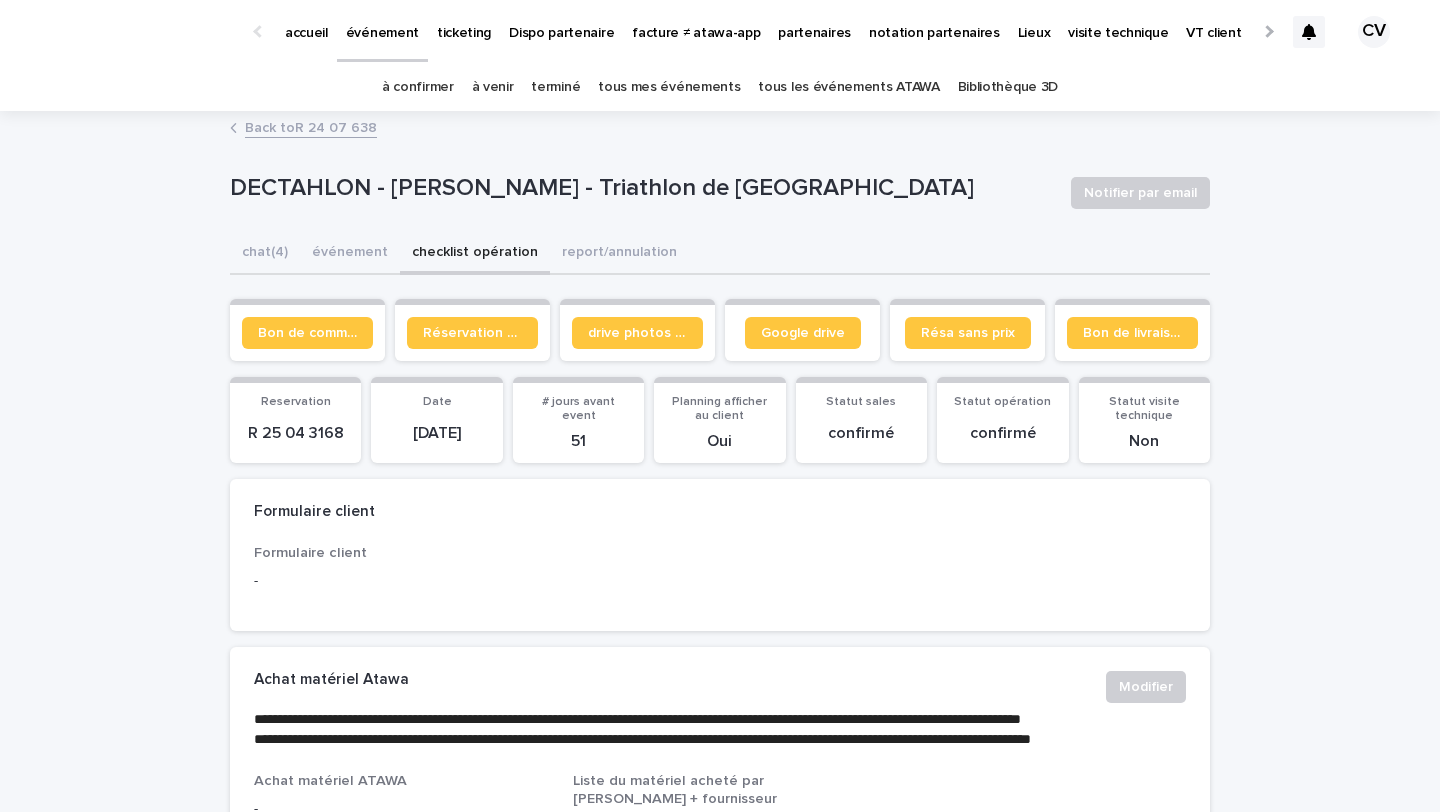 click on "à venir" at bounding box center (493, 87) 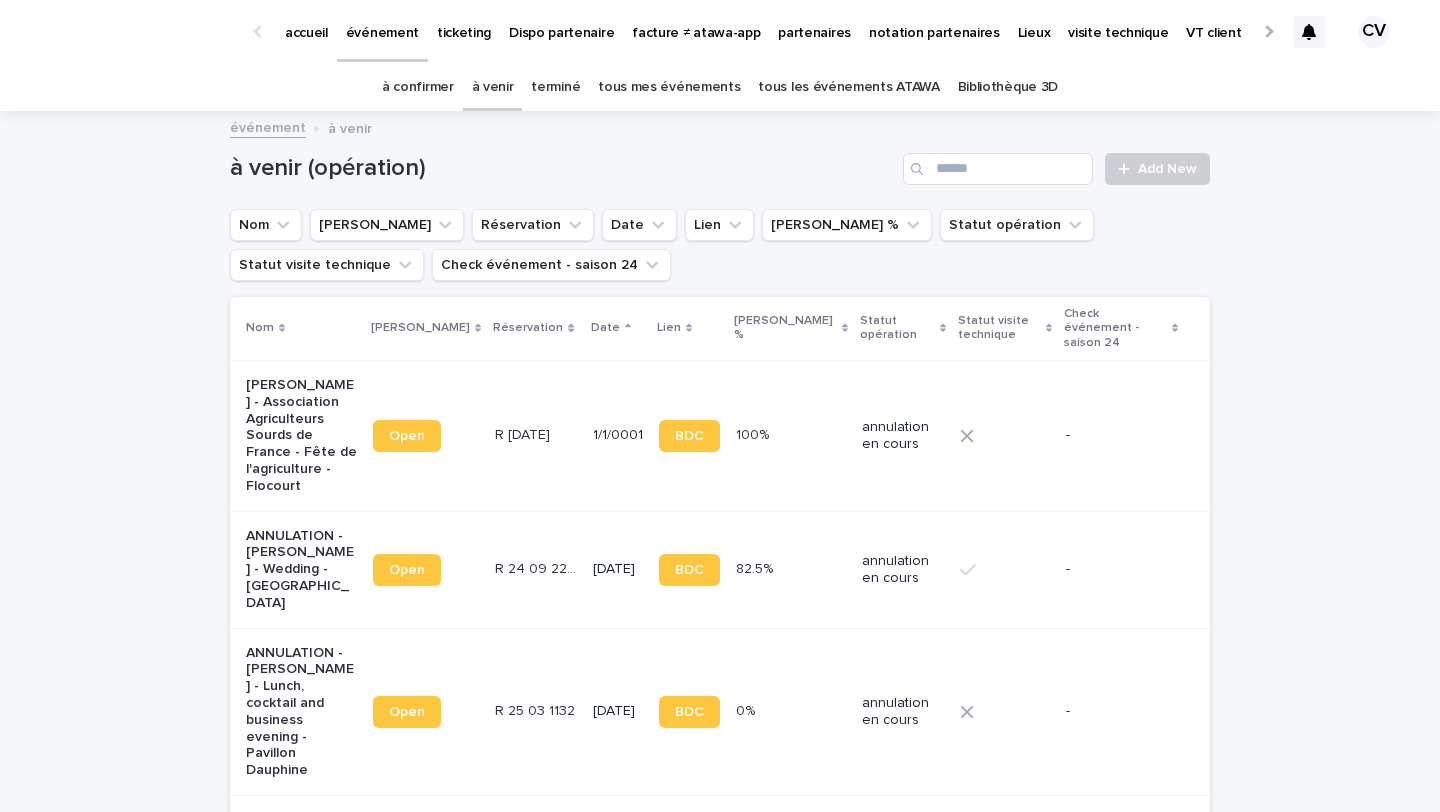 click on "à venir (opération) Add New" at bounding box center [720, 161] 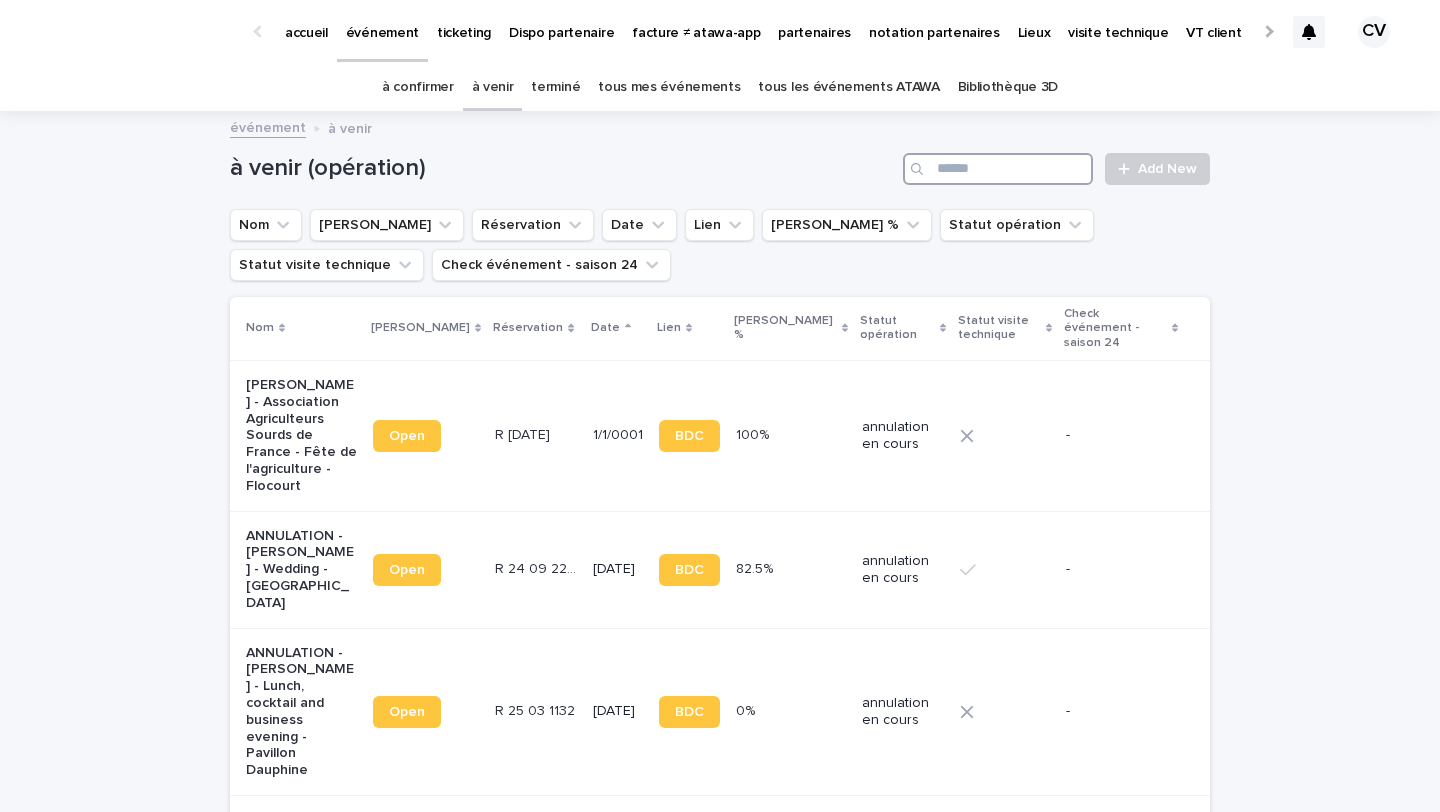 click at bounding box center (998, 169) 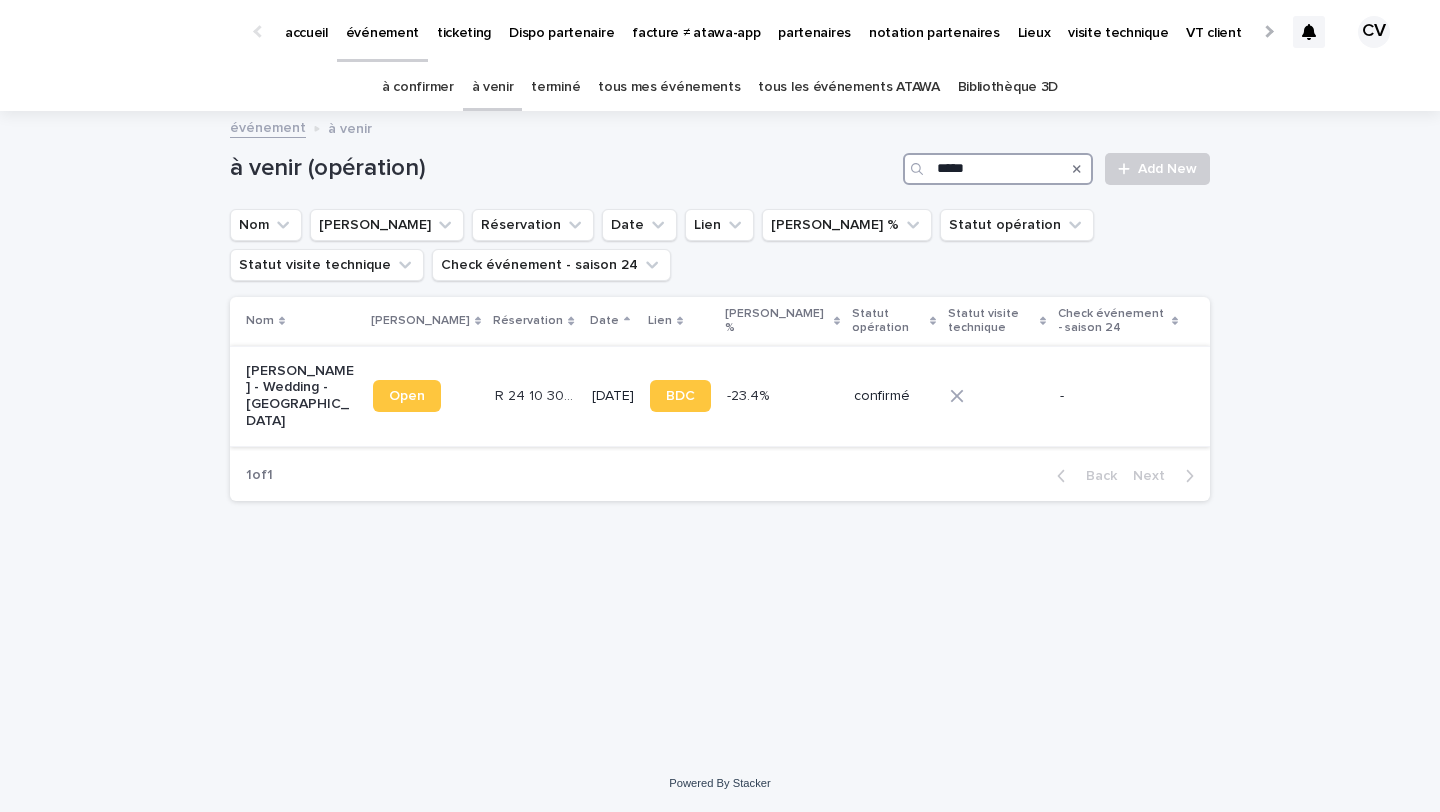 type on "*****" 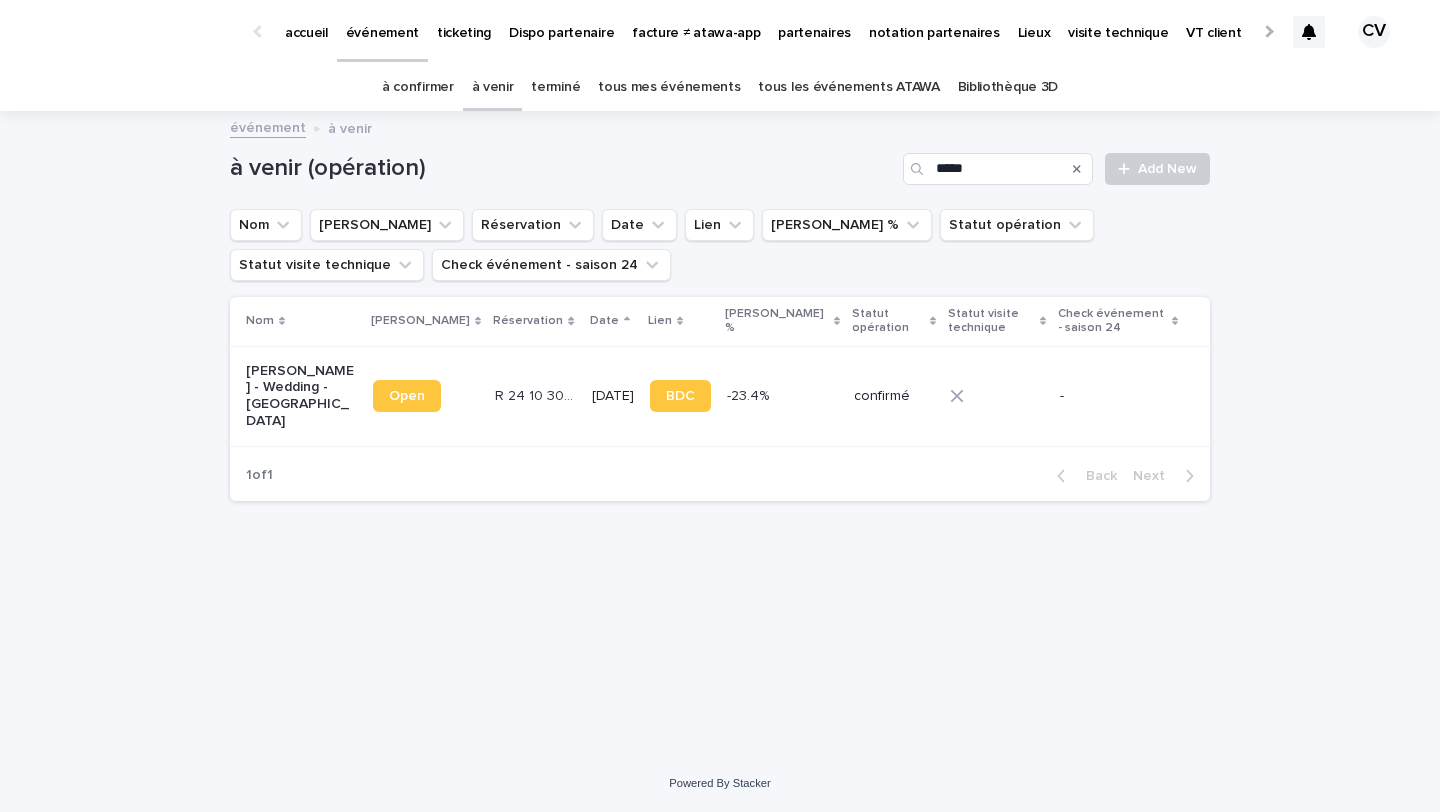 click on "[PERSON_NAME] - Wedding - [GEOGRAPHIC_DATA]" at bounding box center [301, 396] 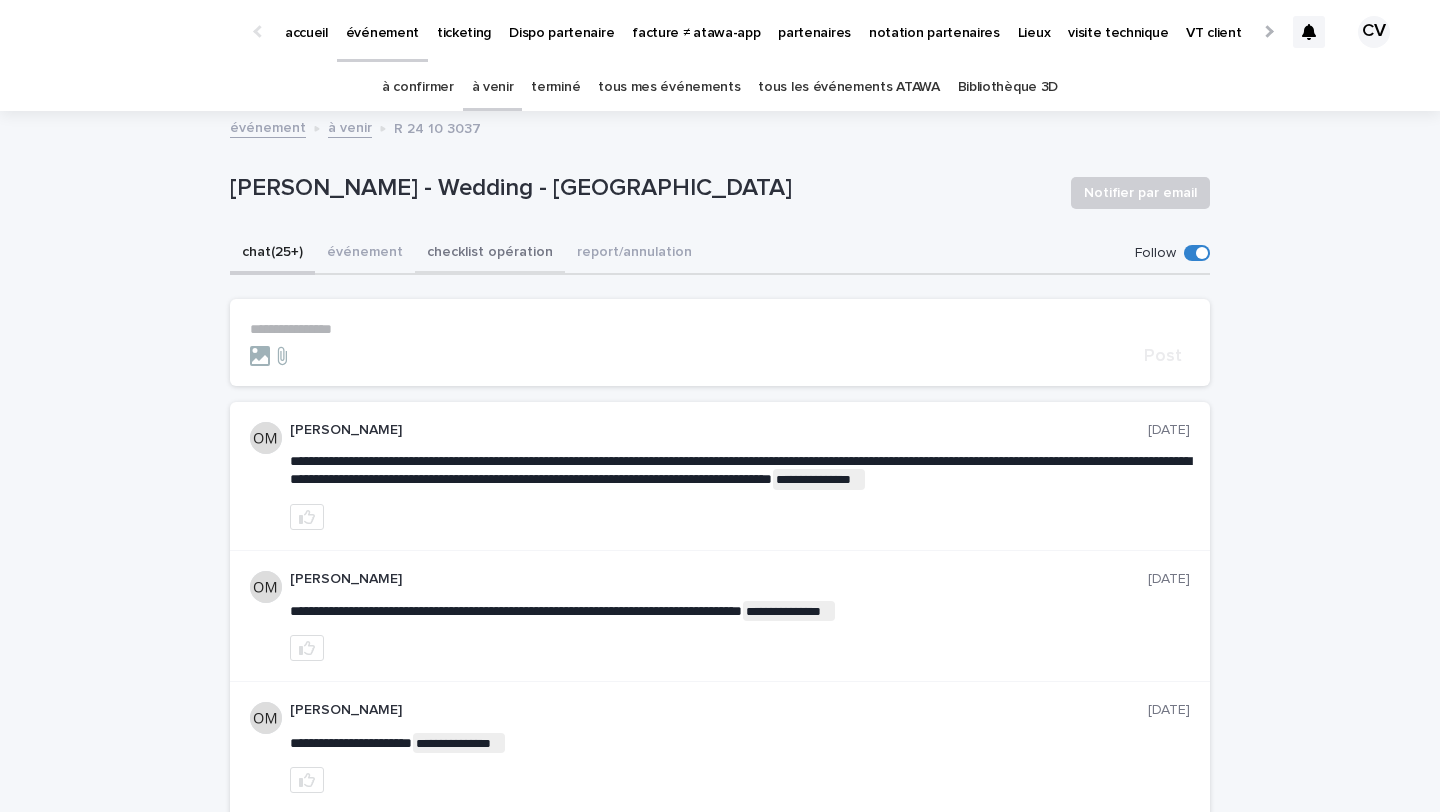 click on "checklist opération" at bounding box center [490, 254] 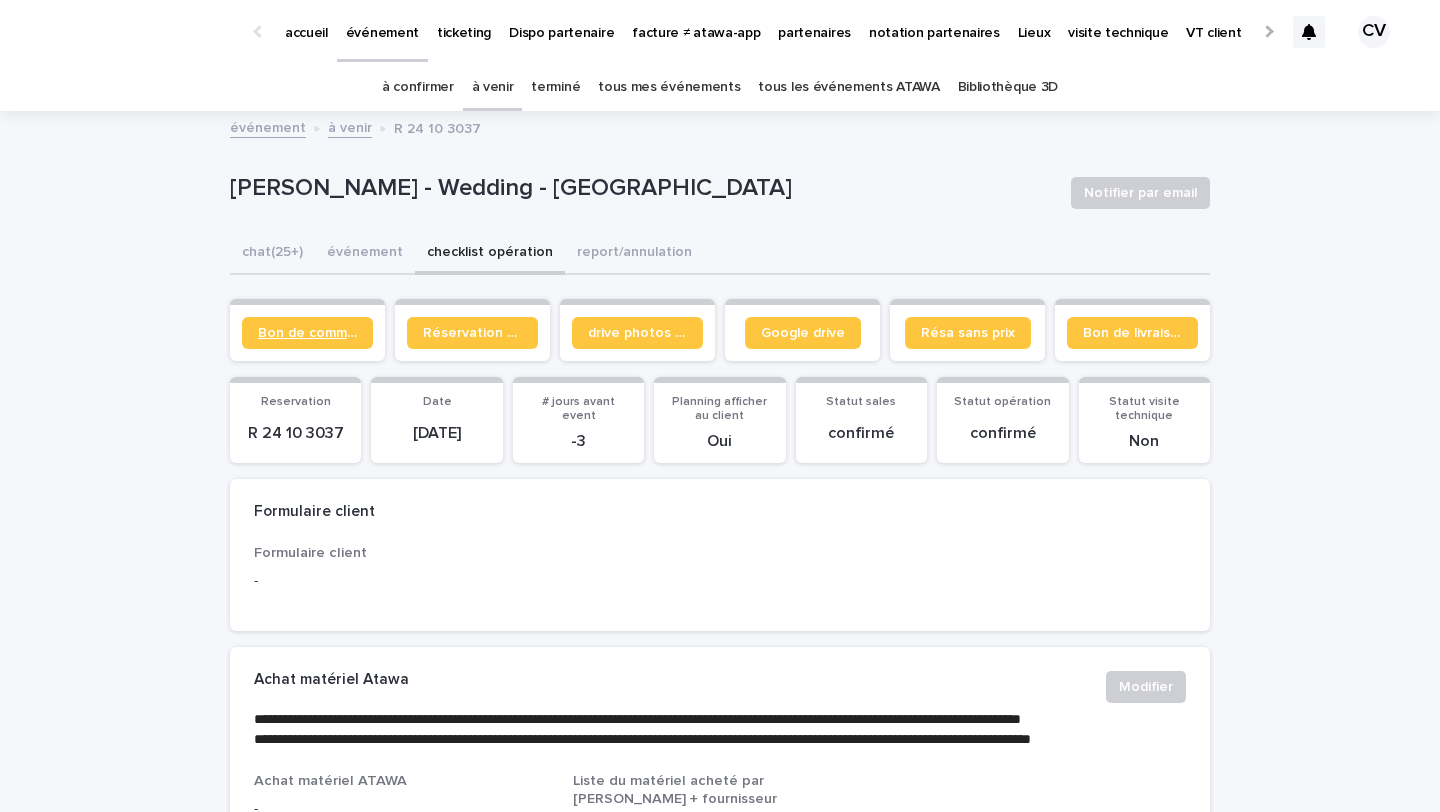 click on "Bon de commande" at bounding box center (307, 333) 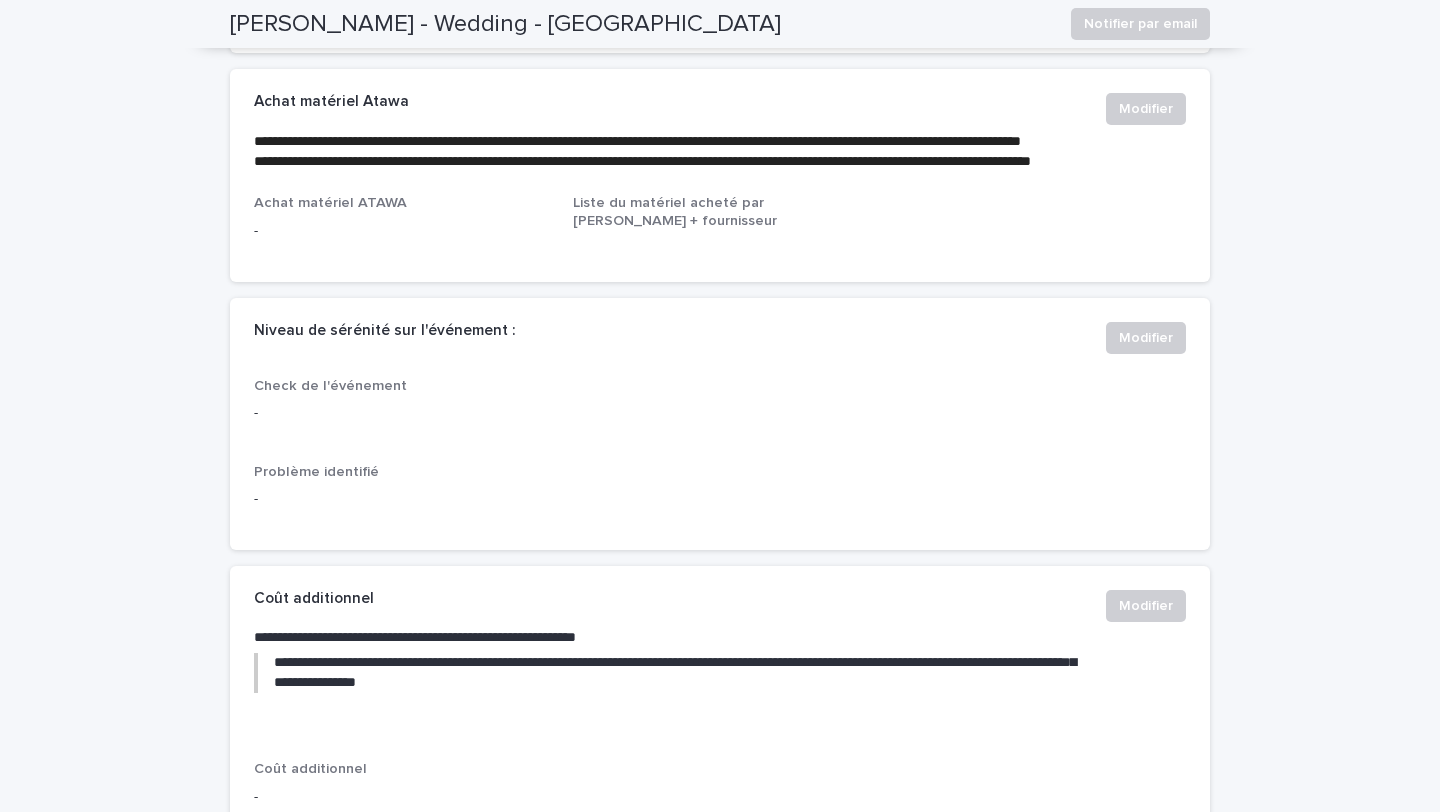 scroll, scrollTop: 69, scrollLeft: 0, axis: vertical 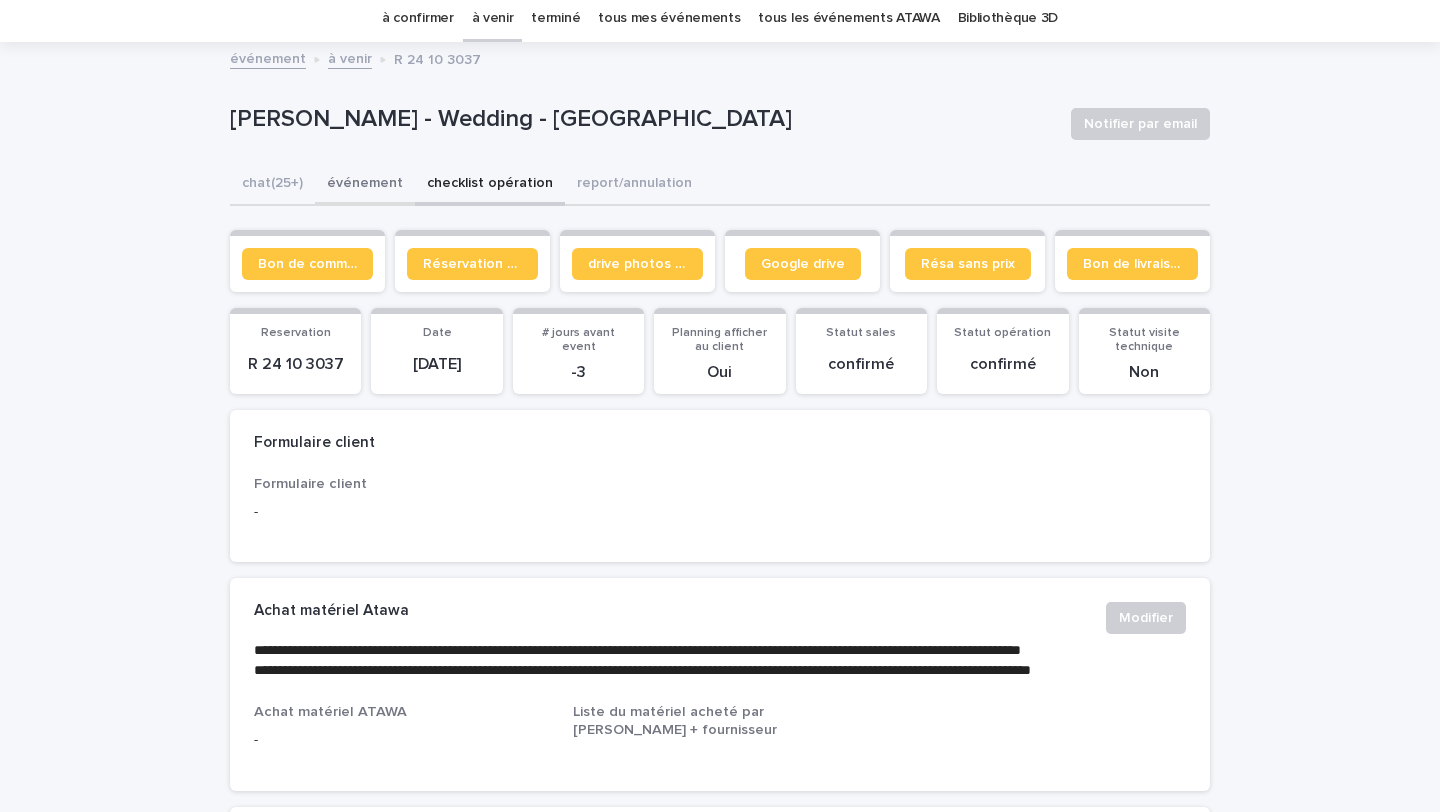 click on "événement" at bounding box center (365, 185) 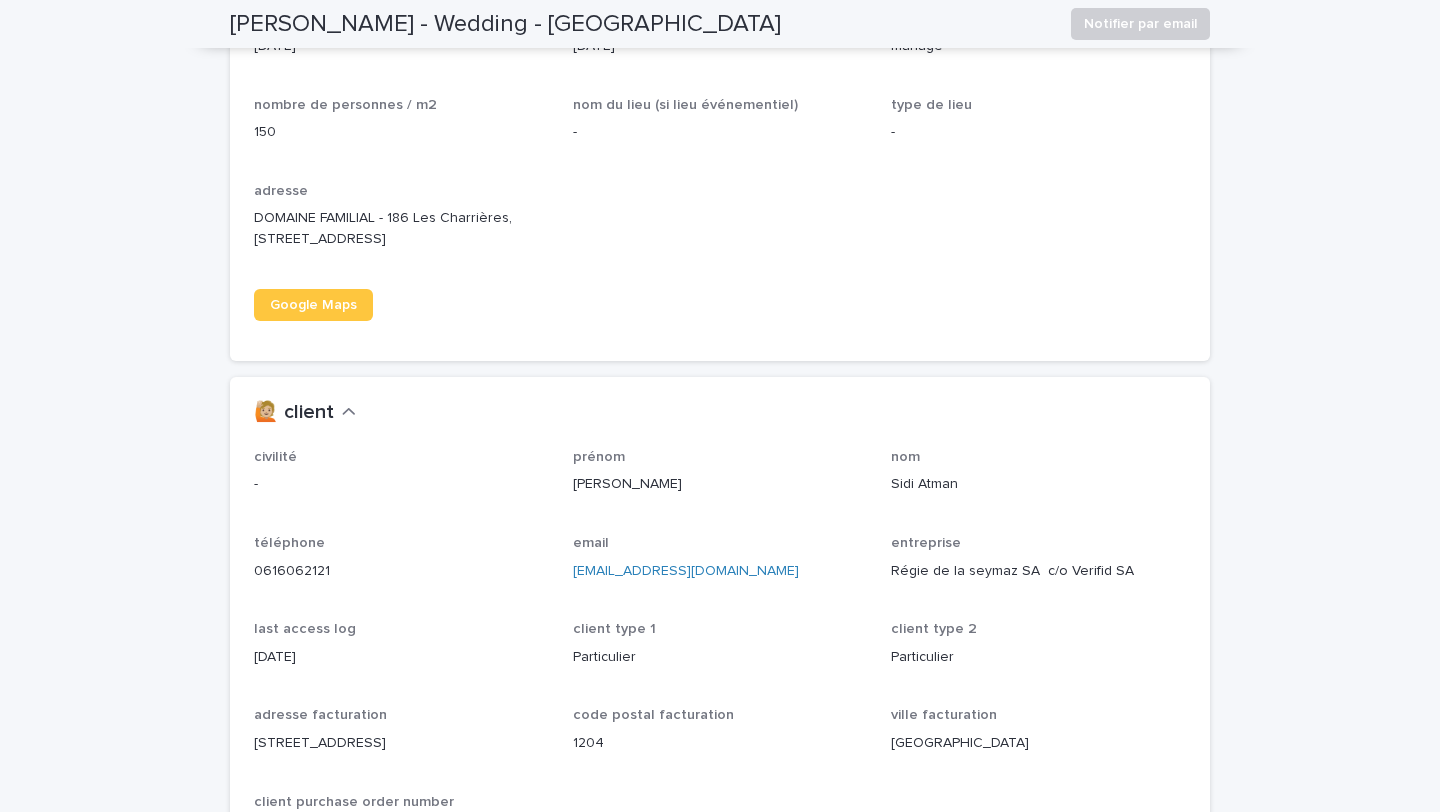 scroll, scrollTop: 1717, scrollLeft: 0, axis: vertical 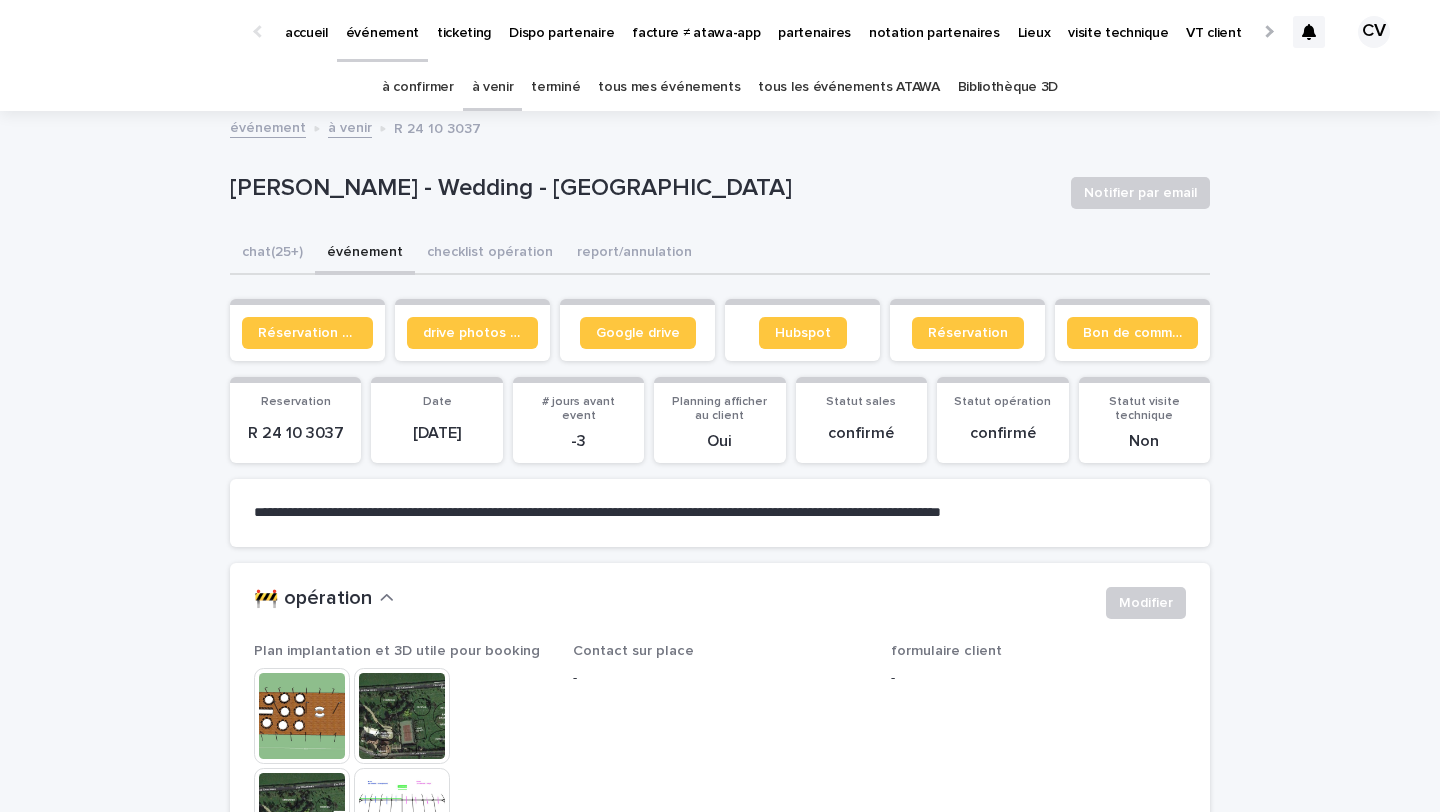 click on "à venir" at bounding box center [493, 87] 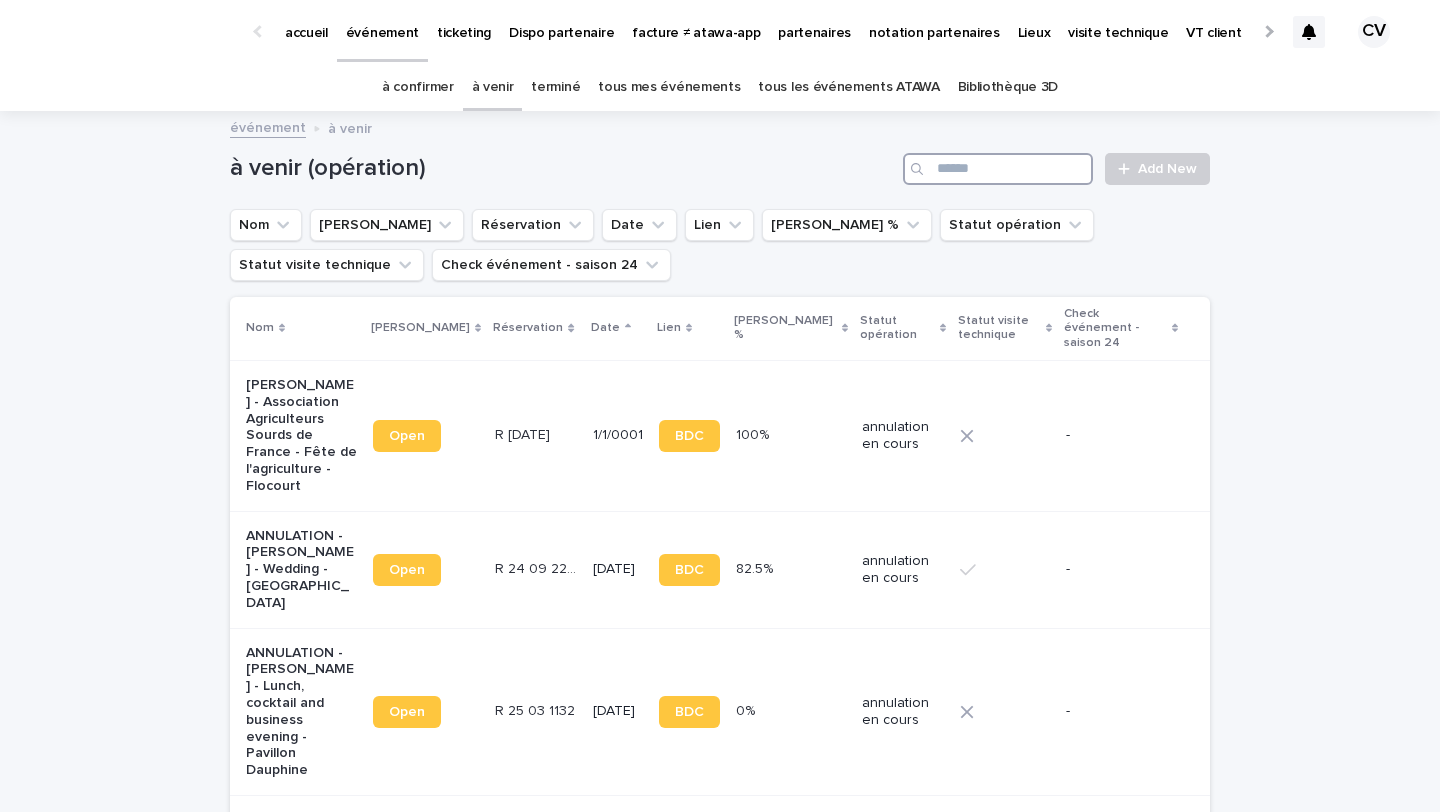 click at bounding box center (998, 169) 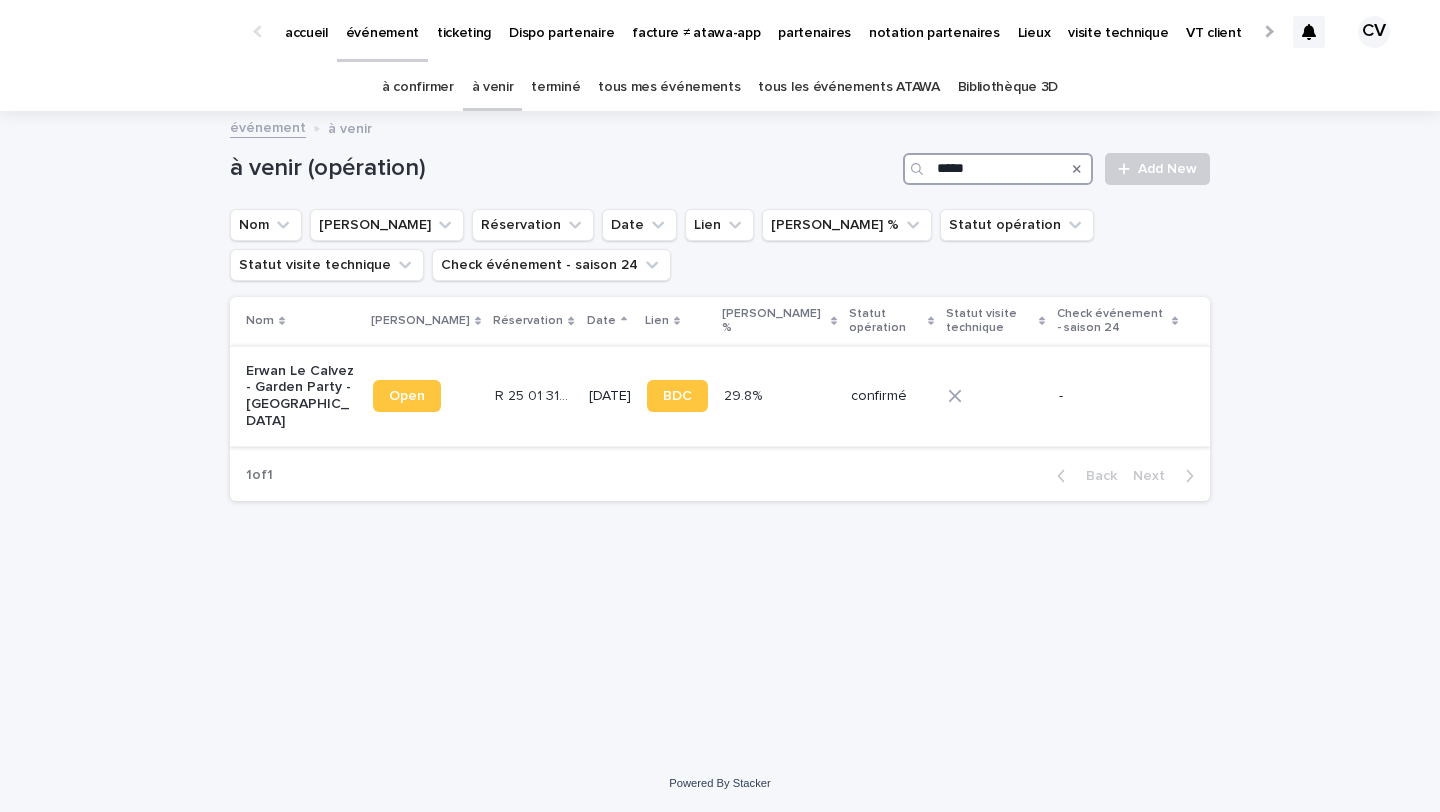type on "*****" 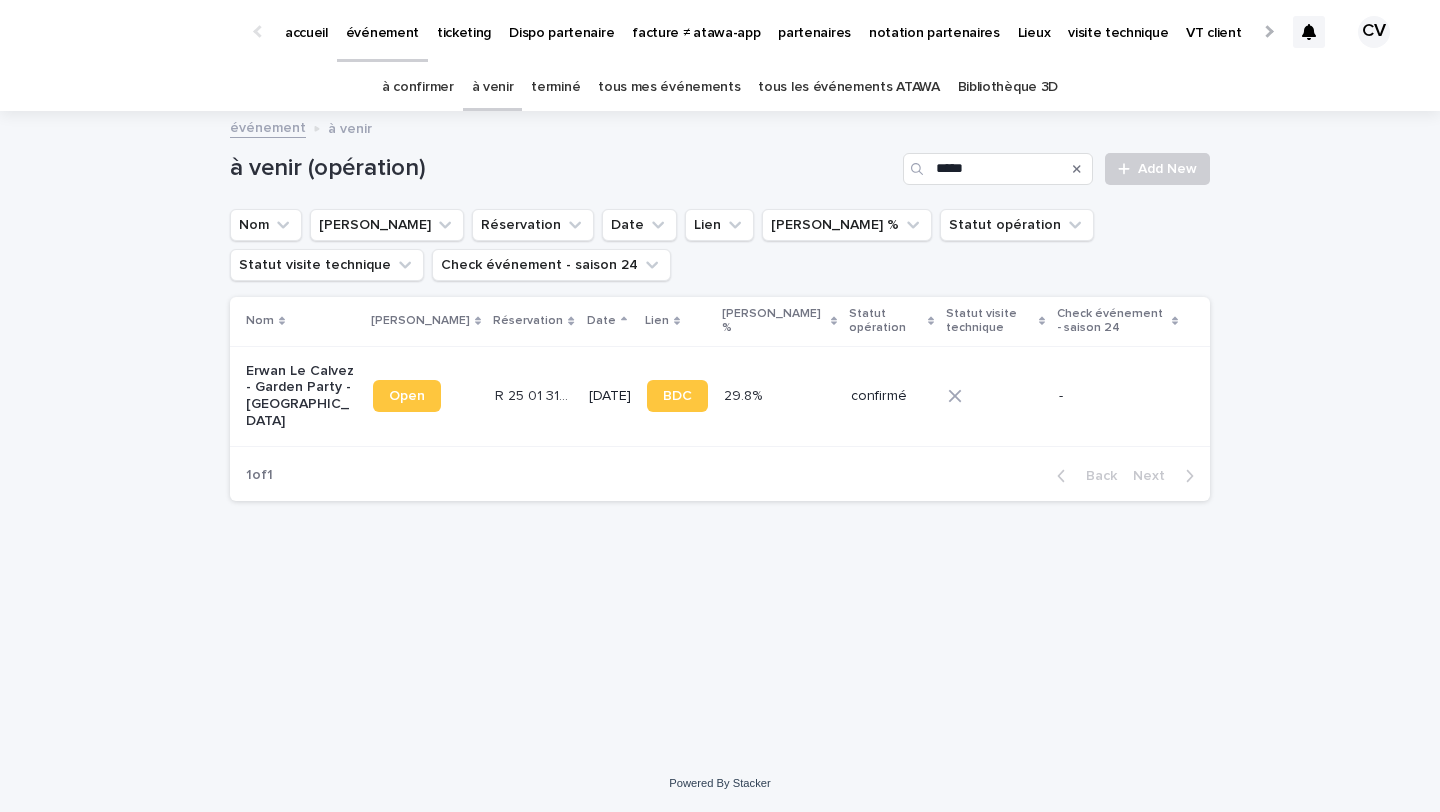 click on "Erwan Le Calvez - Garden Party - [GEOGRAPHIC_DATA]" at bounding box center (301, 396) 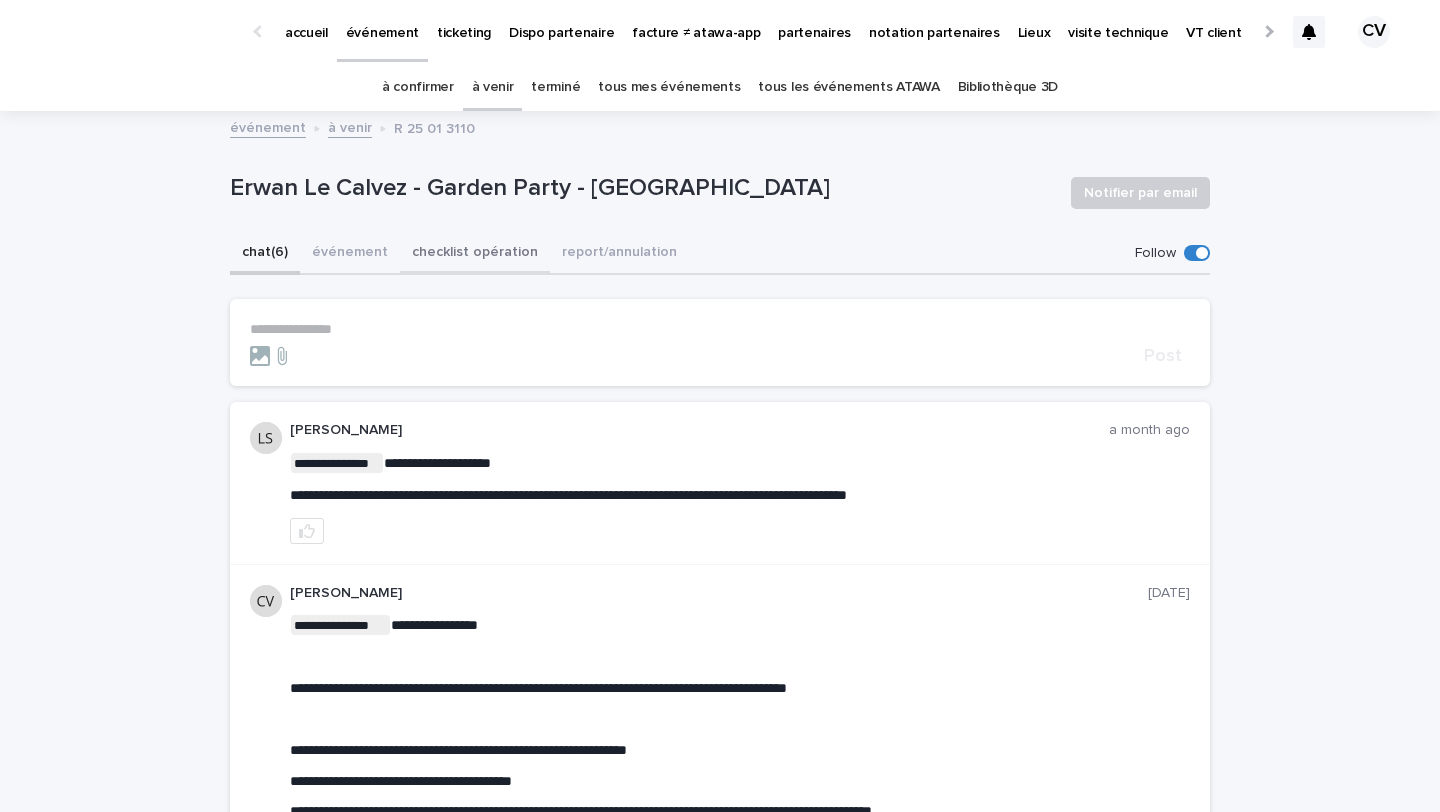 click on "checklist opération" at bounding box center (475, 254) 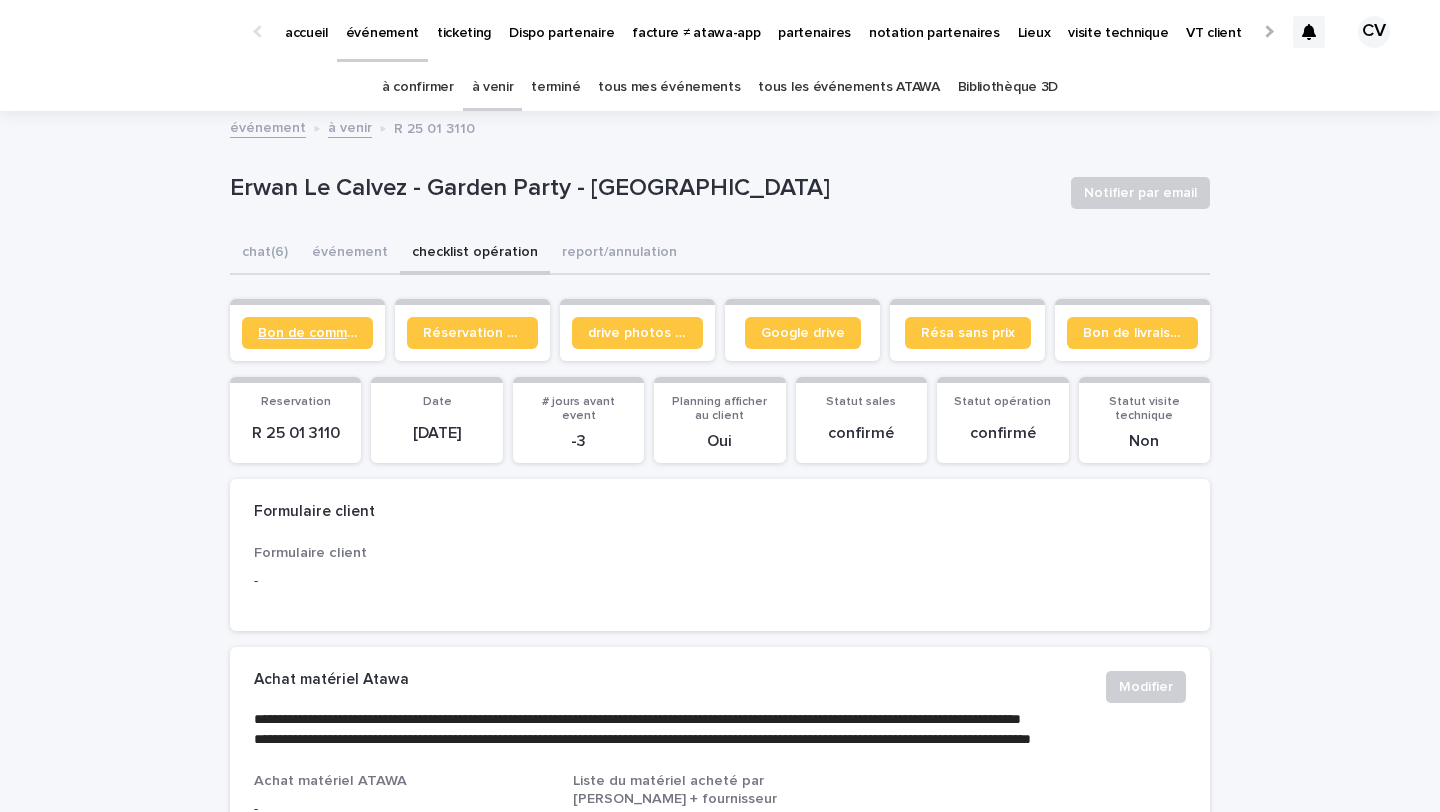 click on "Bon de commande" at bounding box center (307, 333) 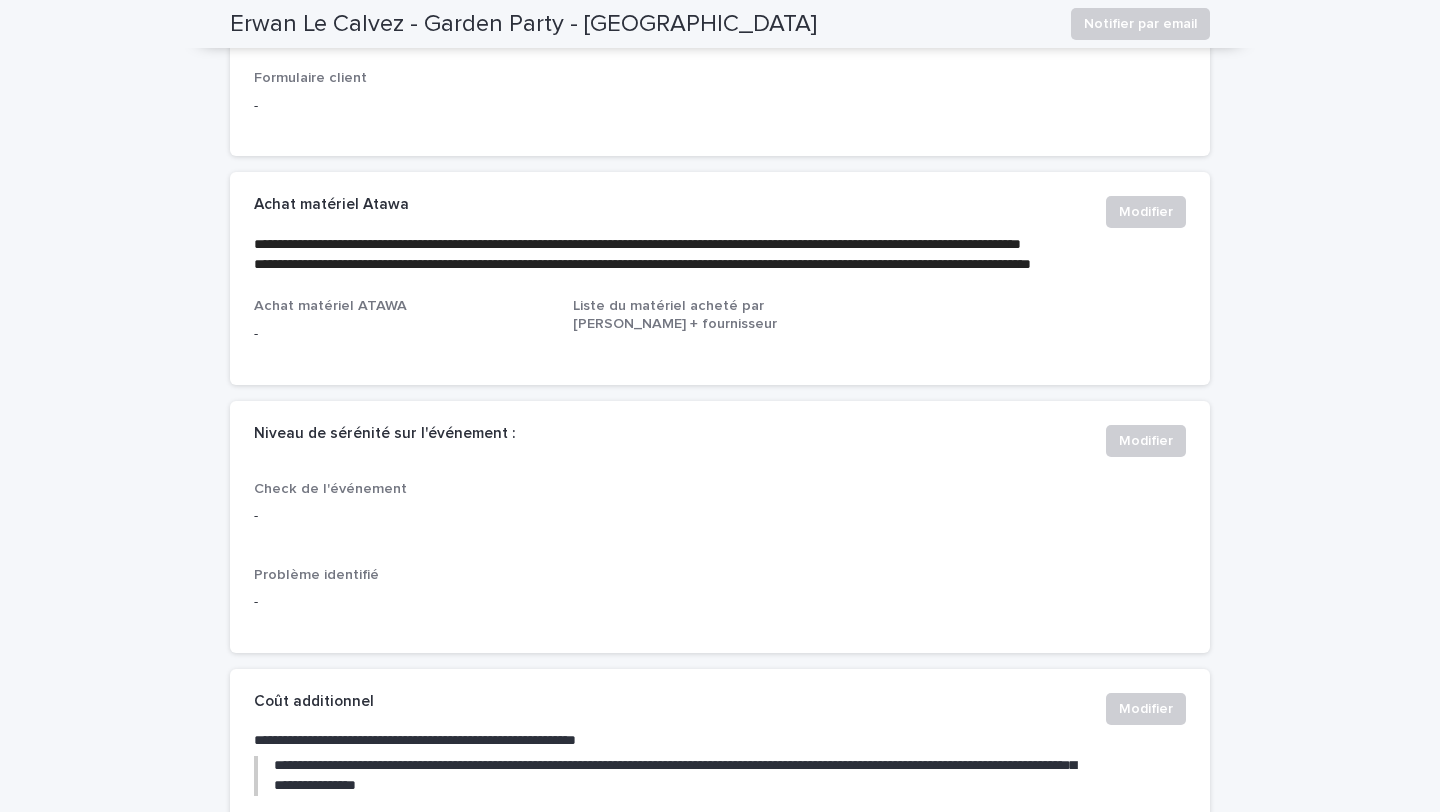 scroll, scrollTop: 0, scrollLeft: 0, axis: both 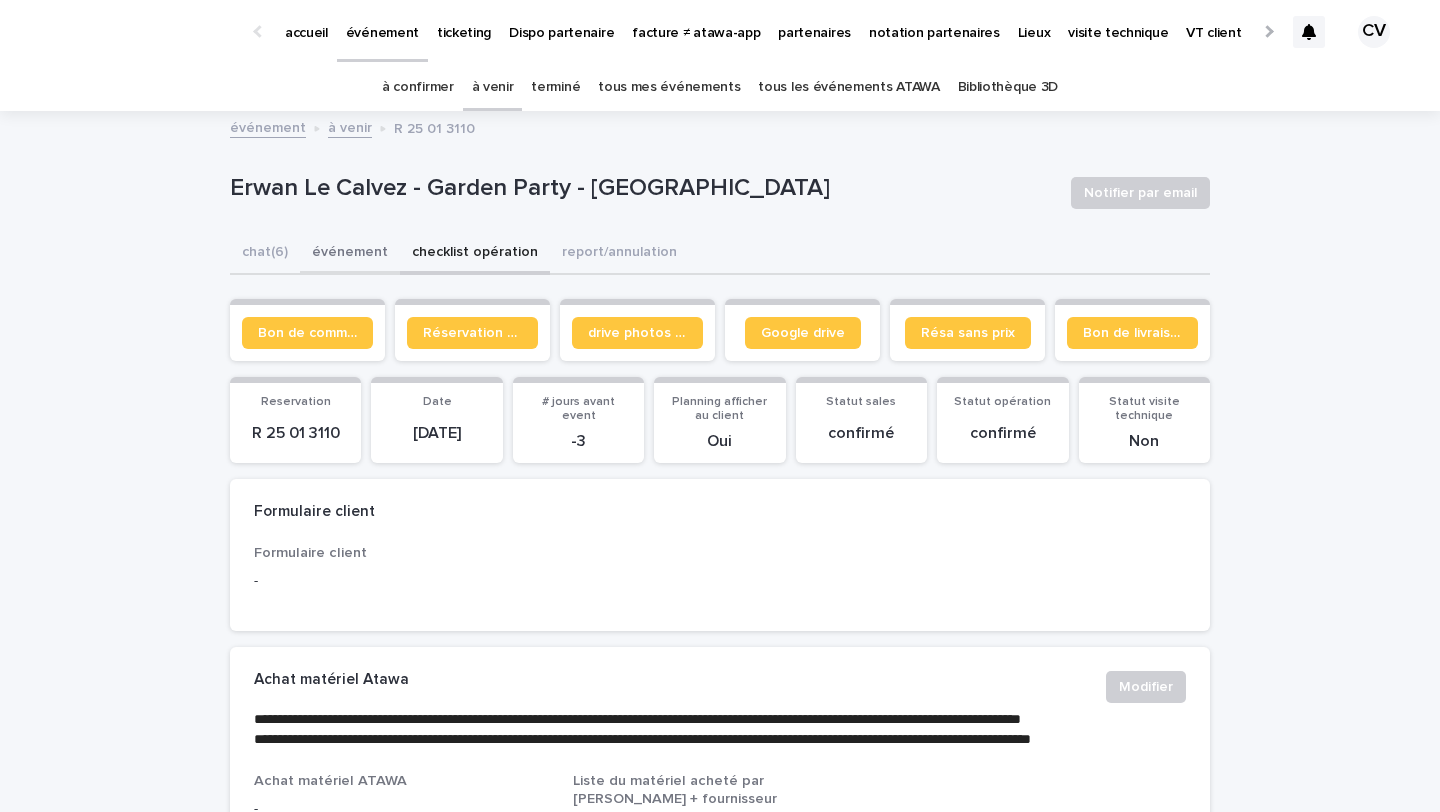 click on "événement" at bounding box center [350, 254] 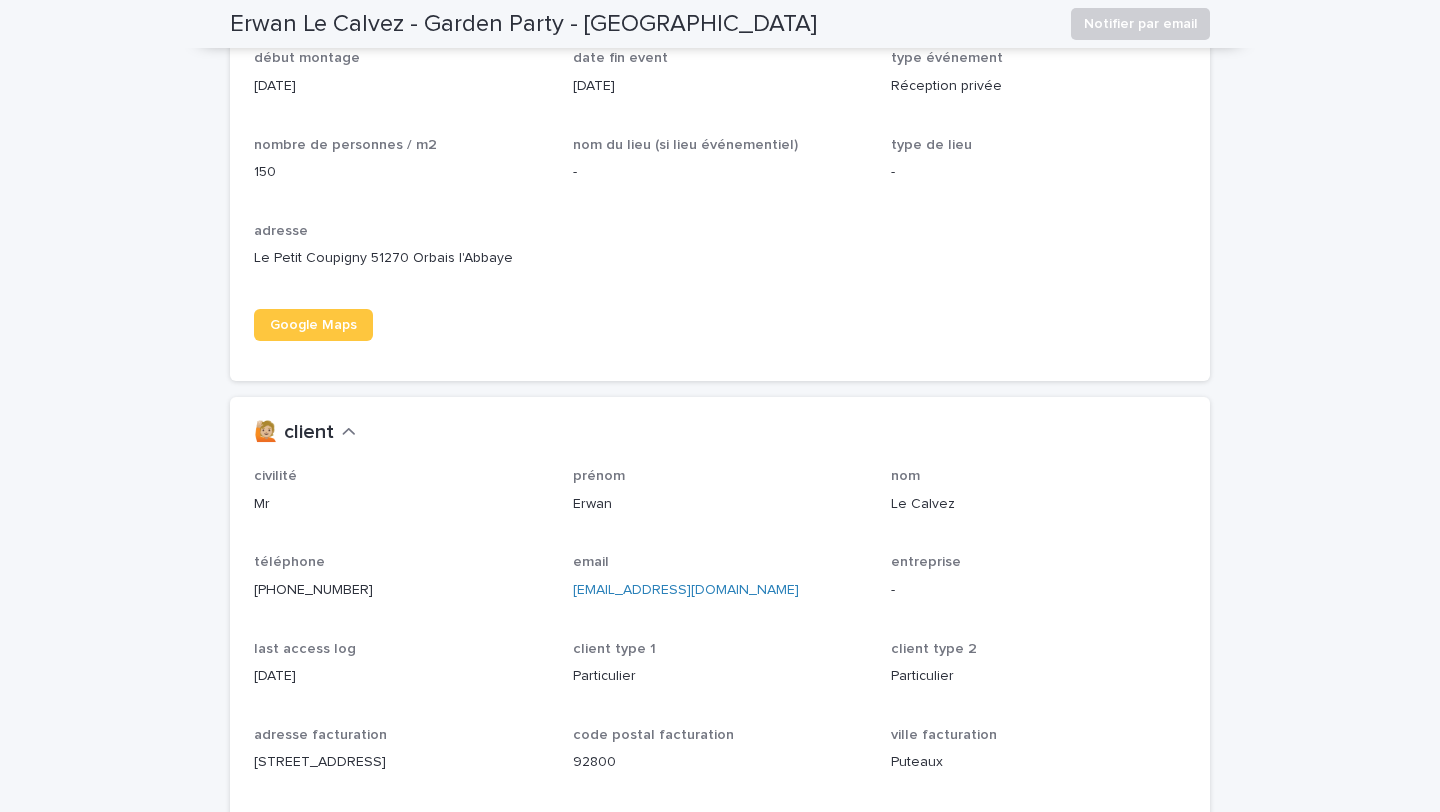 scroll, scrollTop: 1417, scrollLeft: 0, axis: vertical 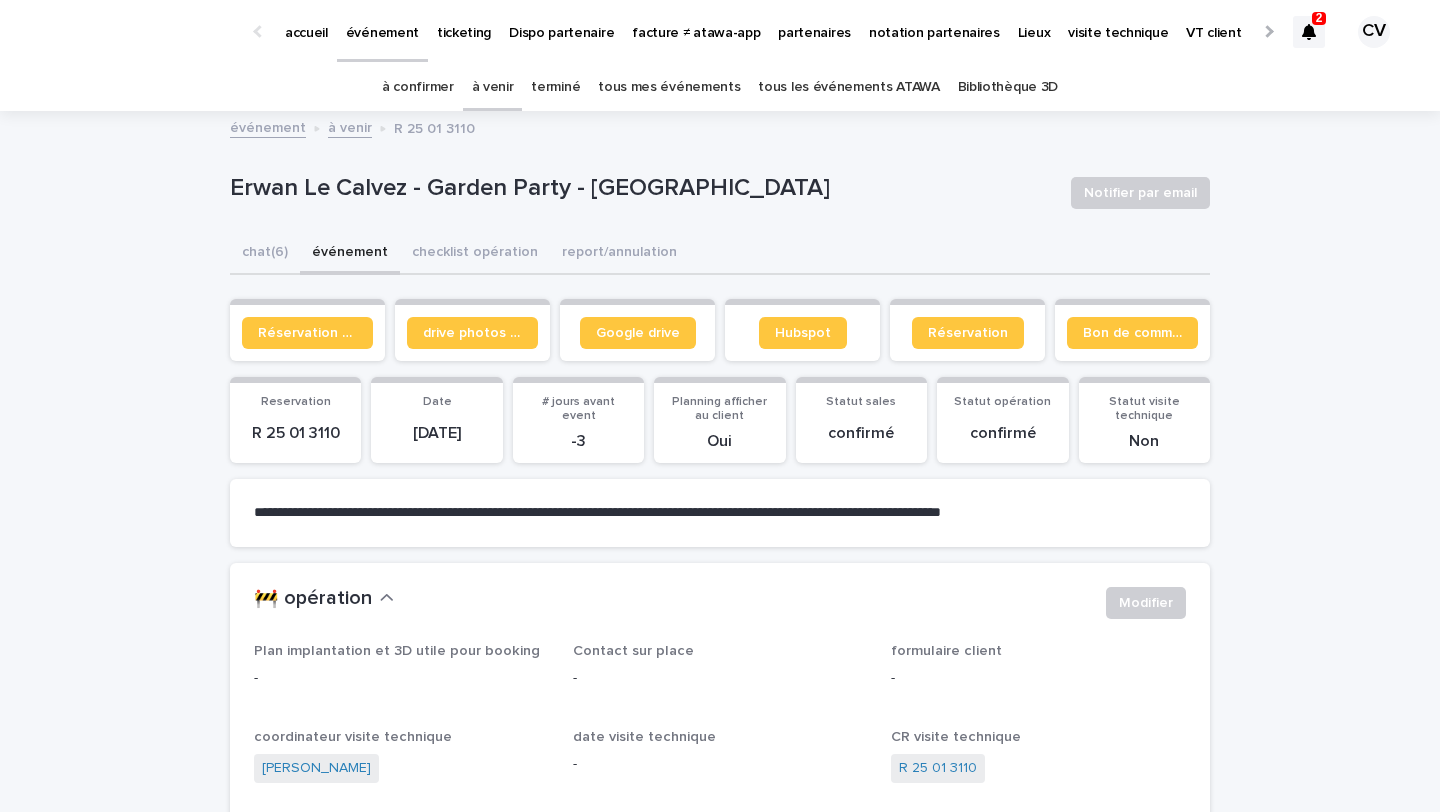 click on "à venir" at bounding box center [493, 87] 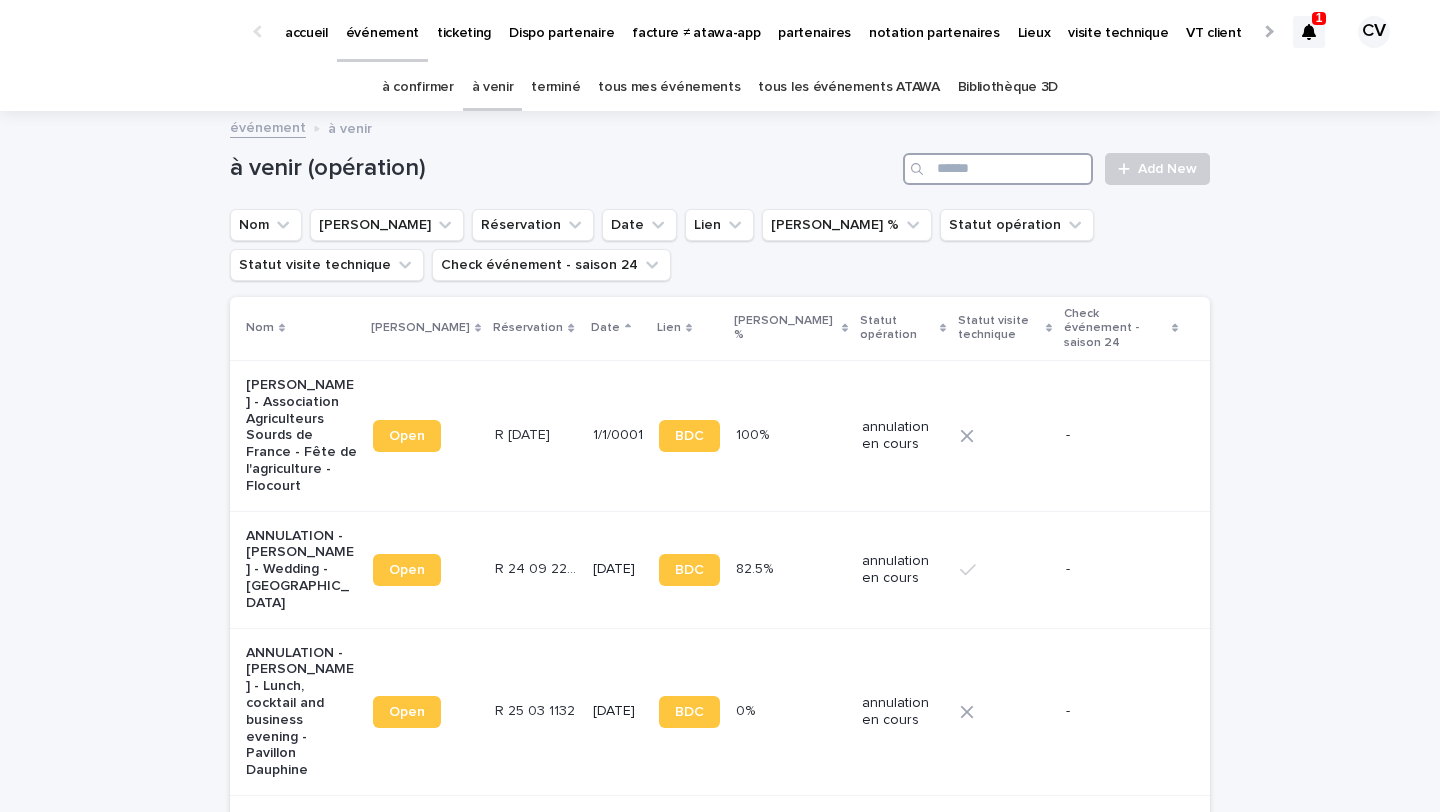 click at bounding box center [998, 169] 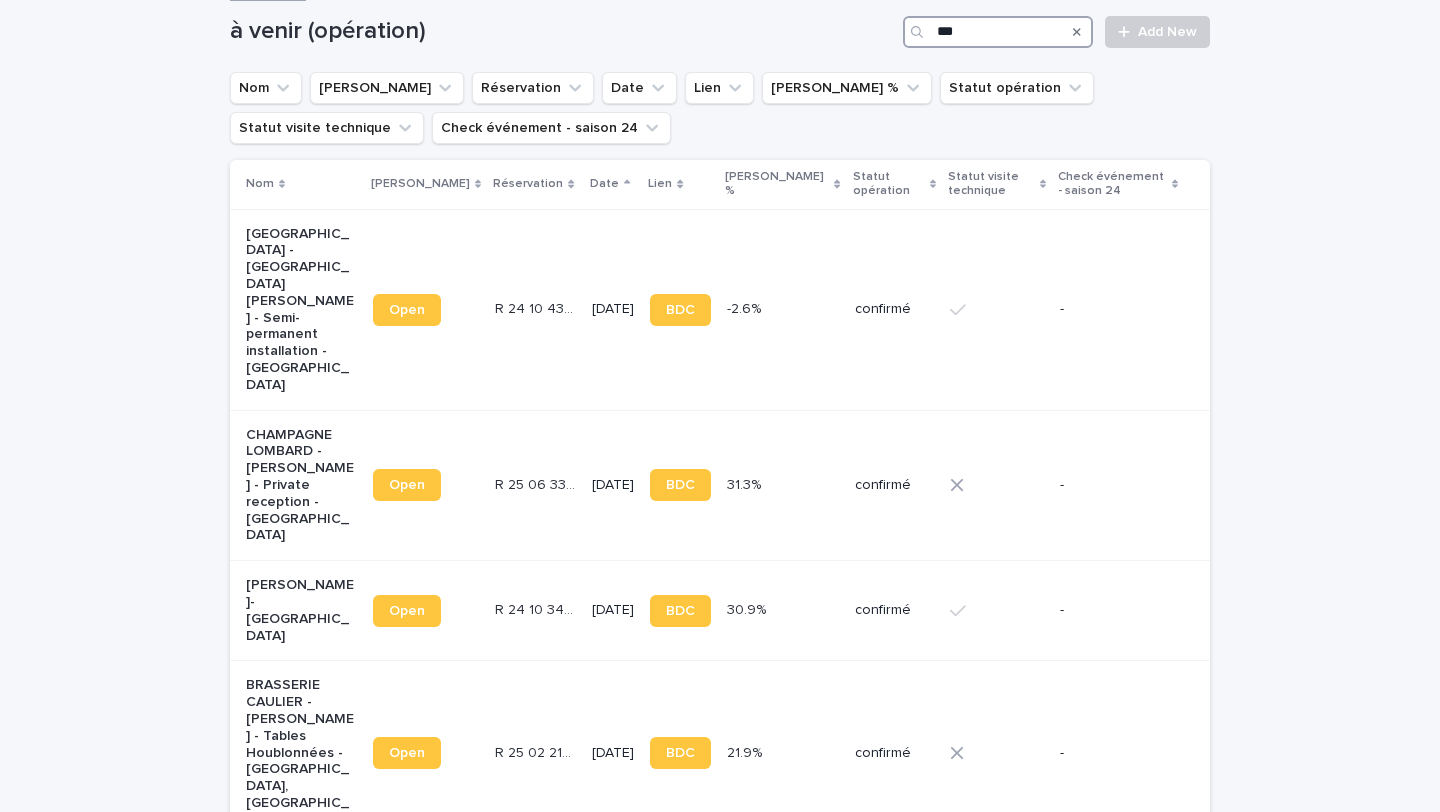 scroll, scrollTop: 0, scrollLeft: 0, axis: both 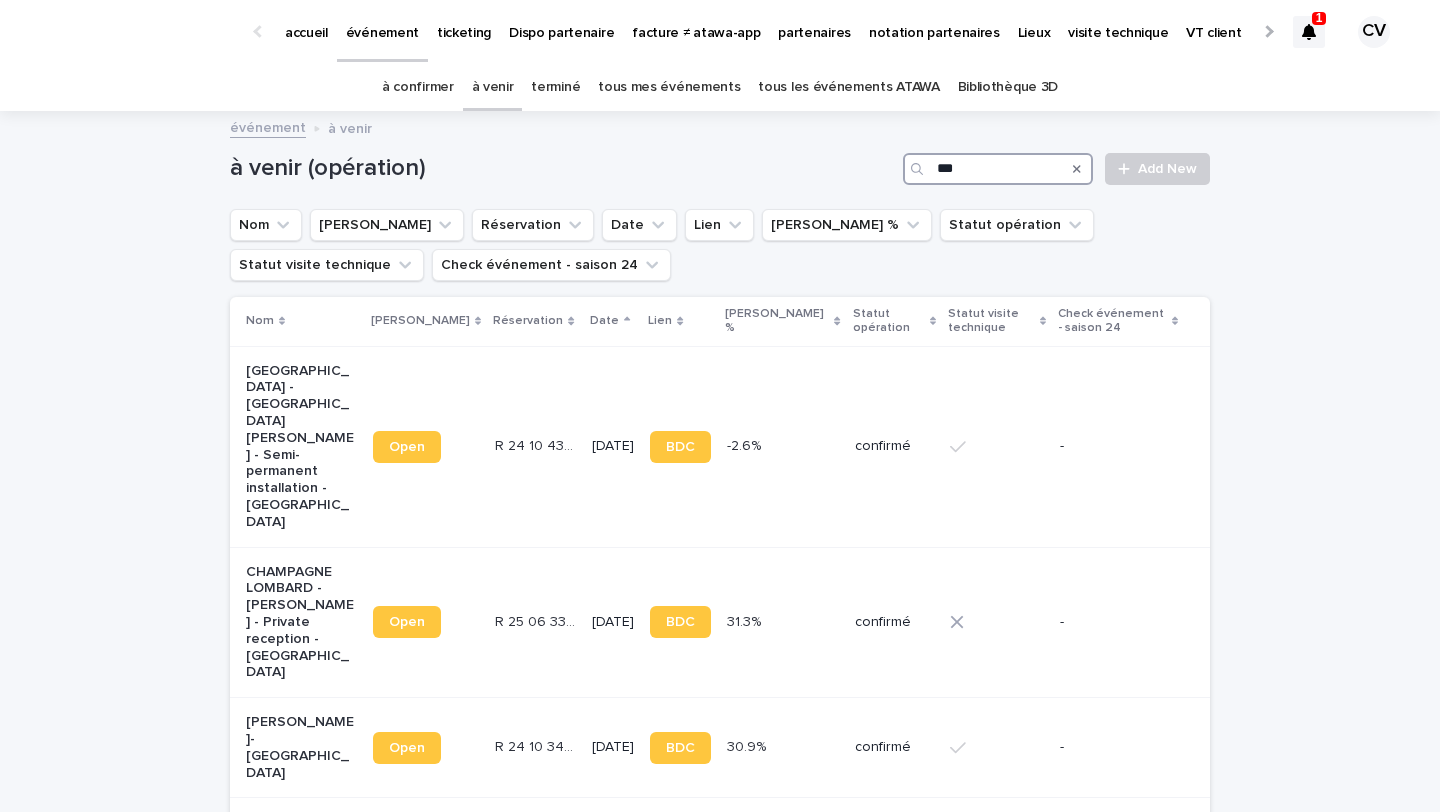 type on "***" 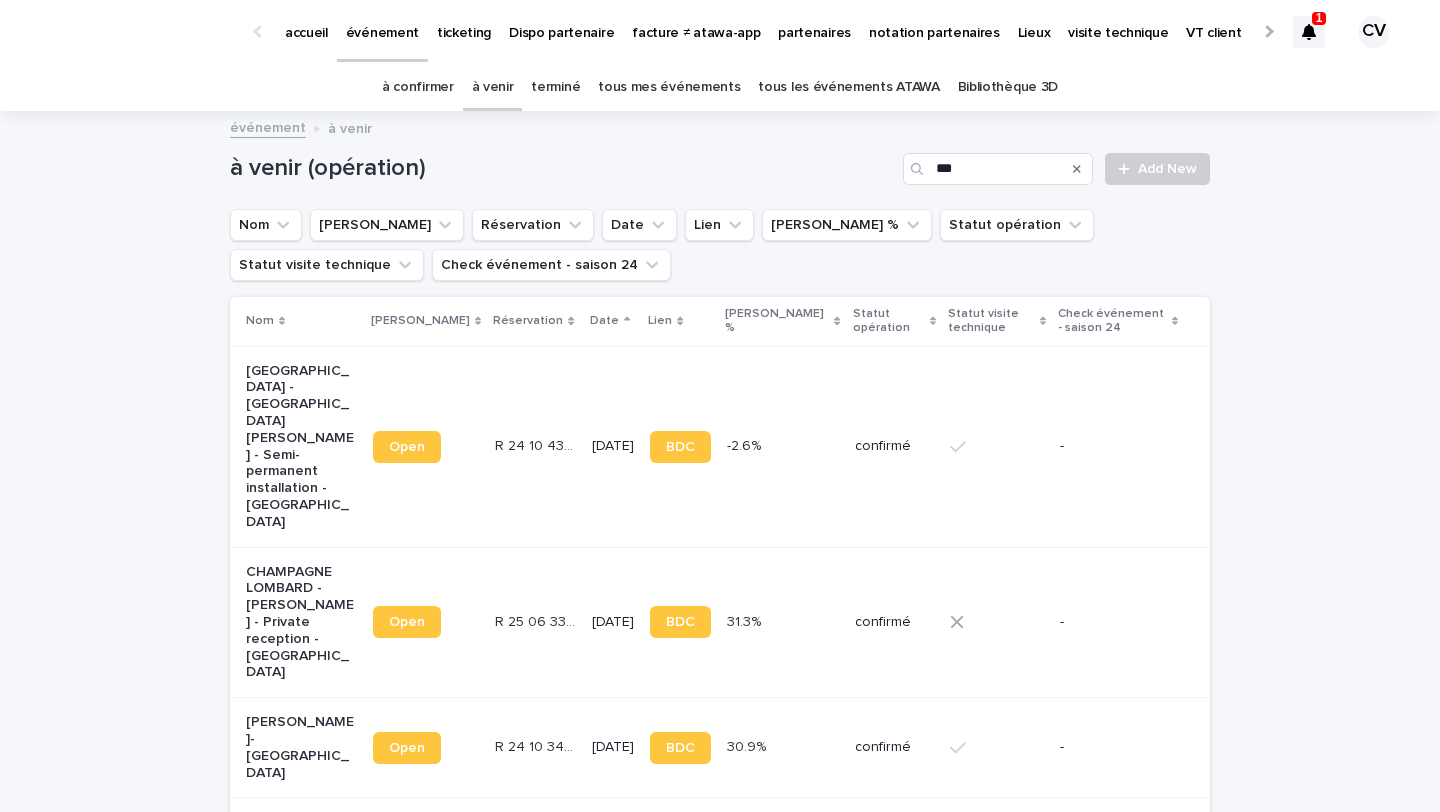 click on "terminé" at bounding box center [555, 87] 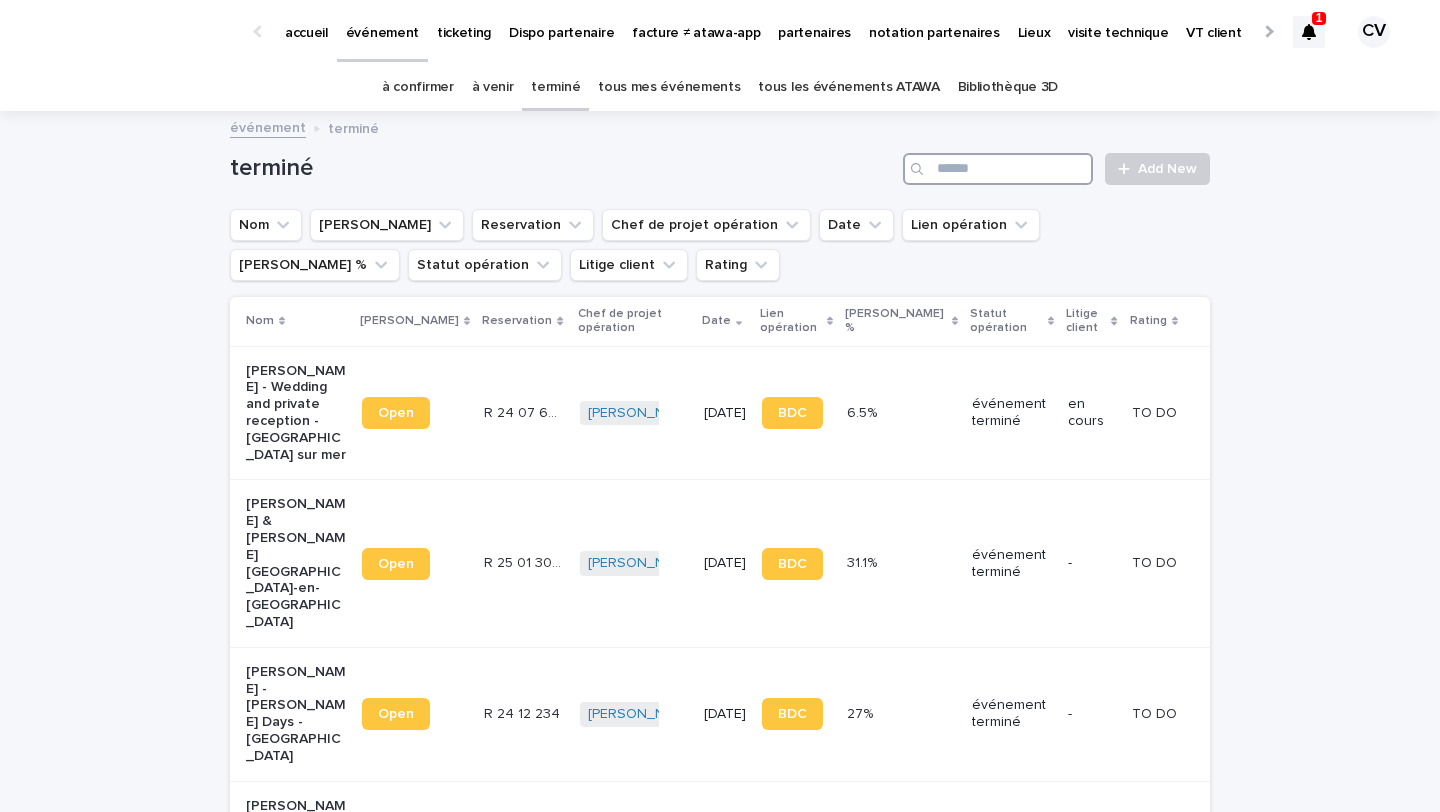 click at bounding box center (998, 169) 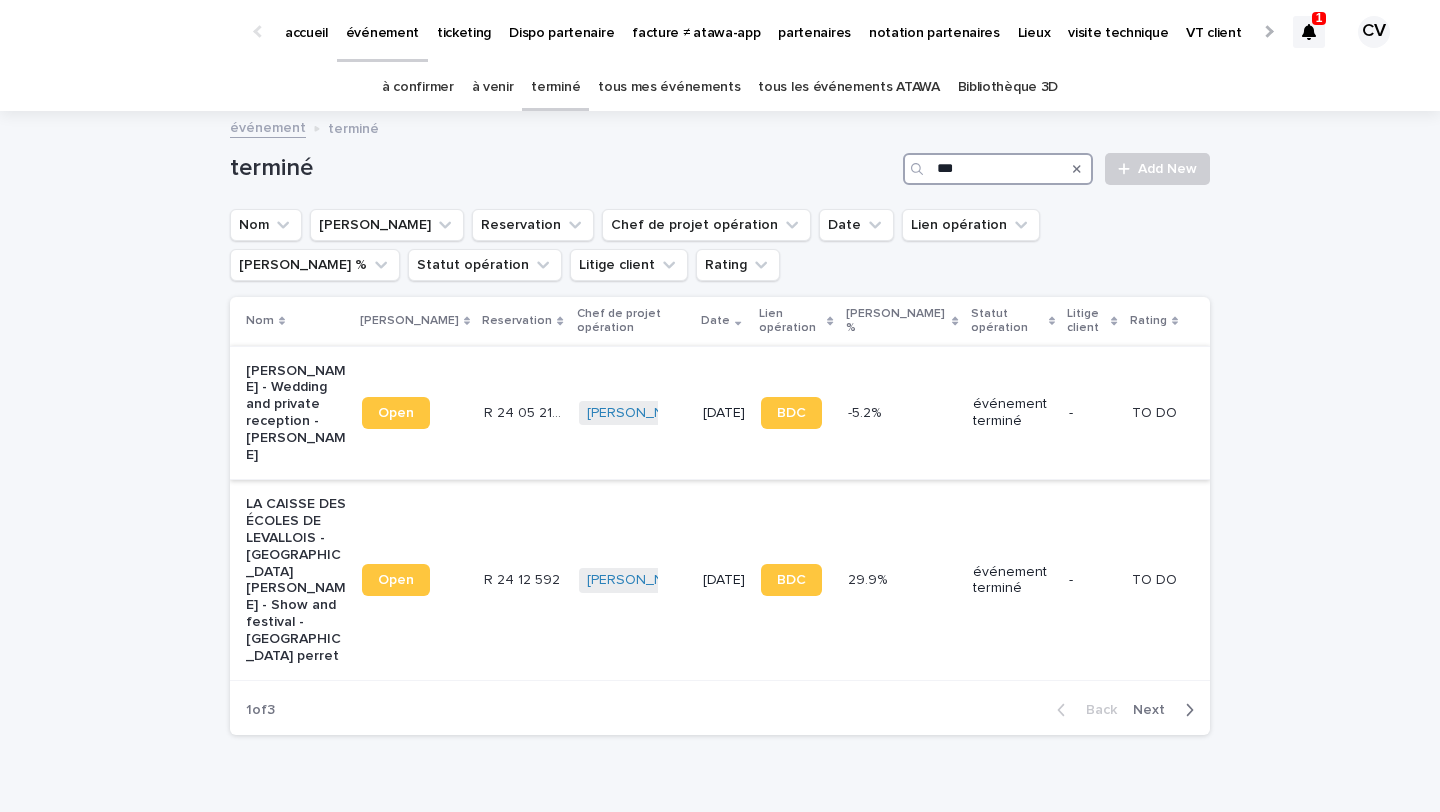 type on "***" 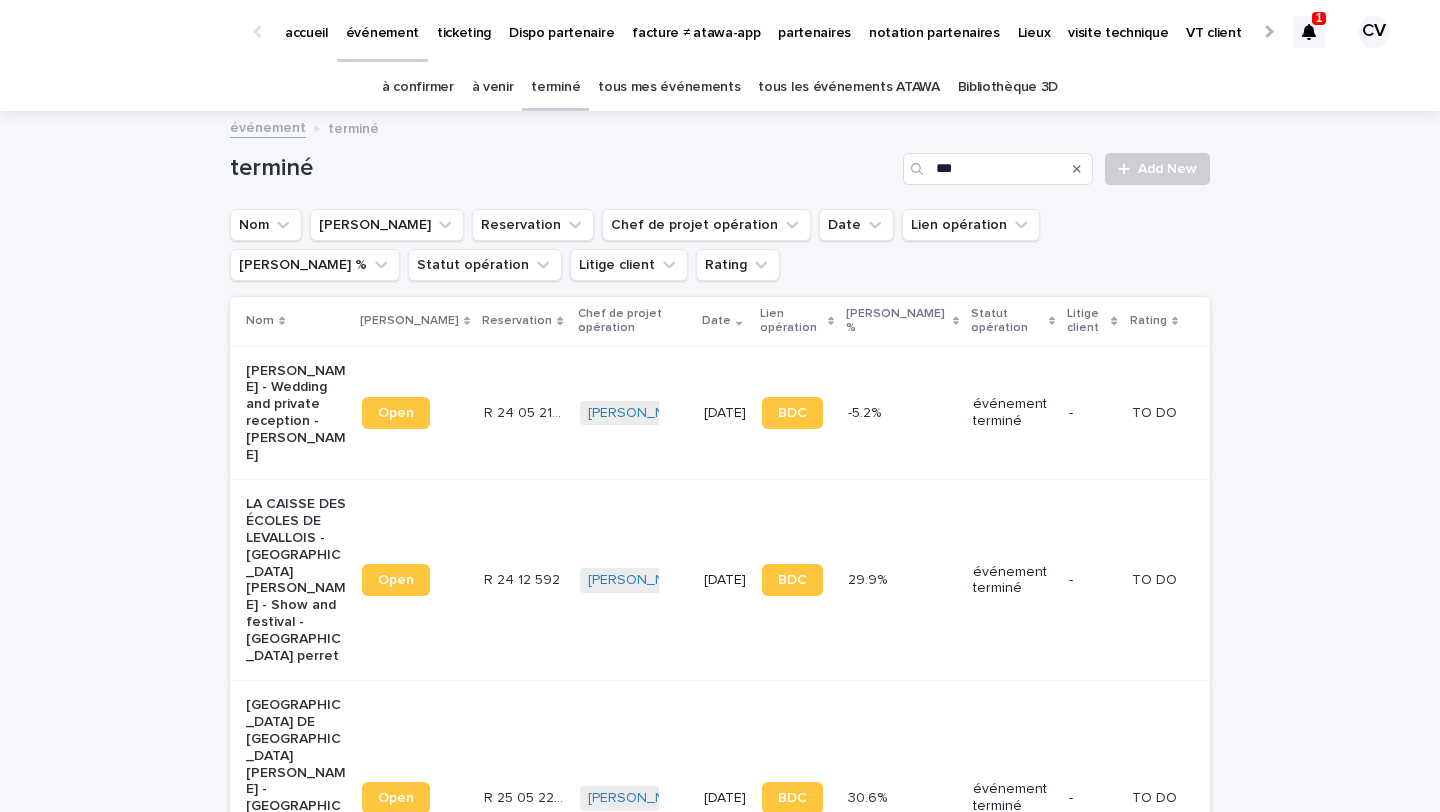 click on "[PERSON_NAME] - Wedding and private reception - [PERSON_NAME]" at bounding box center [296, 413] 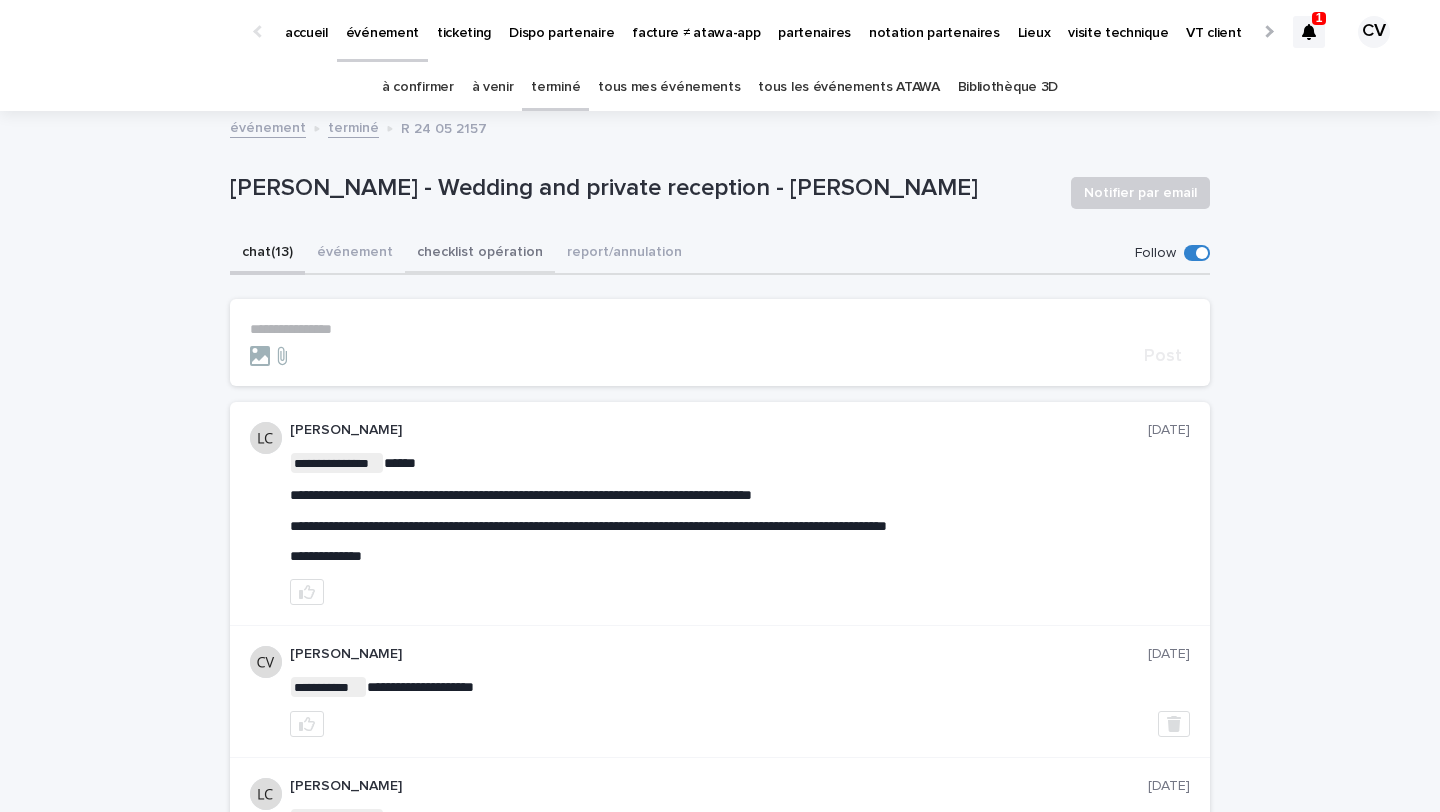 click on "checklist opération" at bounding box center [480, 254] 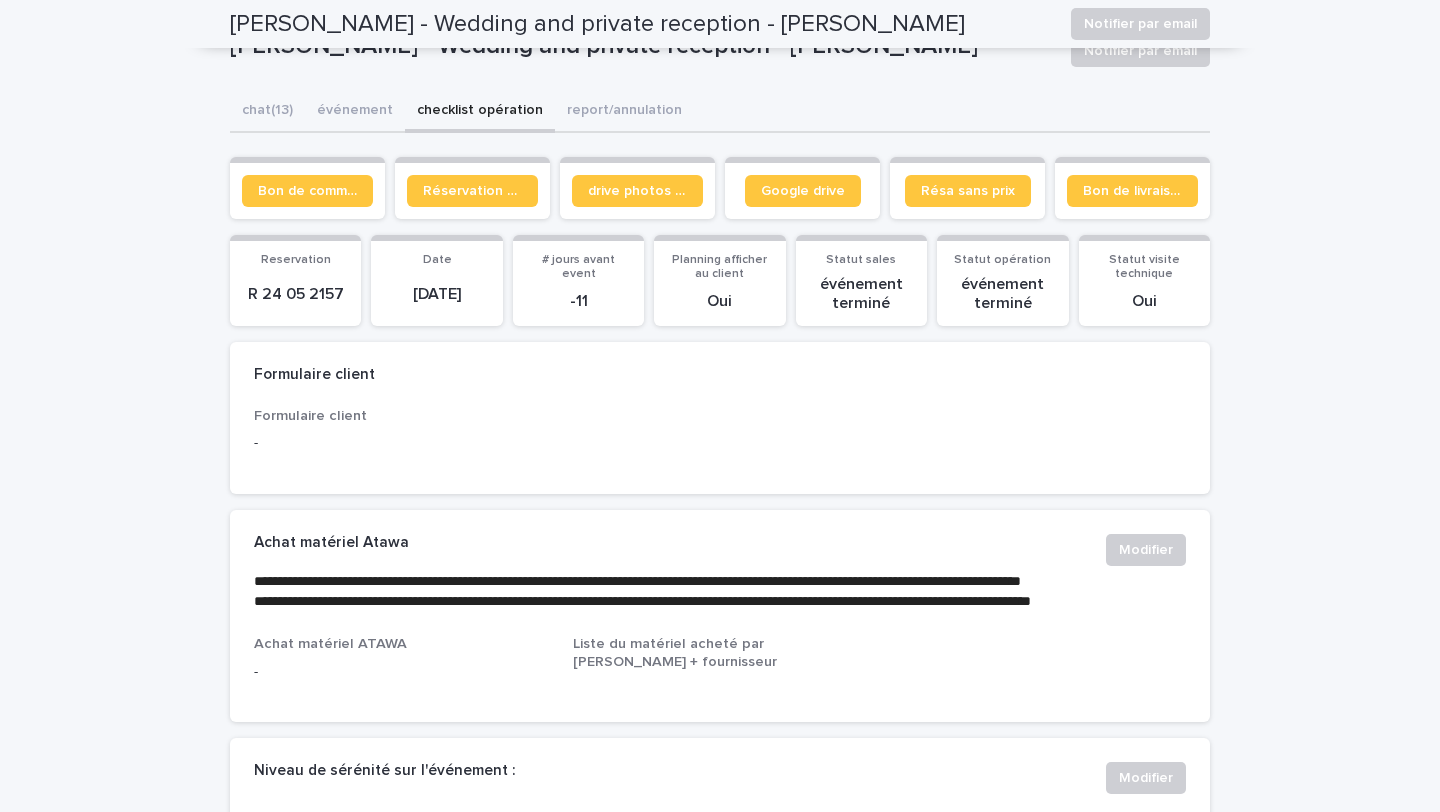 scroll, scrollTop: 0, scrollLeft: 0, axis: both 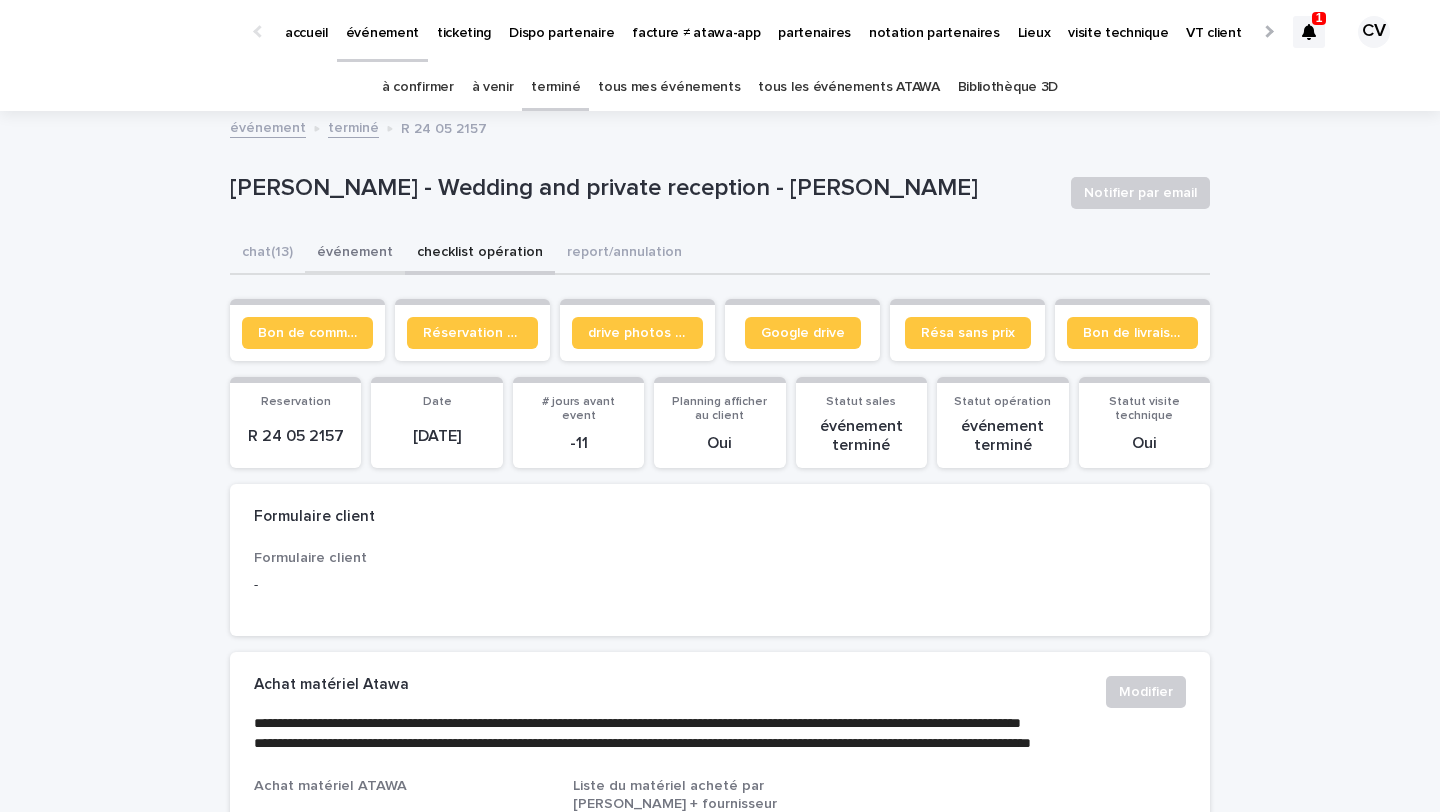 click on "événement" at bounding box center (355, 254) 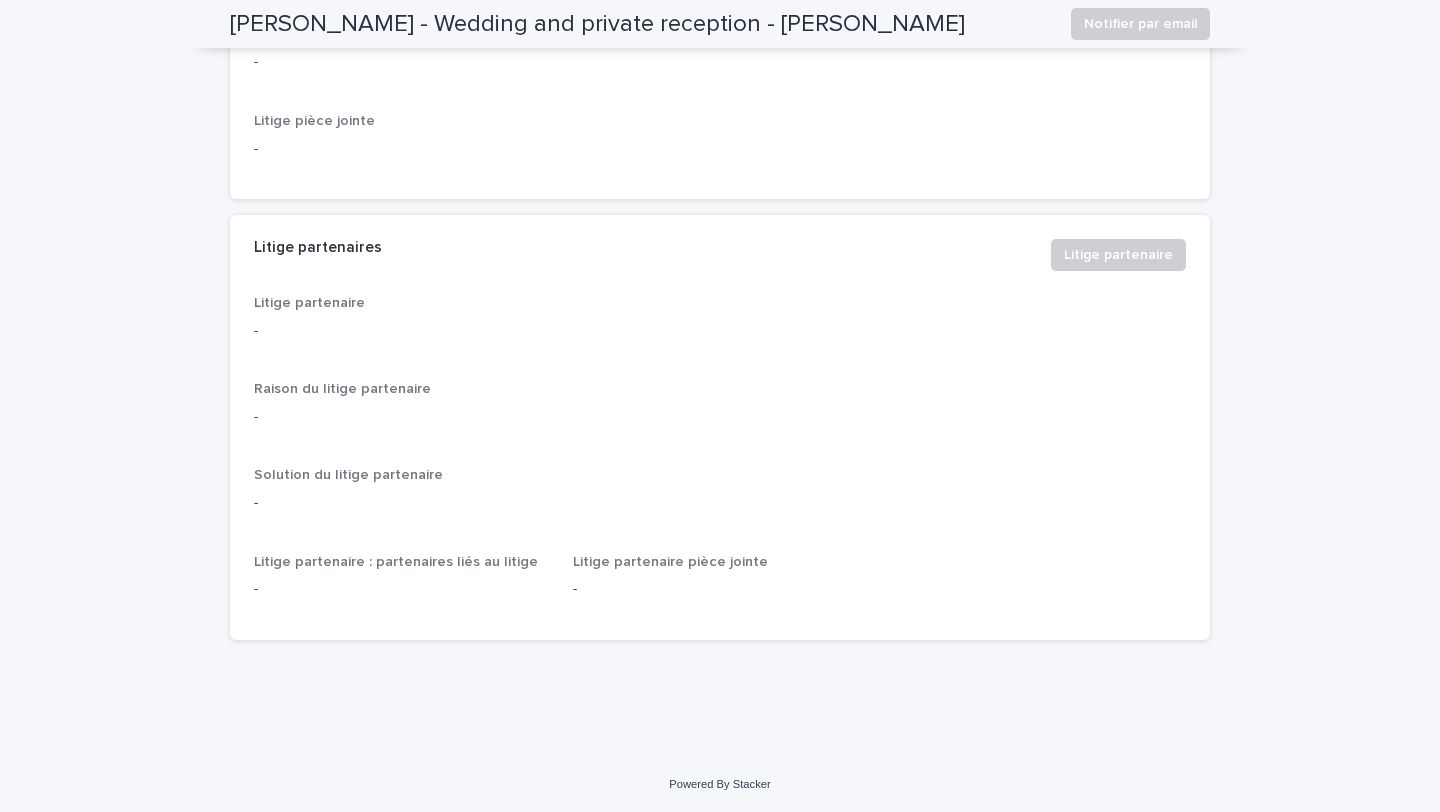 scroll, scrollTop: 5105, scrollLeft: 0, axis: vertical 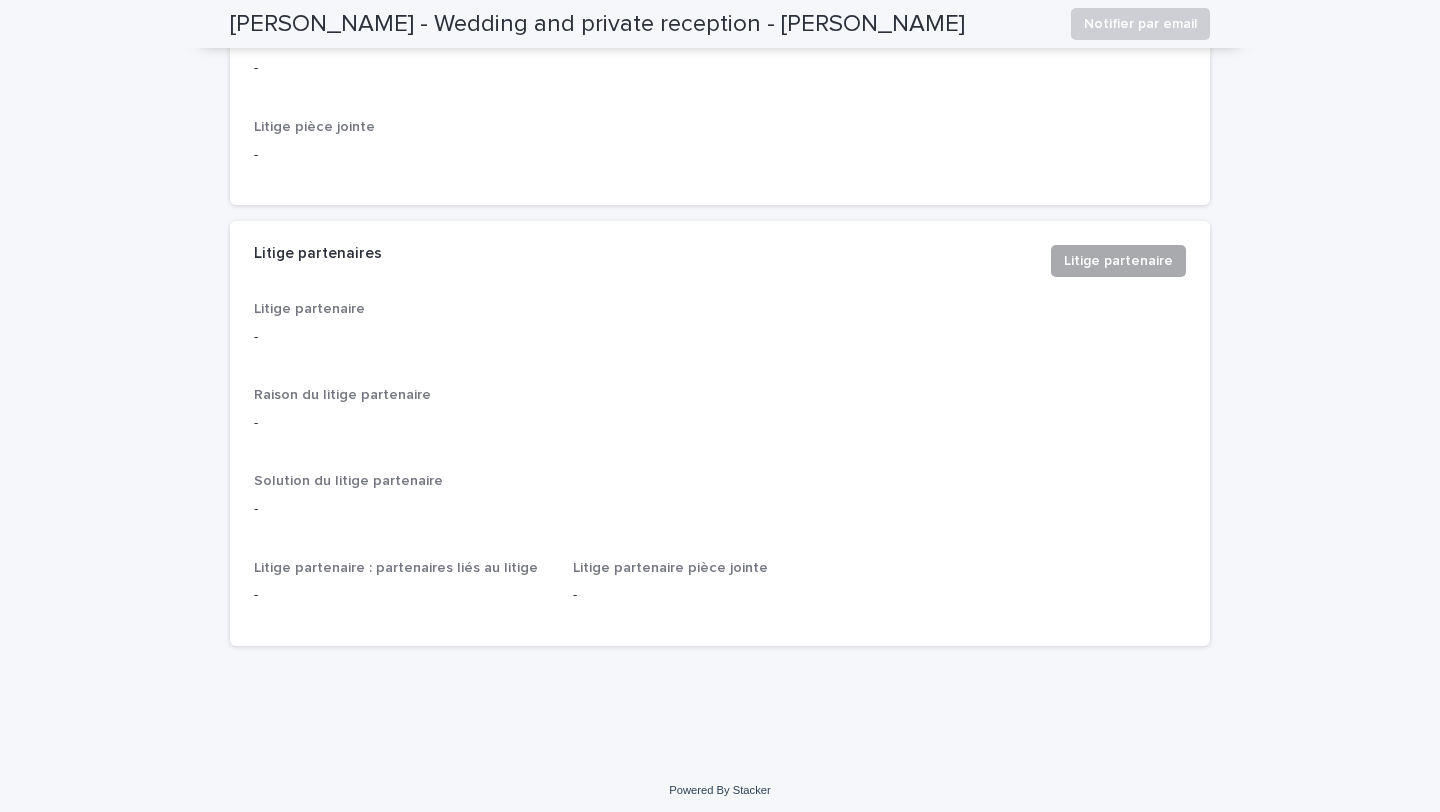 click on "Litige partenaire" at bounding box center [1118, 261] 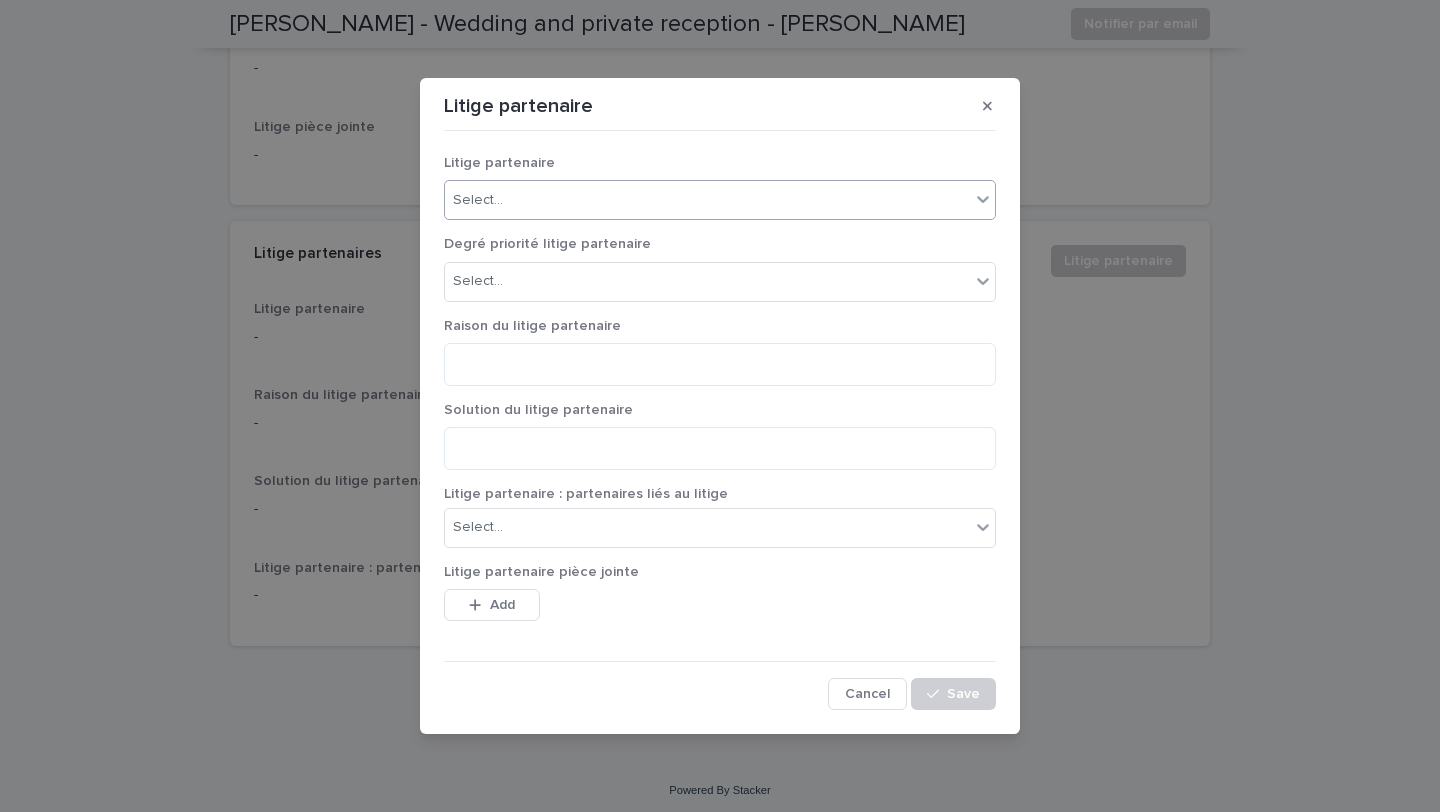 click on "Select..." at bounding box center (707, 200) 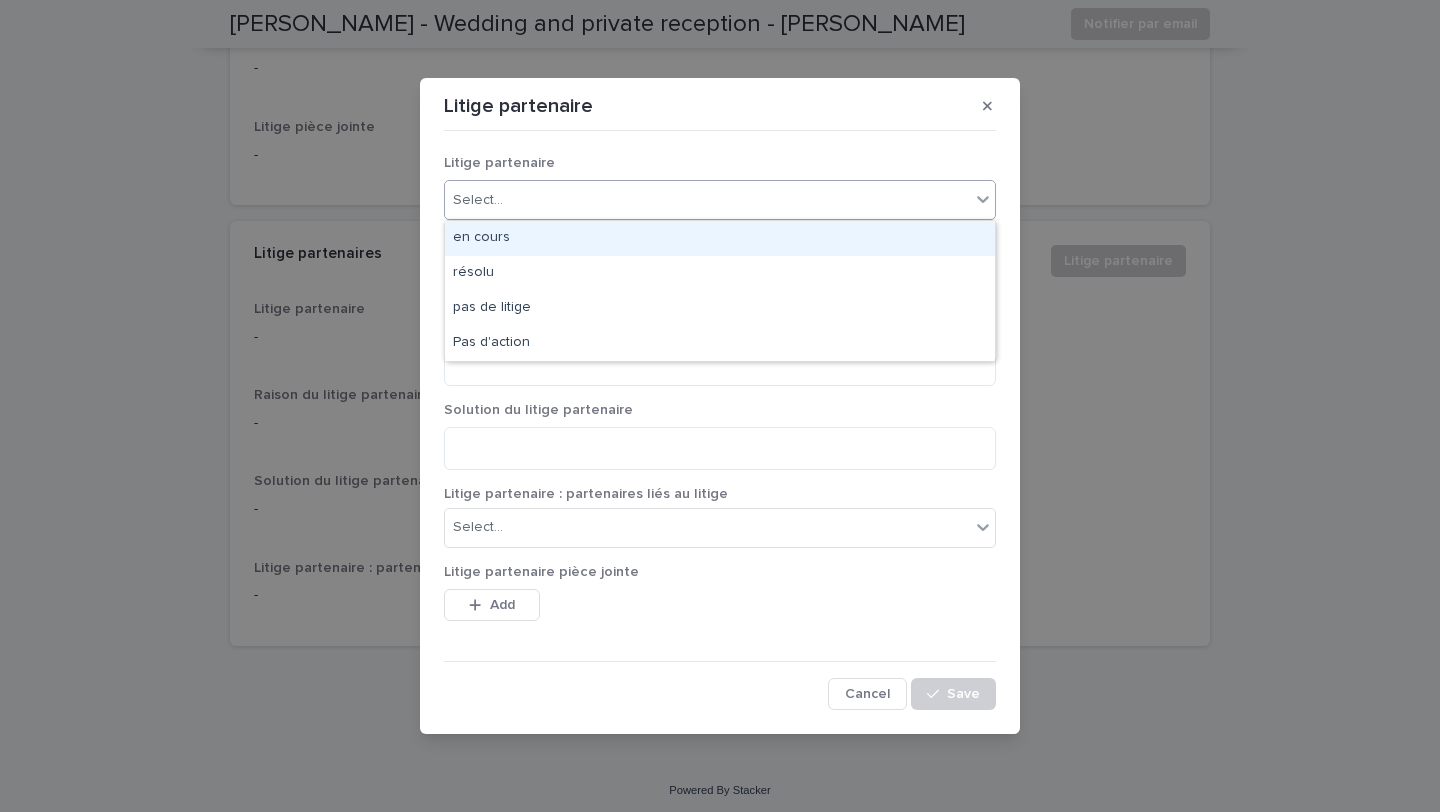 click on "en cours" at bounding box center (720, 238) 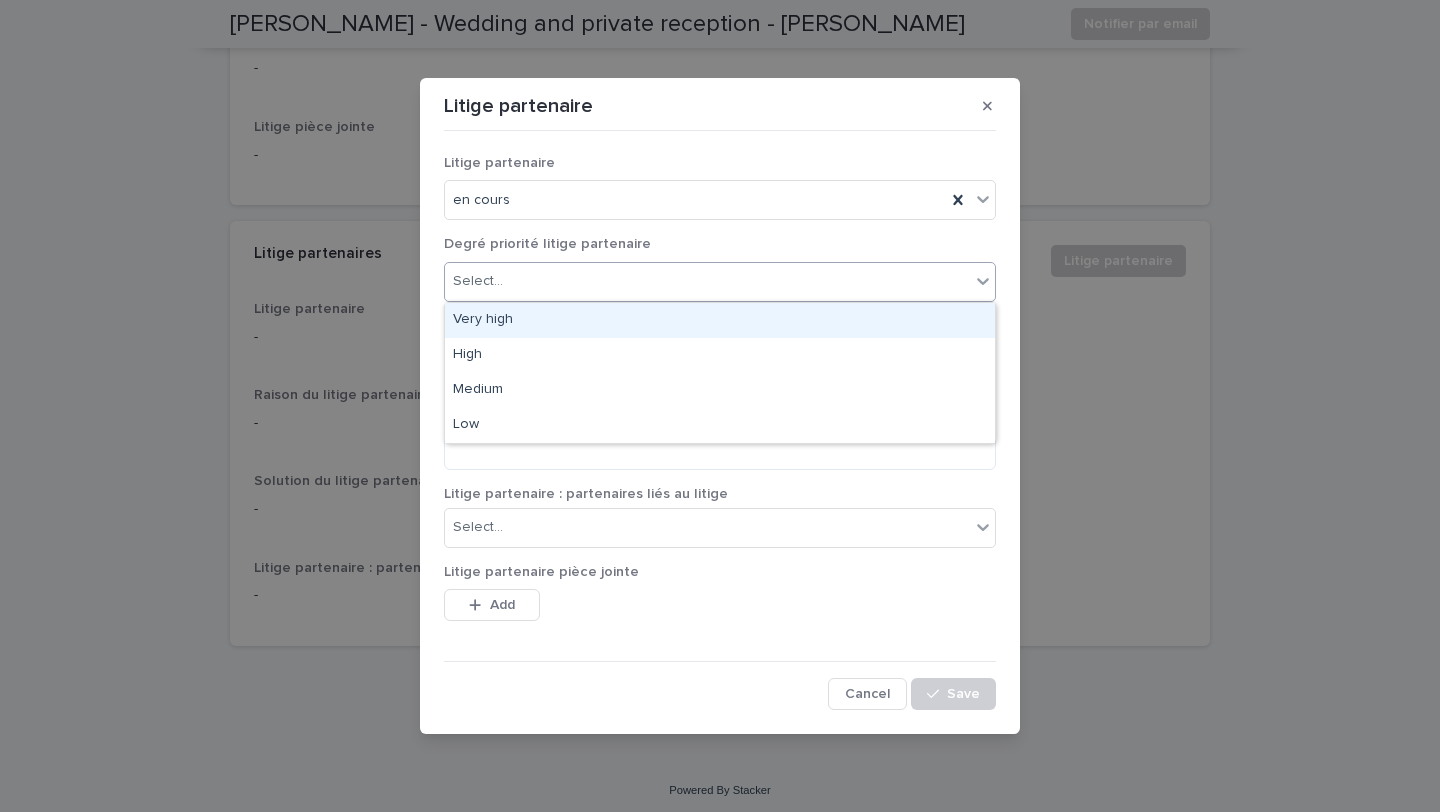 click on "Select..." at bounding box center [707, 281] 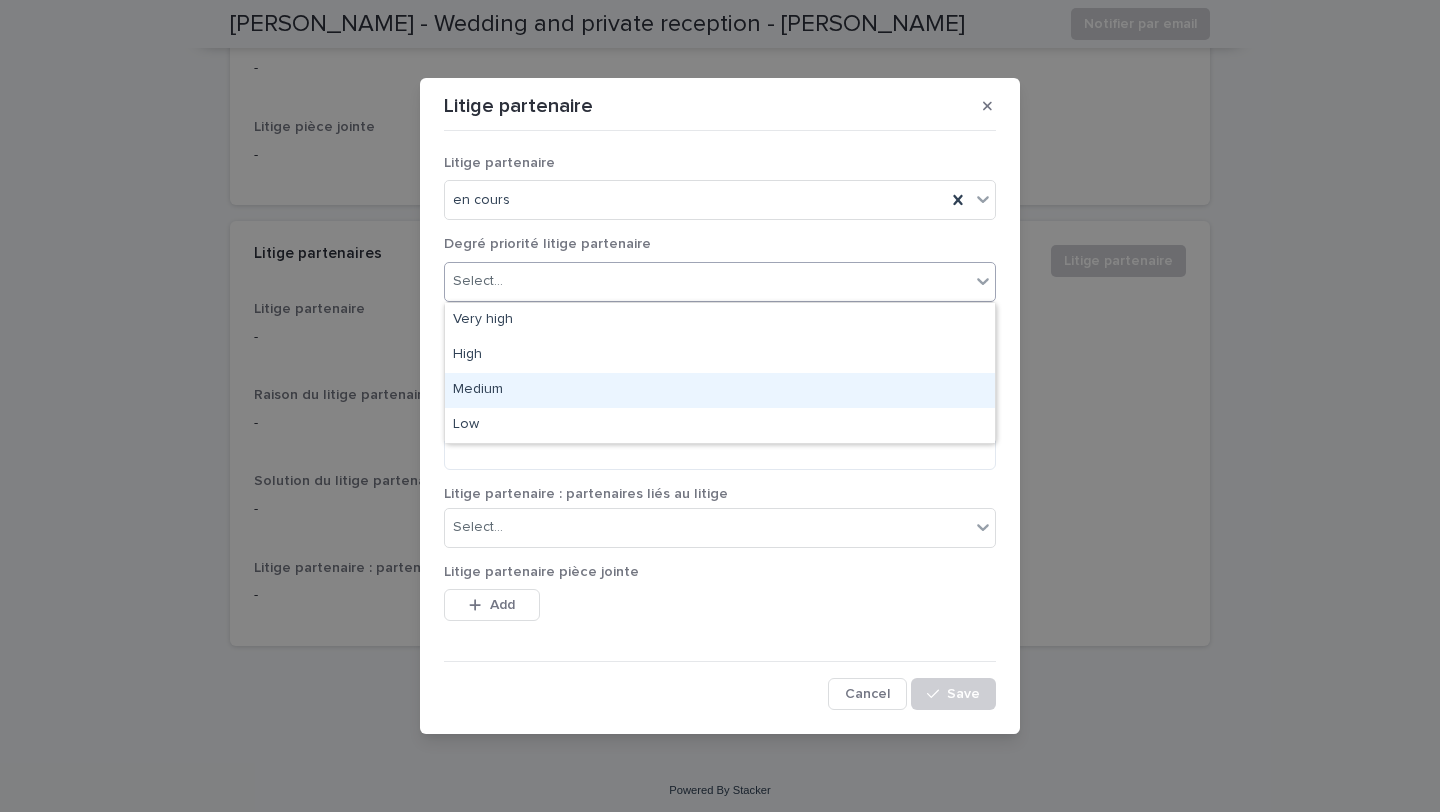 click on "Medium" at bounding box center [720, 390] 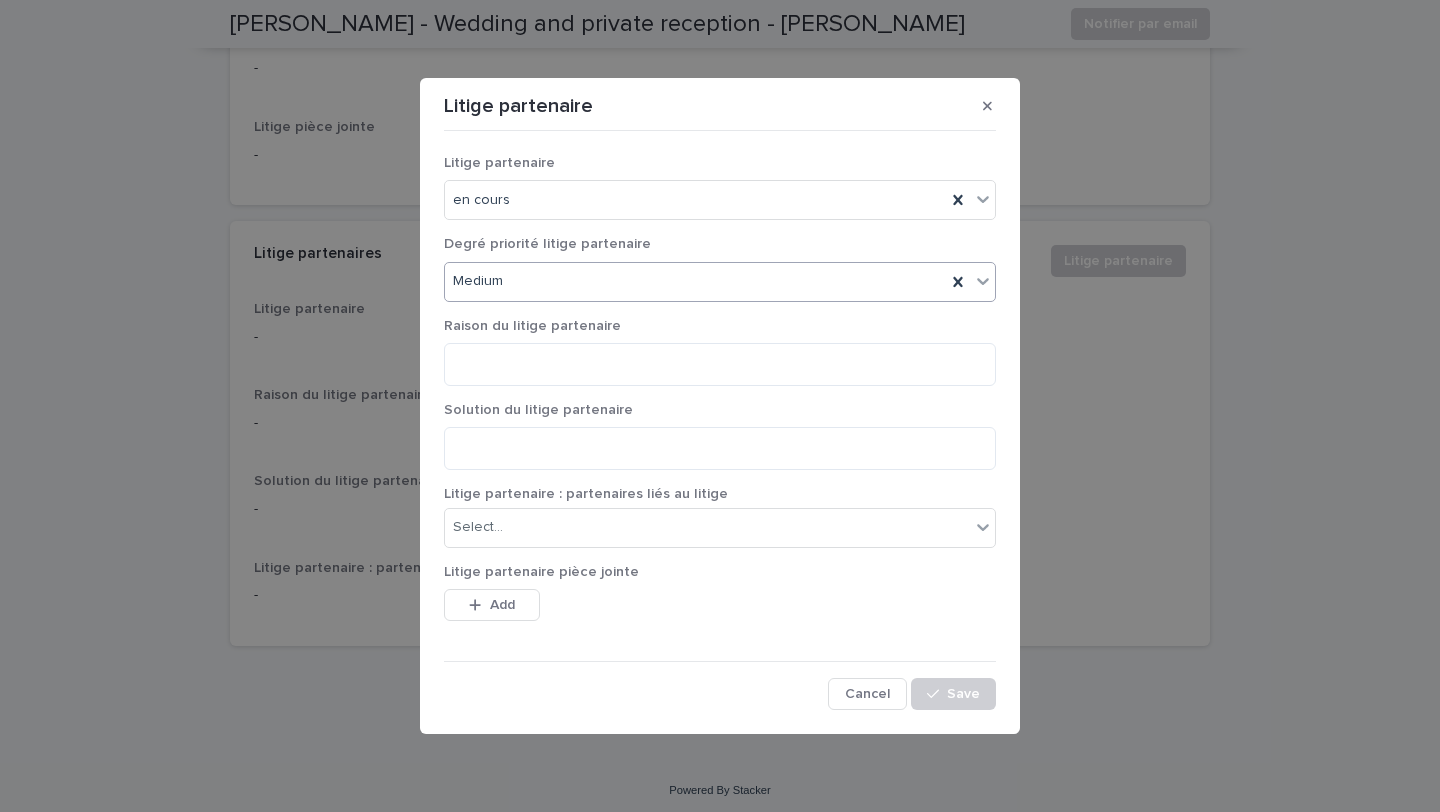 click on "Degré priorité litige partenaire   option Medium, selected.     0 results available. Select is focused ,type to refine list, press Down to open the menu,  Medium" at bounding box center (720, 276) 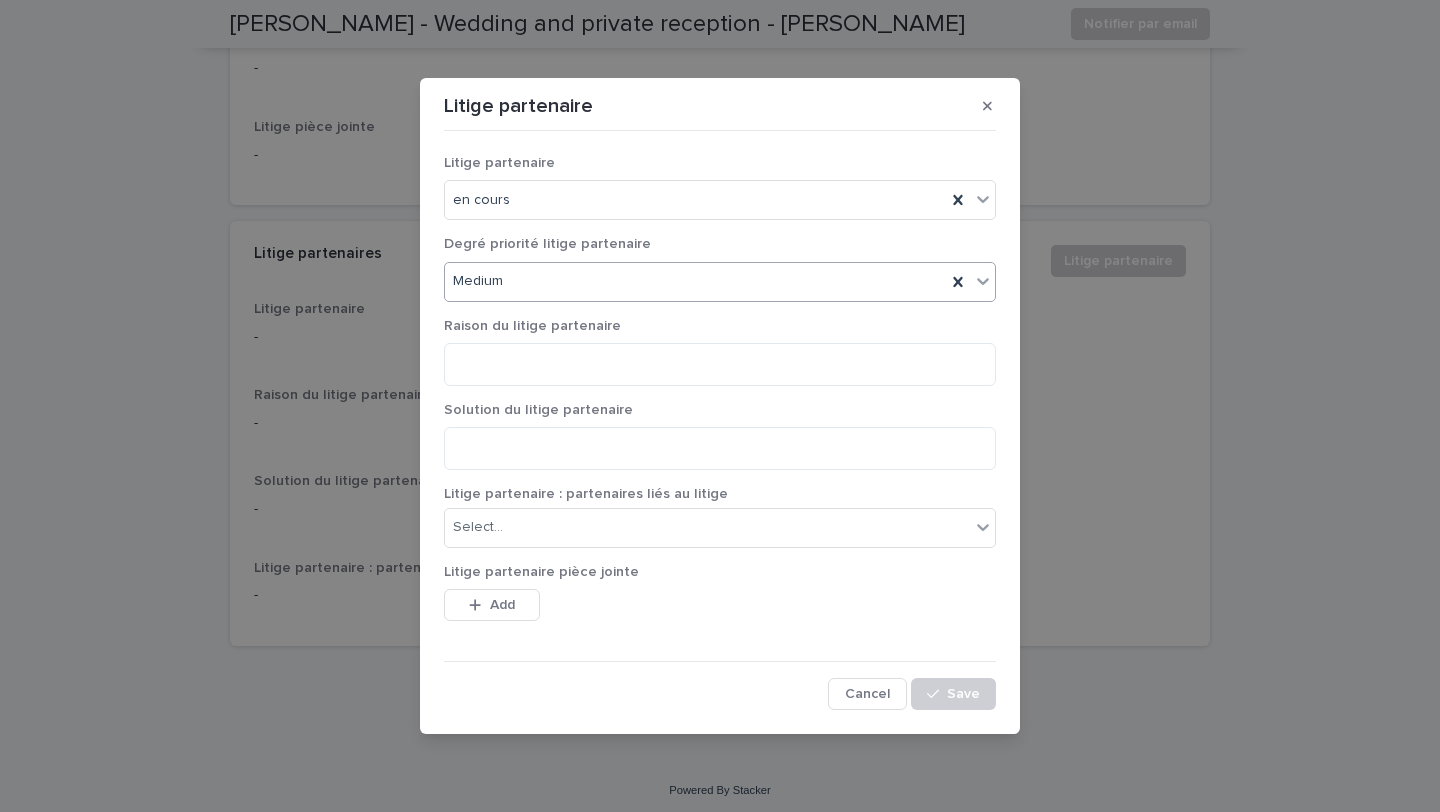 click on "Medium" at bounding box center (695, 281) 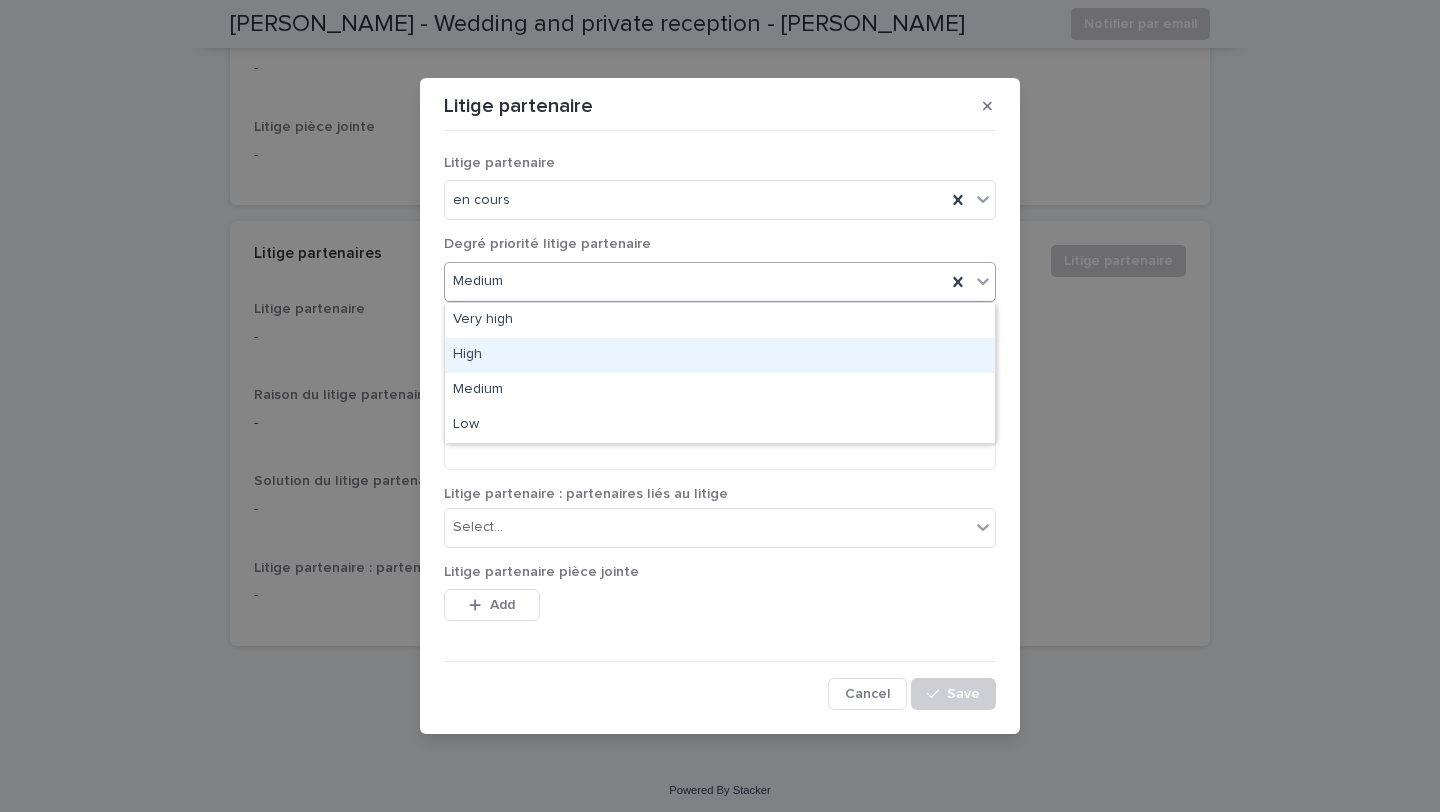 click on "High" at bounding box center [720, 355] 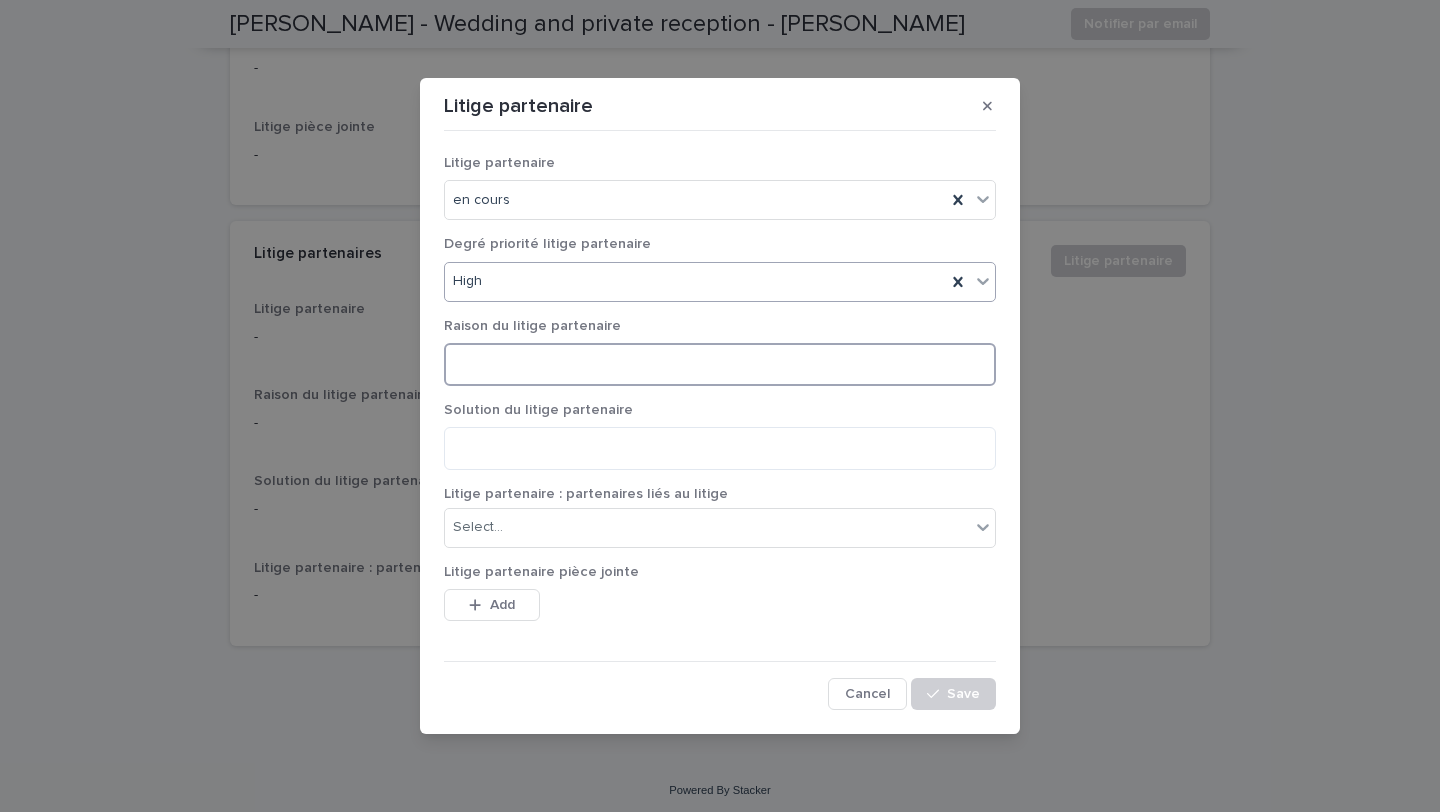 click at bounding box center [720, 364] 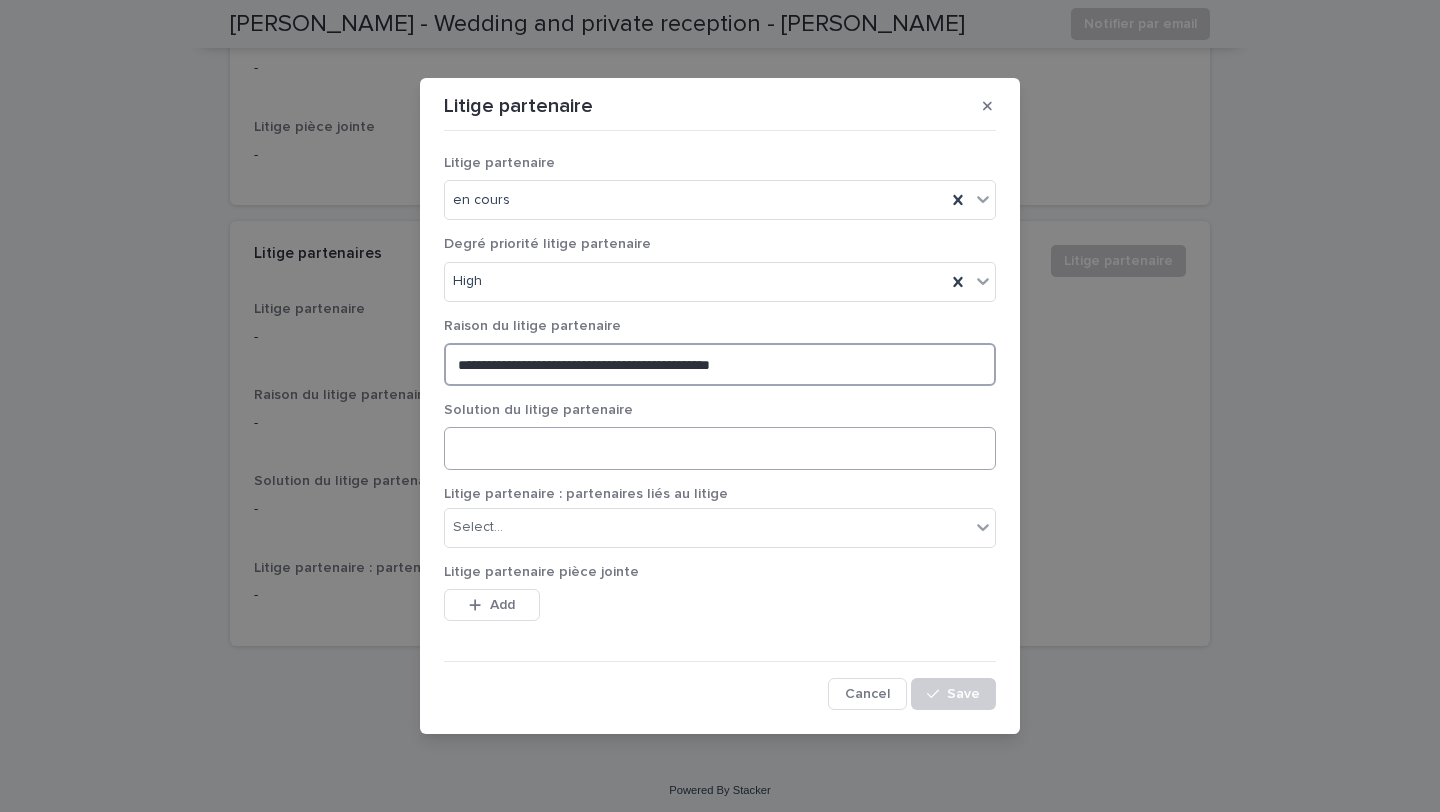 type on "**********" 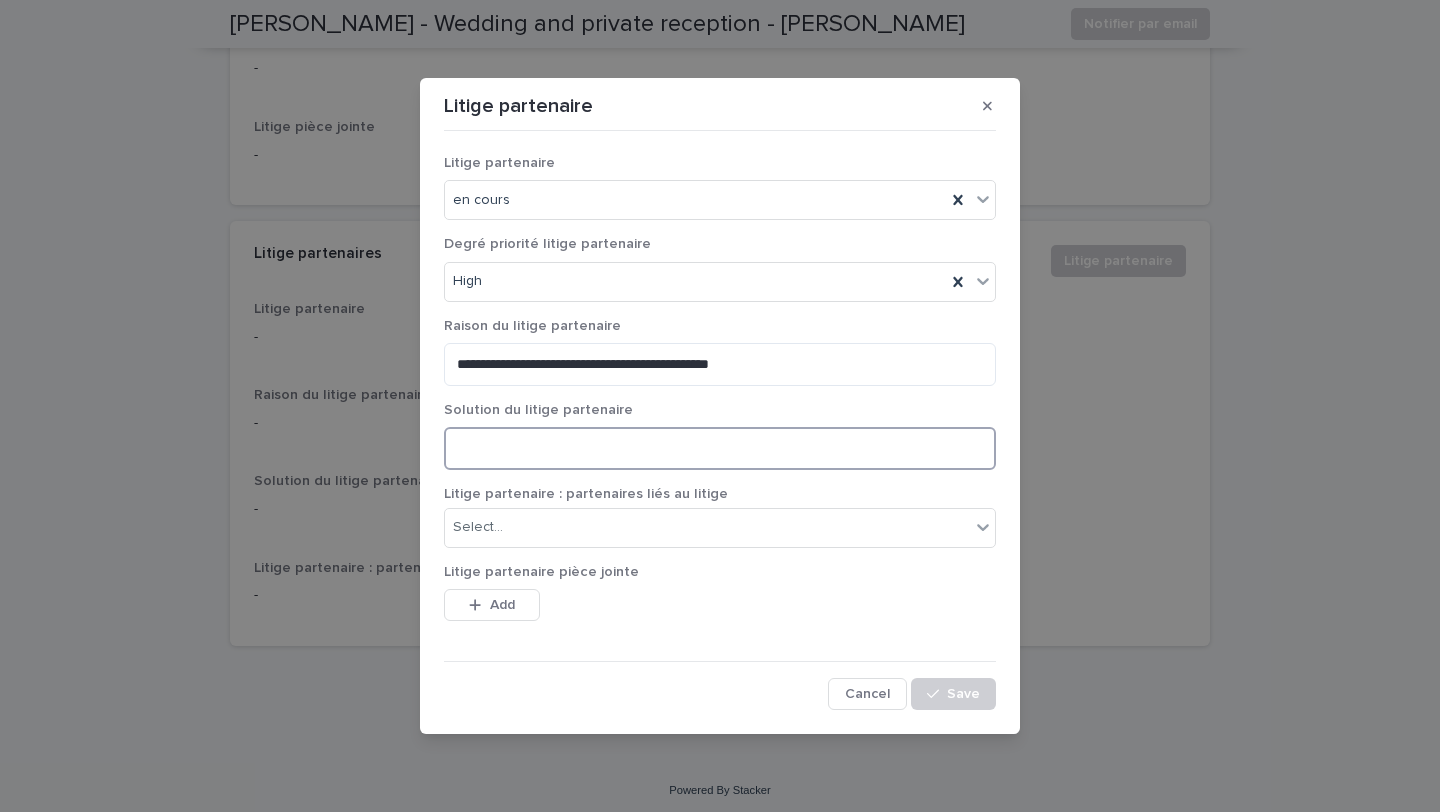 click at bounding box center (720, 448) 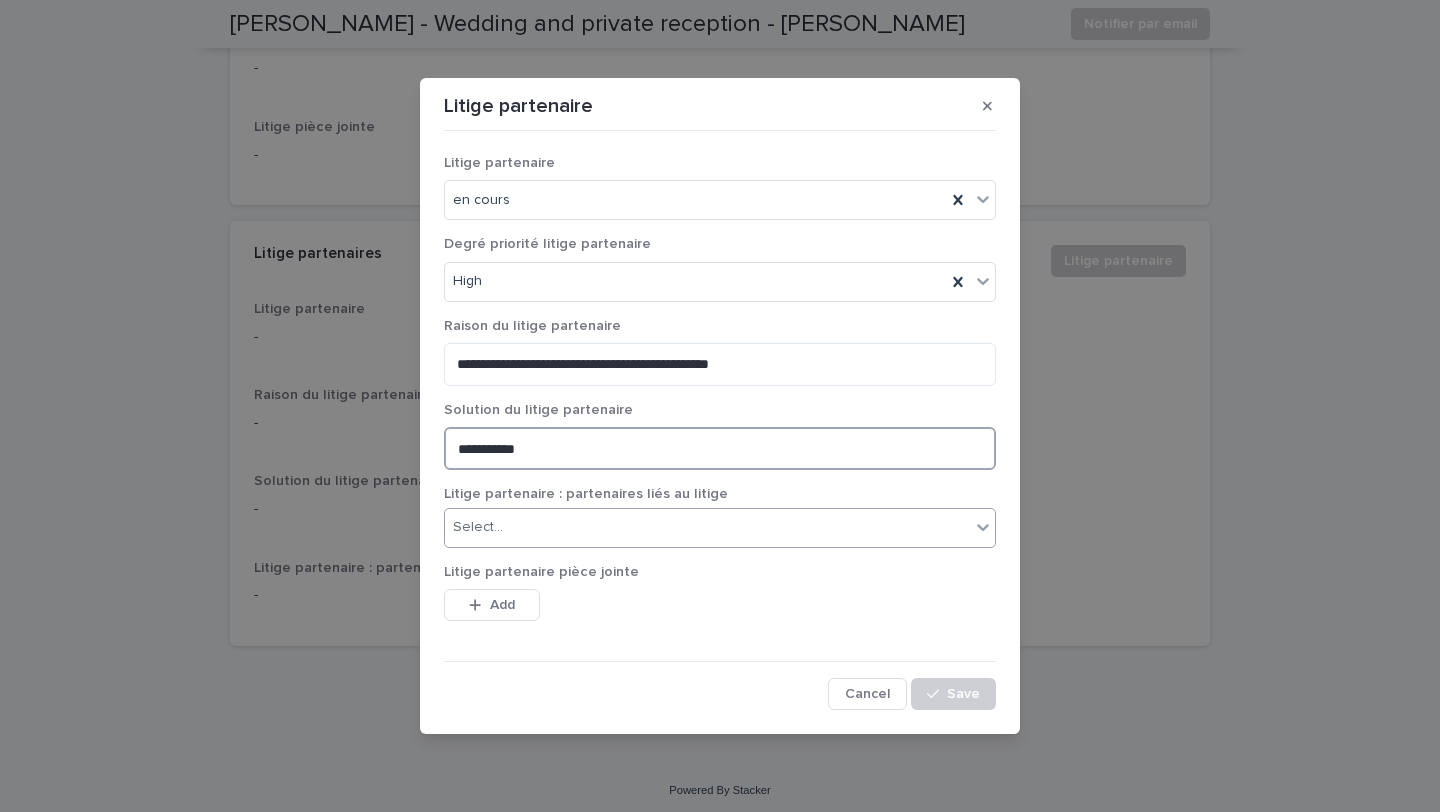 type on "**********" 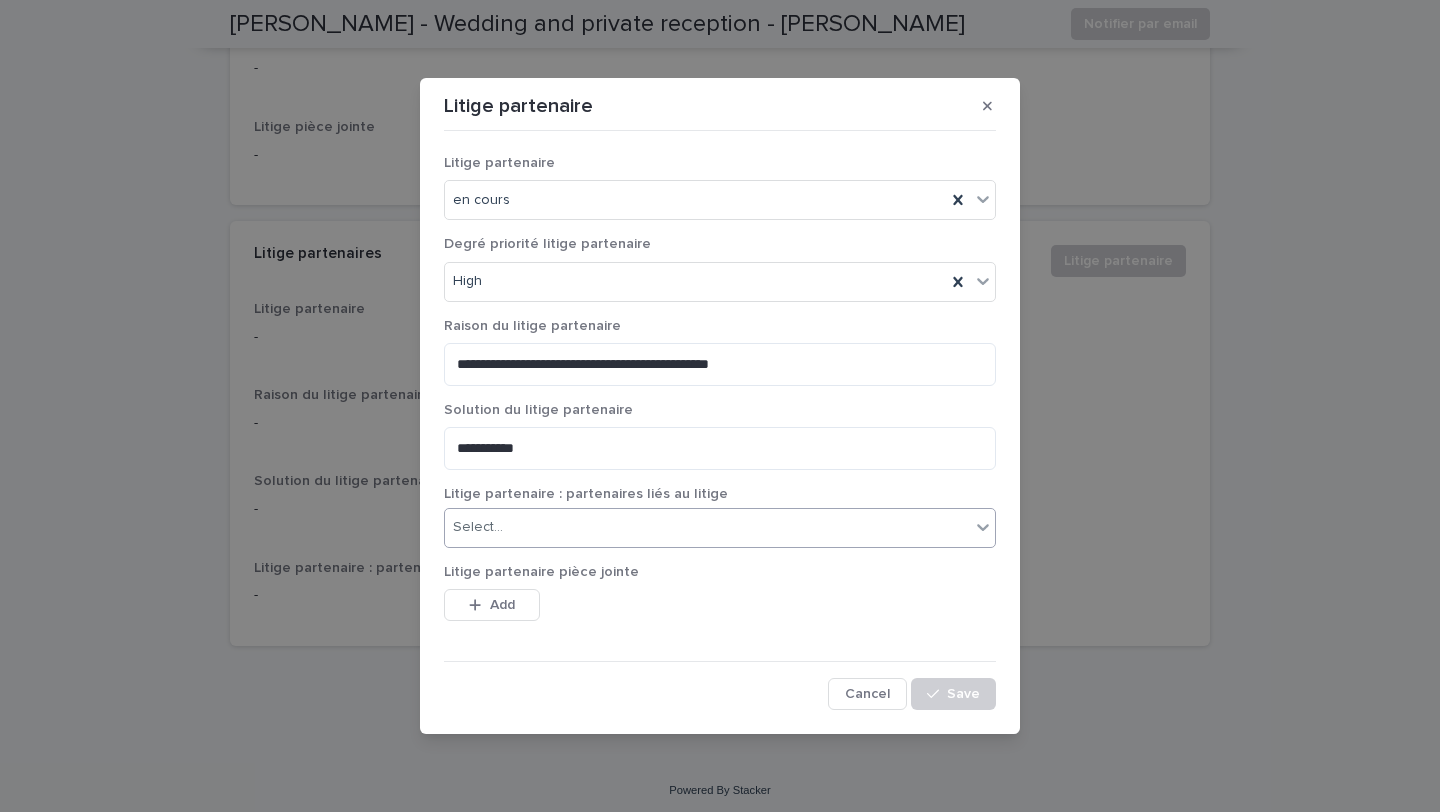 click on "Select..." at bounding box center [707, 527] 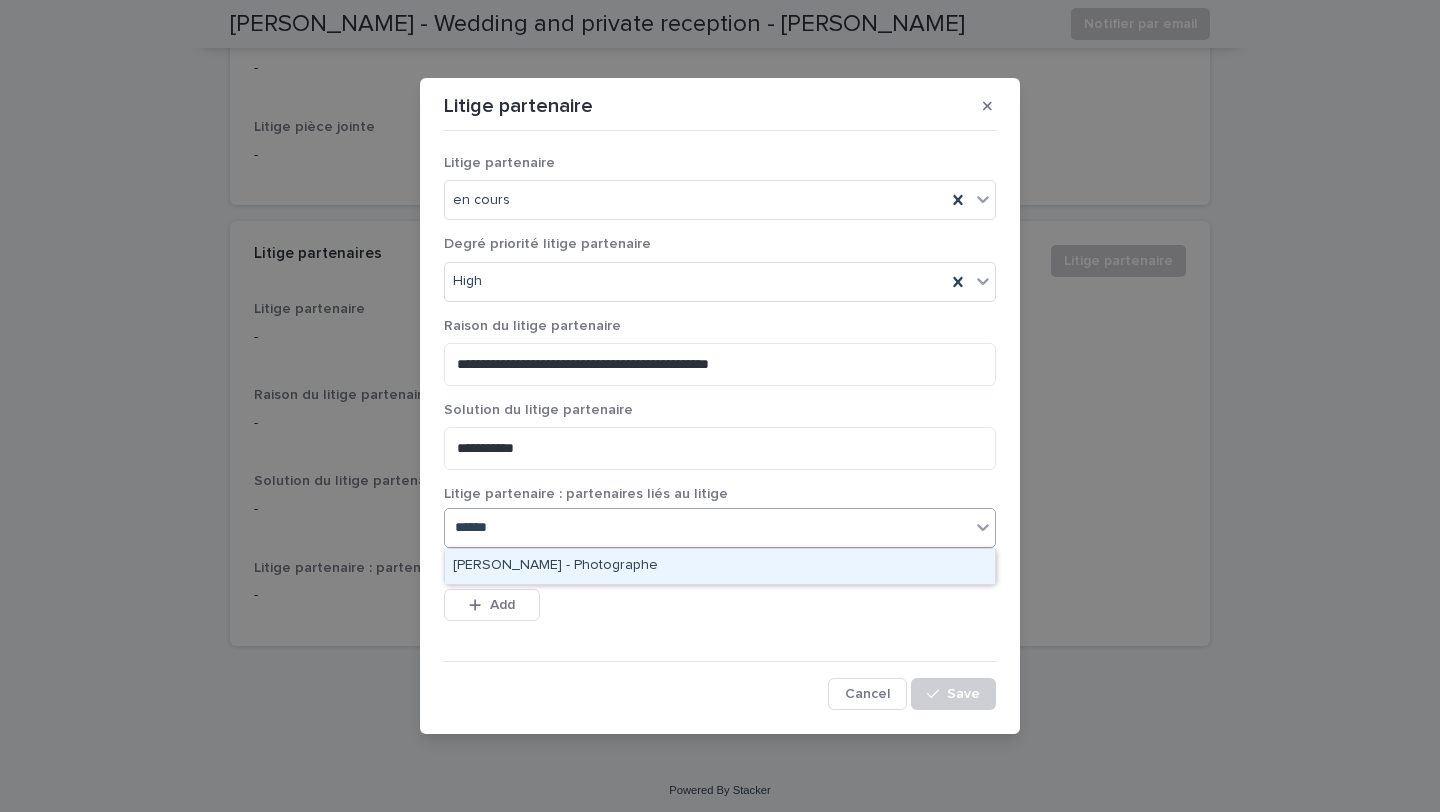 type on "*******" 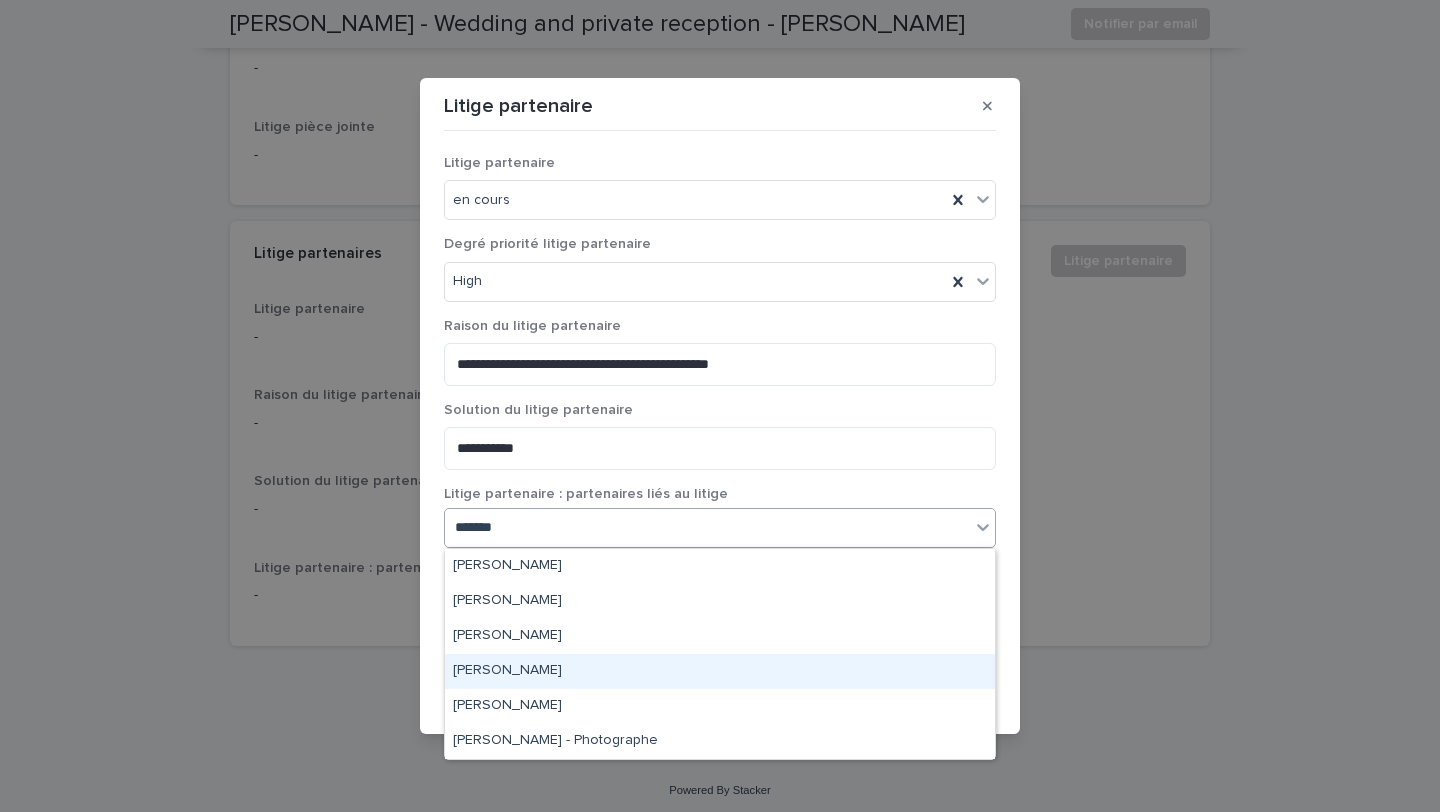 click on "[PERSON_NAME]" at bounding box center (720, 671) 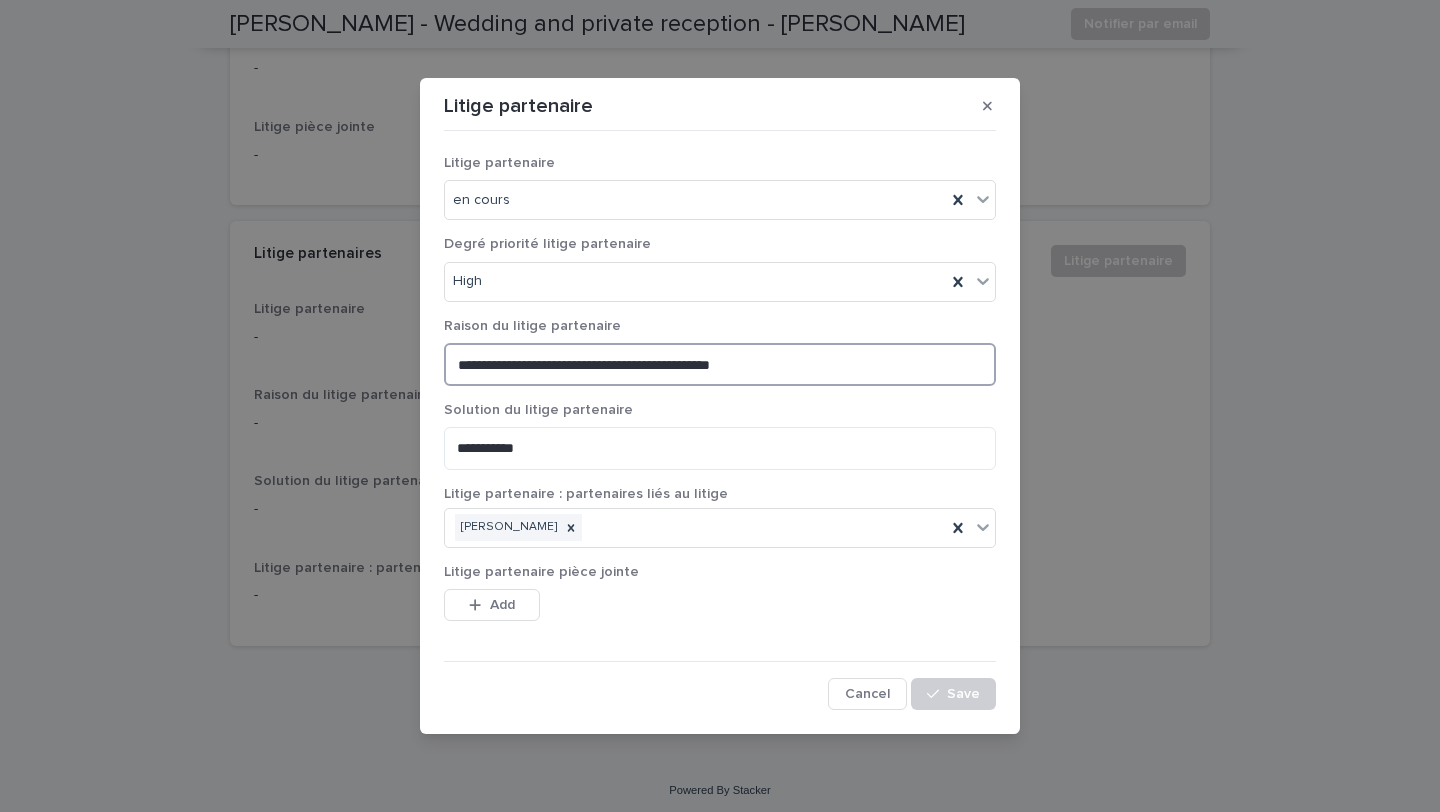 click on "**********" at bounding box center (720, 364) 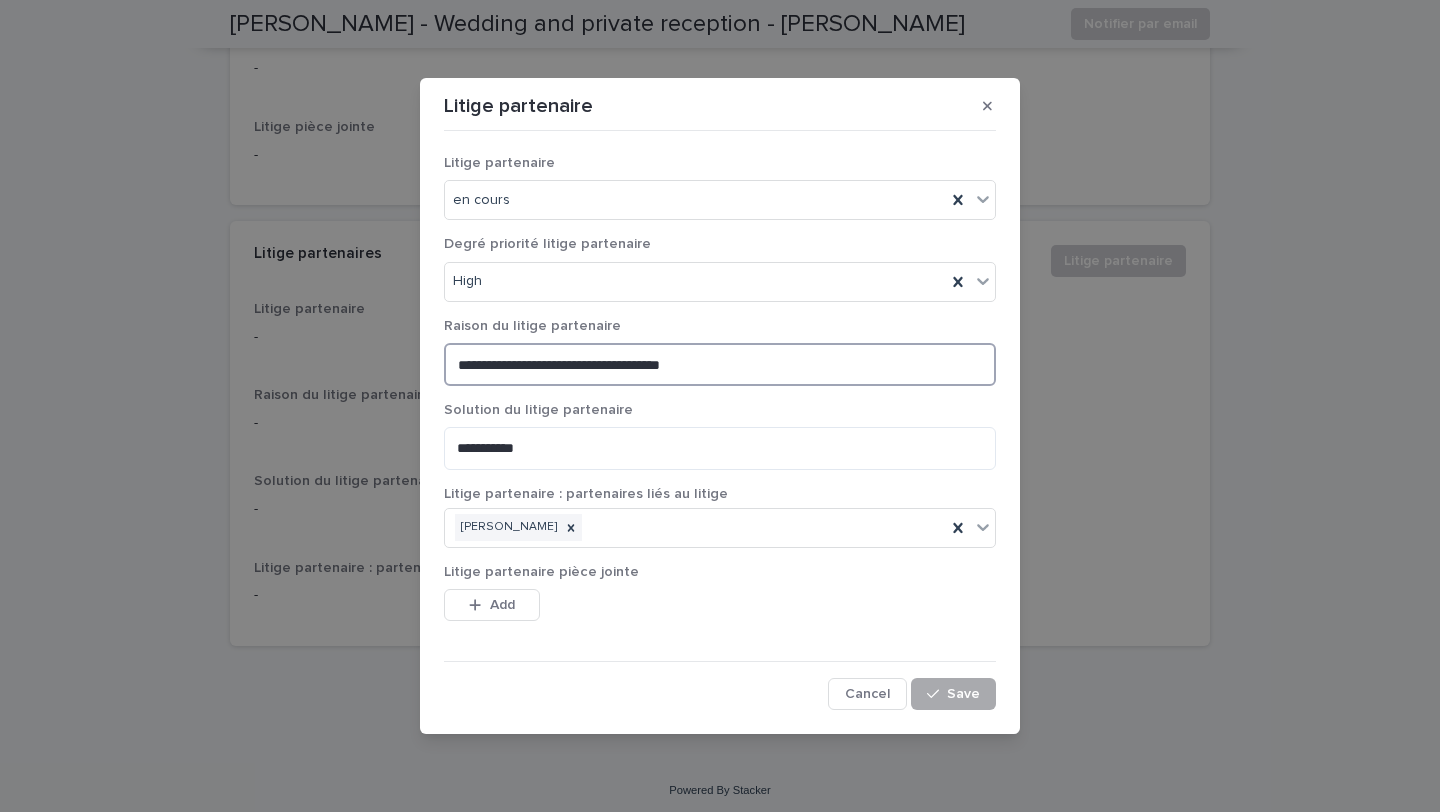 type on "**********" 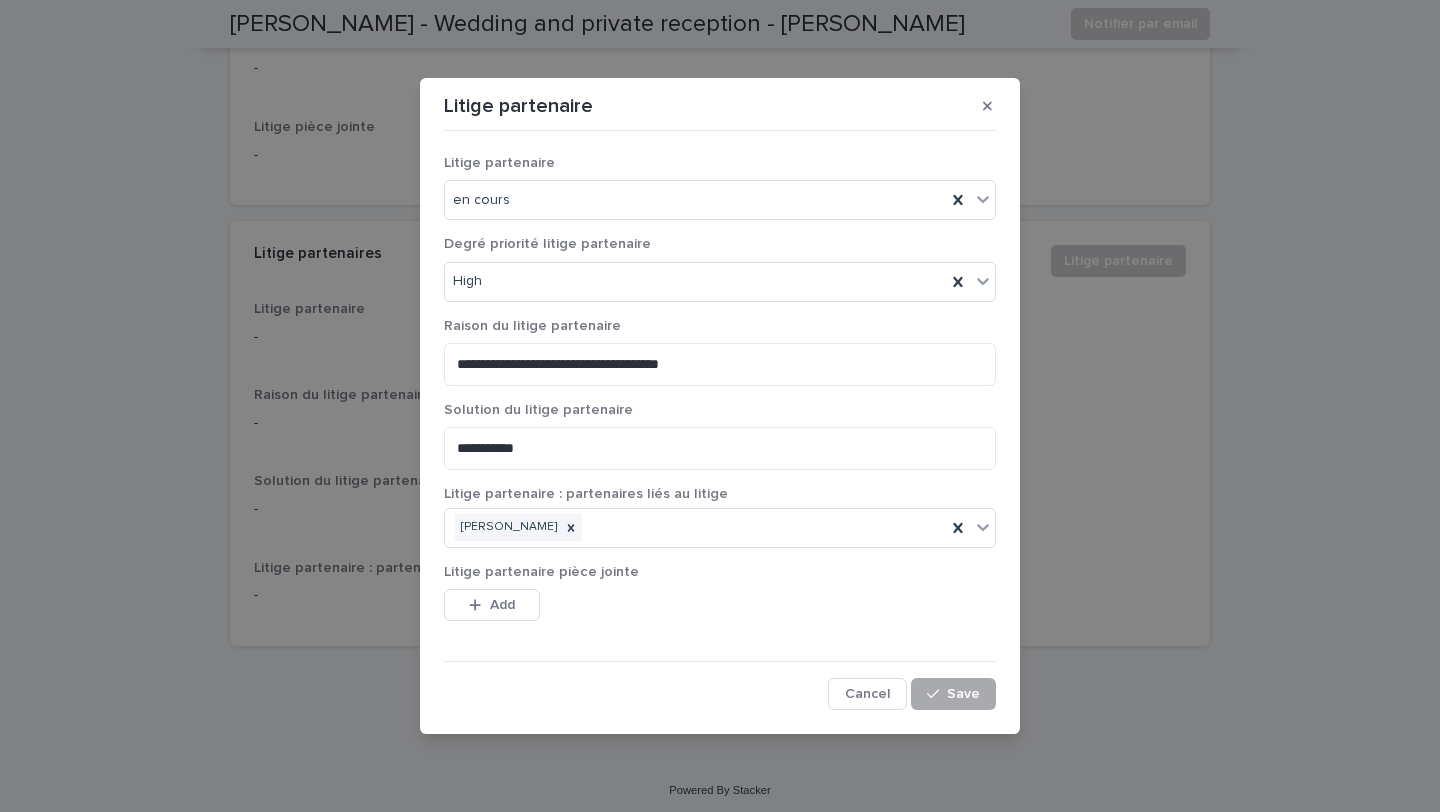 click on "Save" at bounding box center (963, 694) 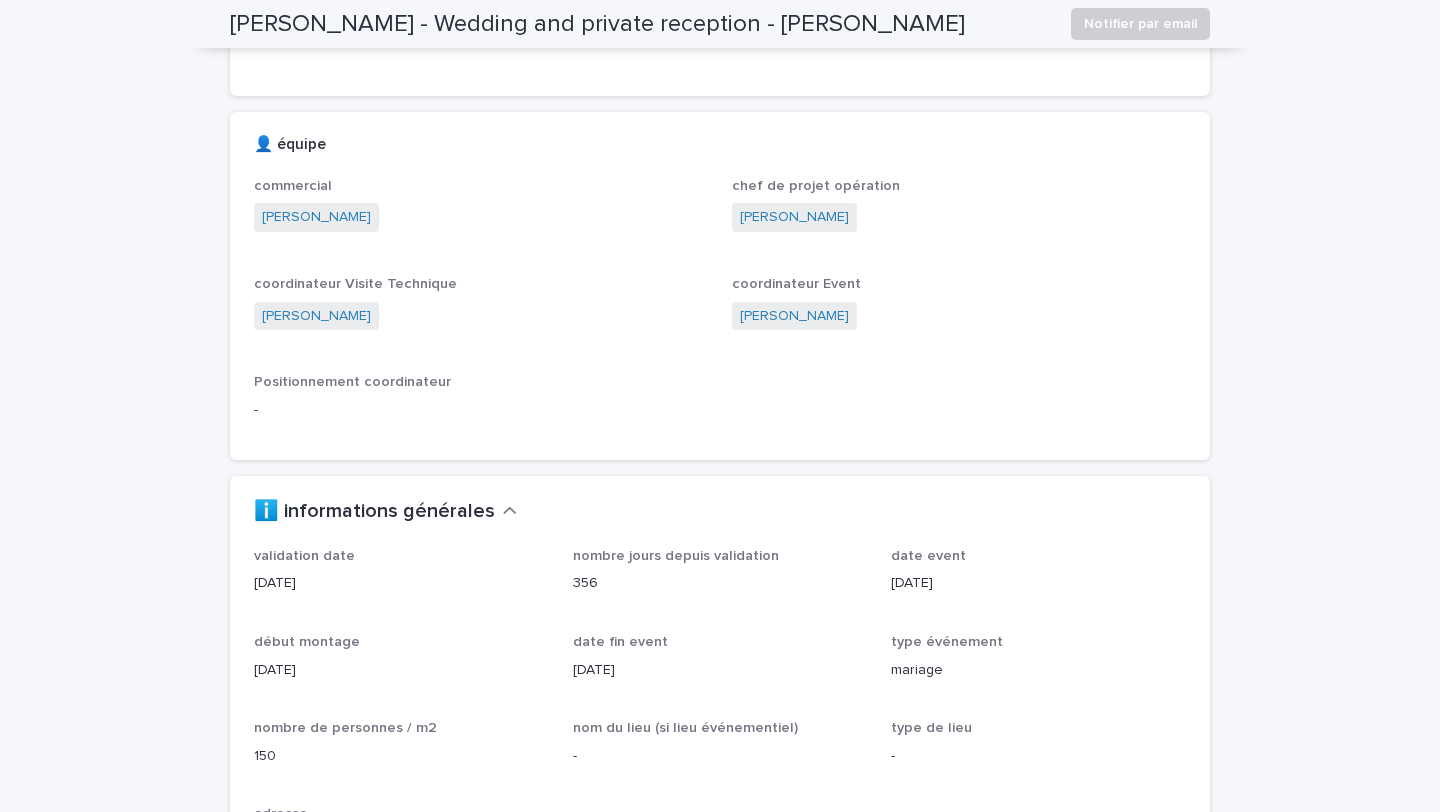 scroll, scrollTop: 0, scrollLeft: 0, axis: both 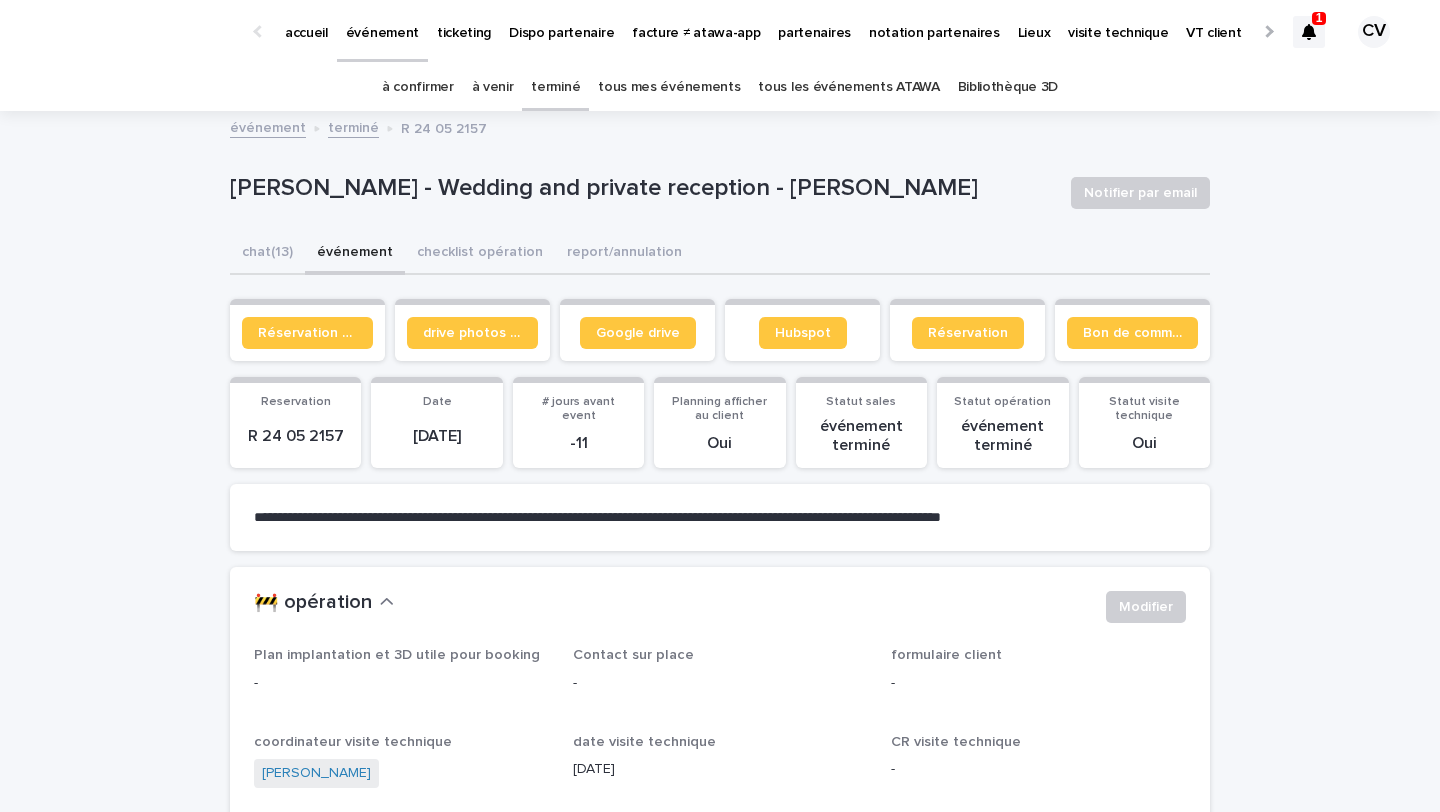 click on "terminé" at bounding box center (555, 87) 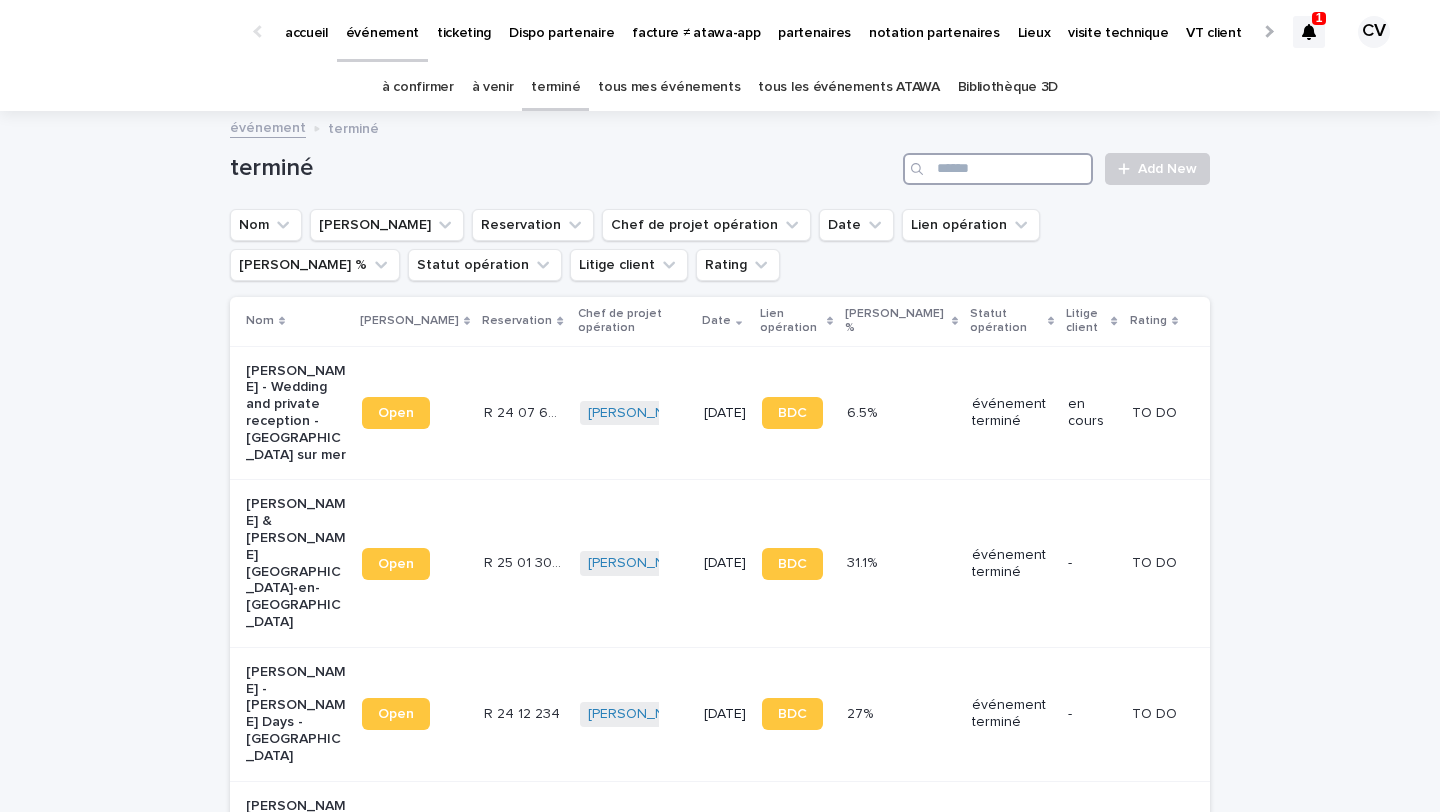 click at bounding box center (998, 169) 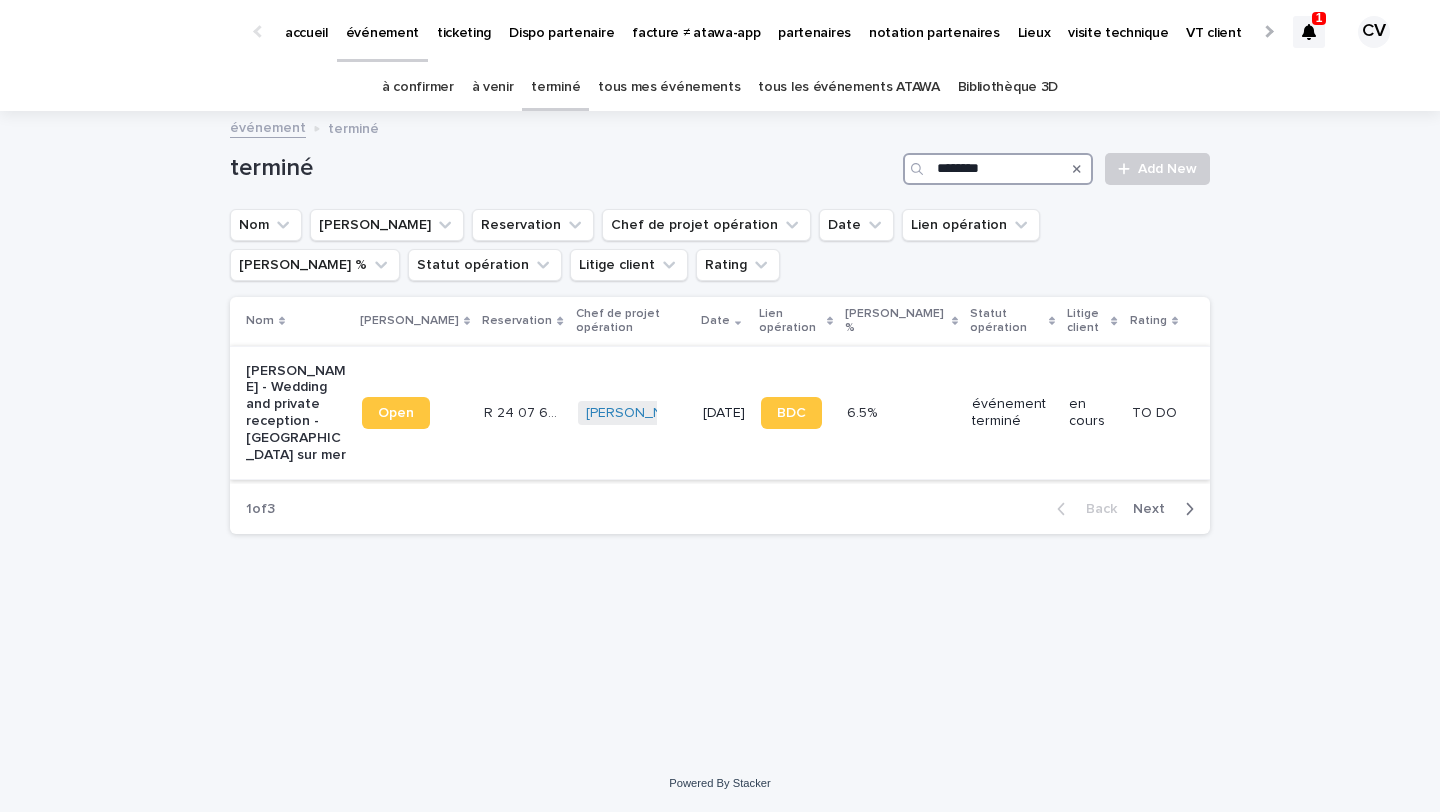 type on "********" 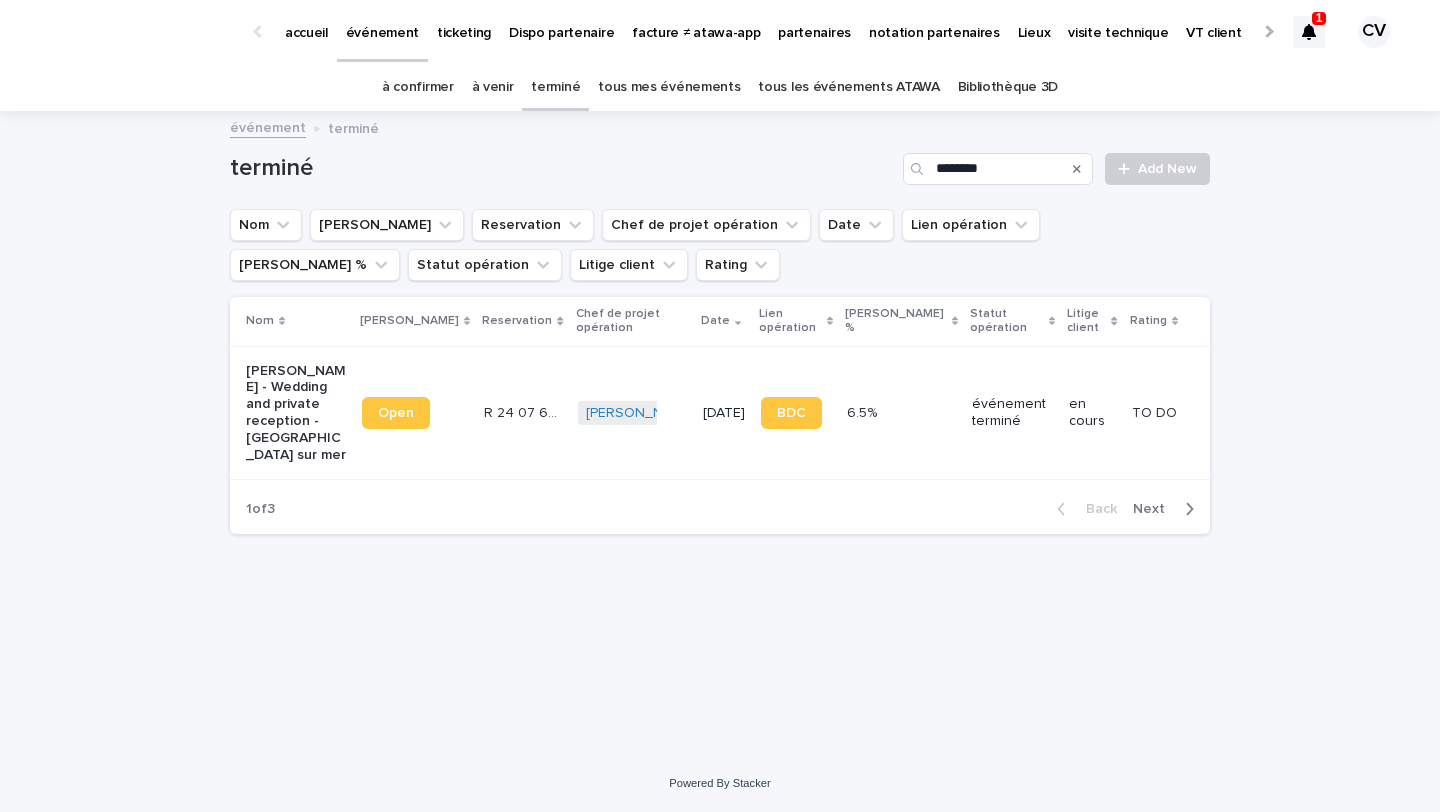 click on "[PERSON_NAME] - Wedding and private reception - [GEOGRAPHIC_DATA] sur mer" at bounding box center [296, 413] 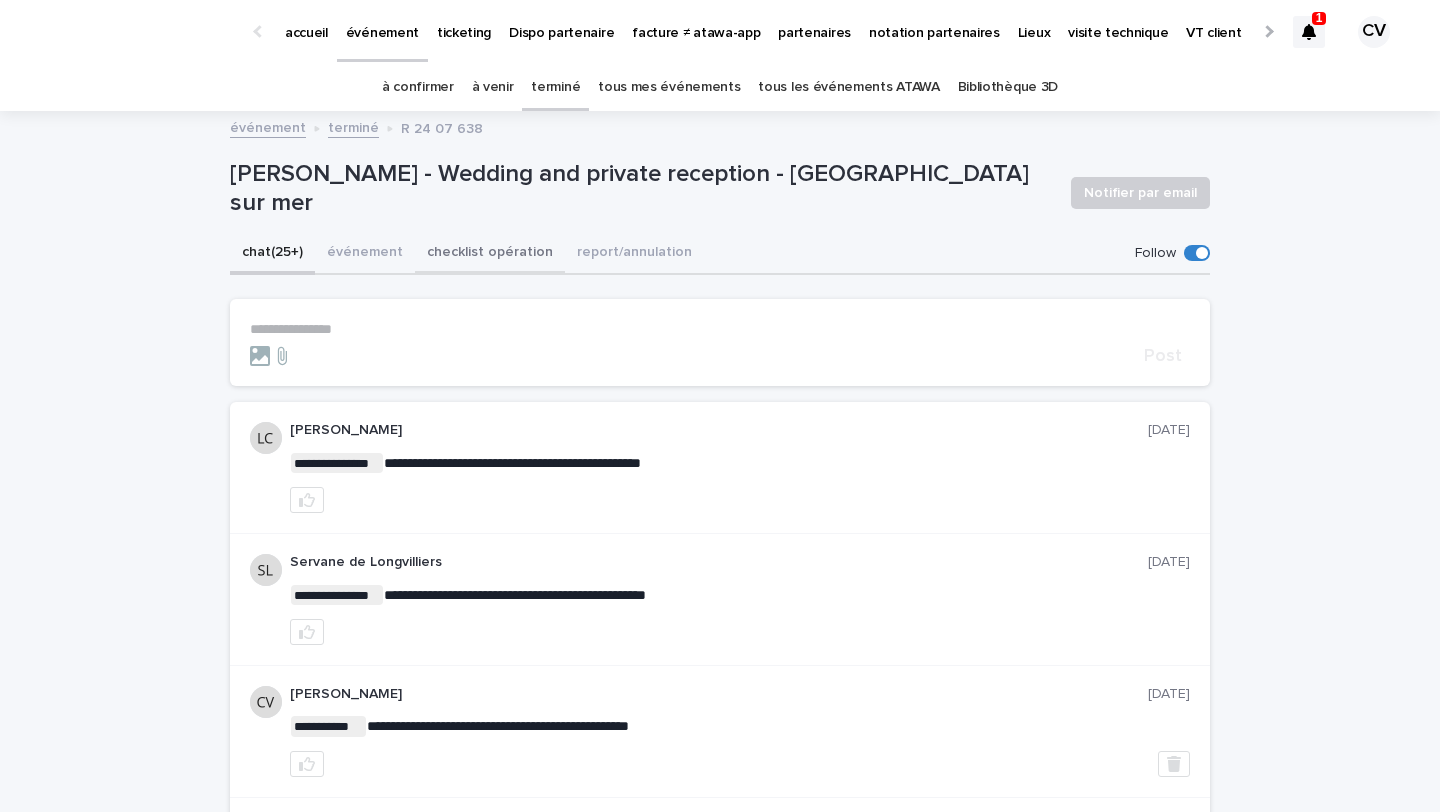 click on "checklist opération" at bounding box center [490, 254] 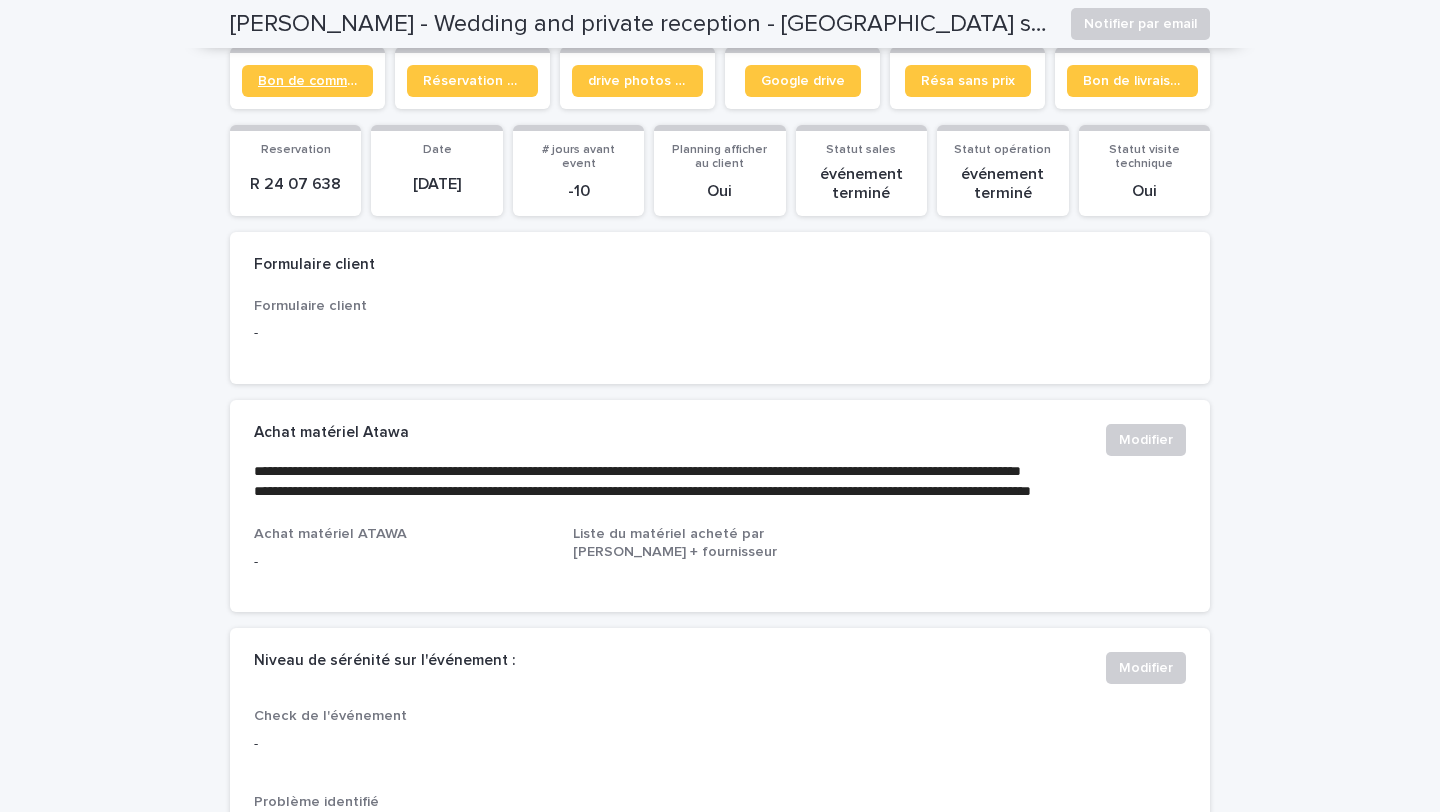 scroll, scrollTop: 0, scrollLeft: 0, axis: both 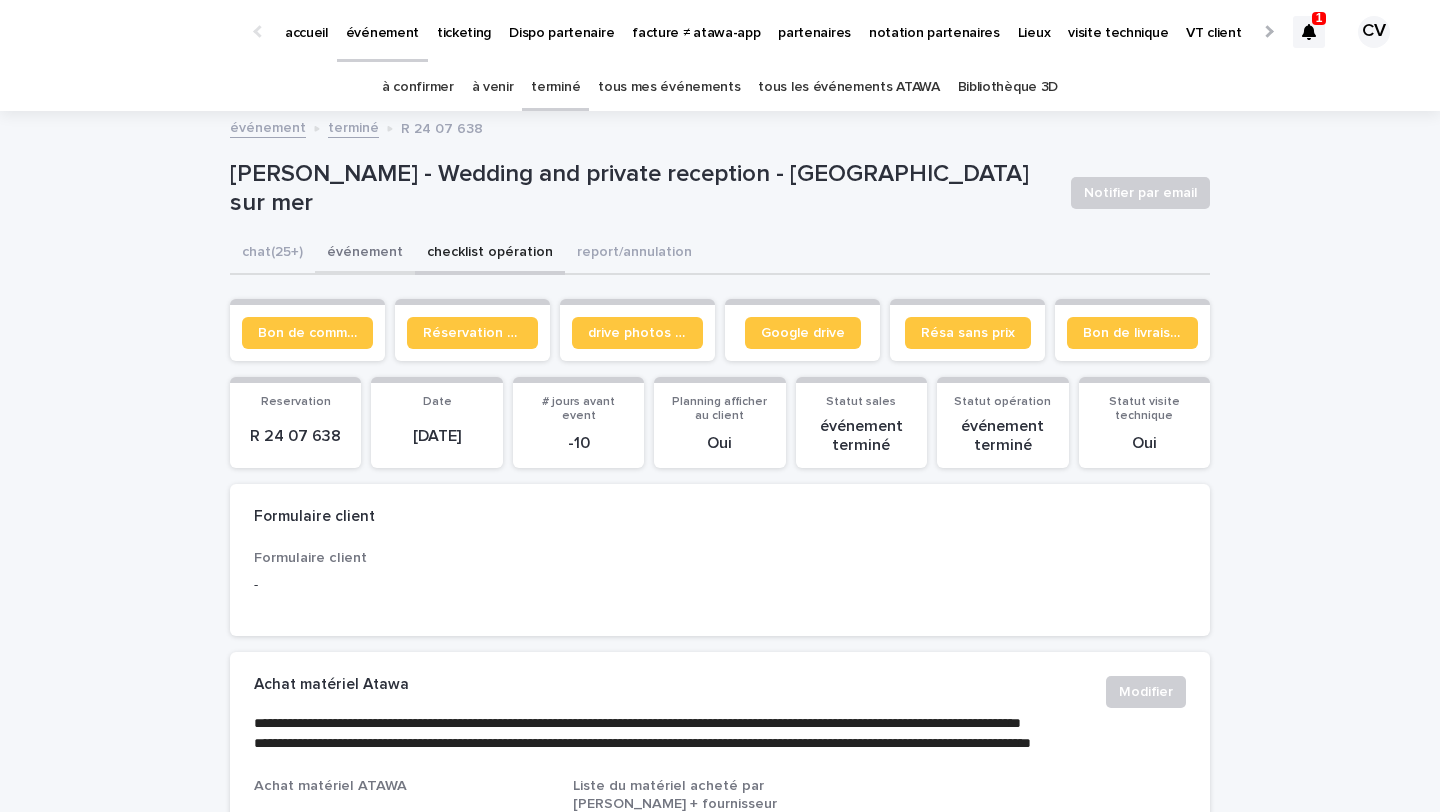 click on "événement" at bounding box center (365, 254) 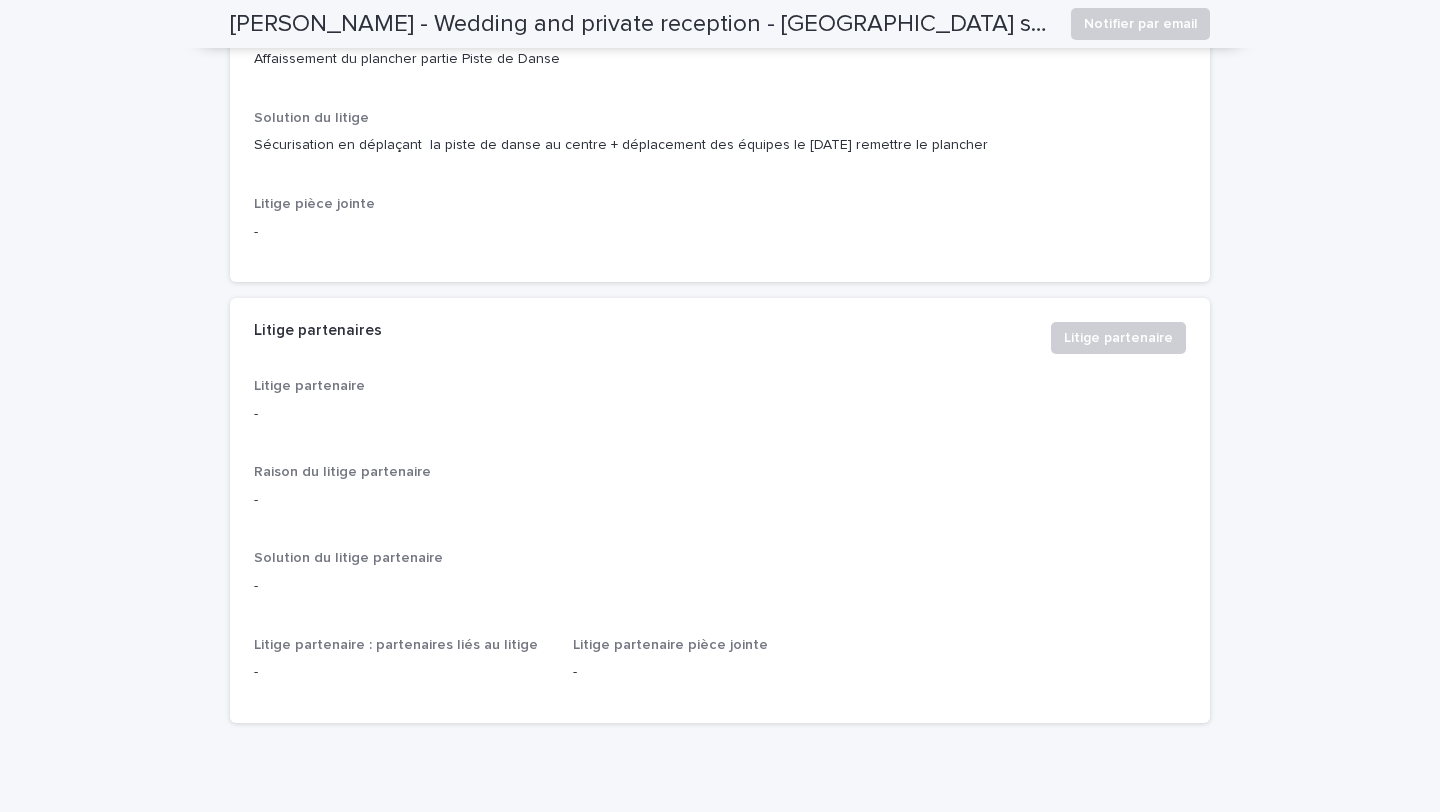 scroll, scrollTop: 5163, scrollLeft: 0, axis: vertical 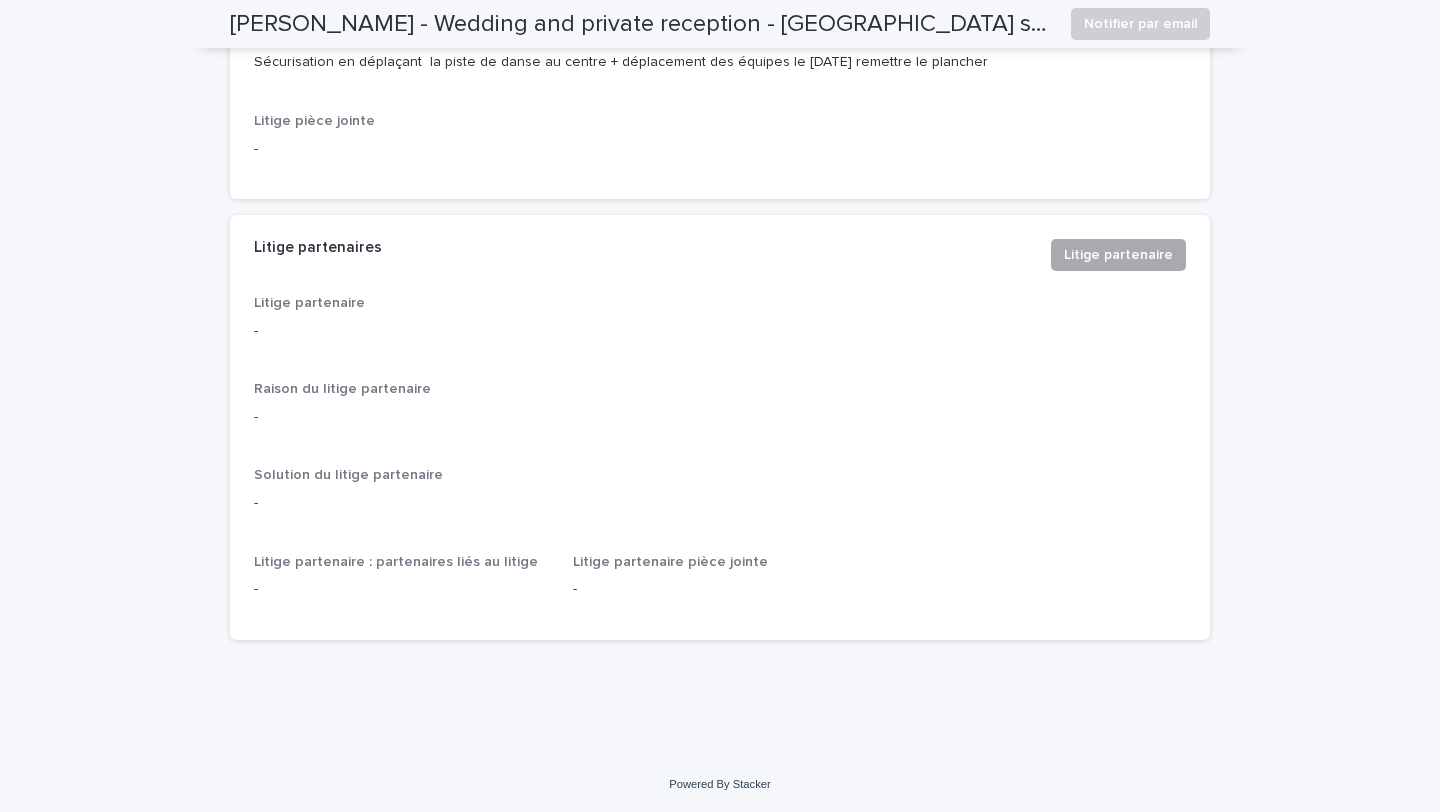 click on "Litige partenaire" at bounding box center (1118, 255) 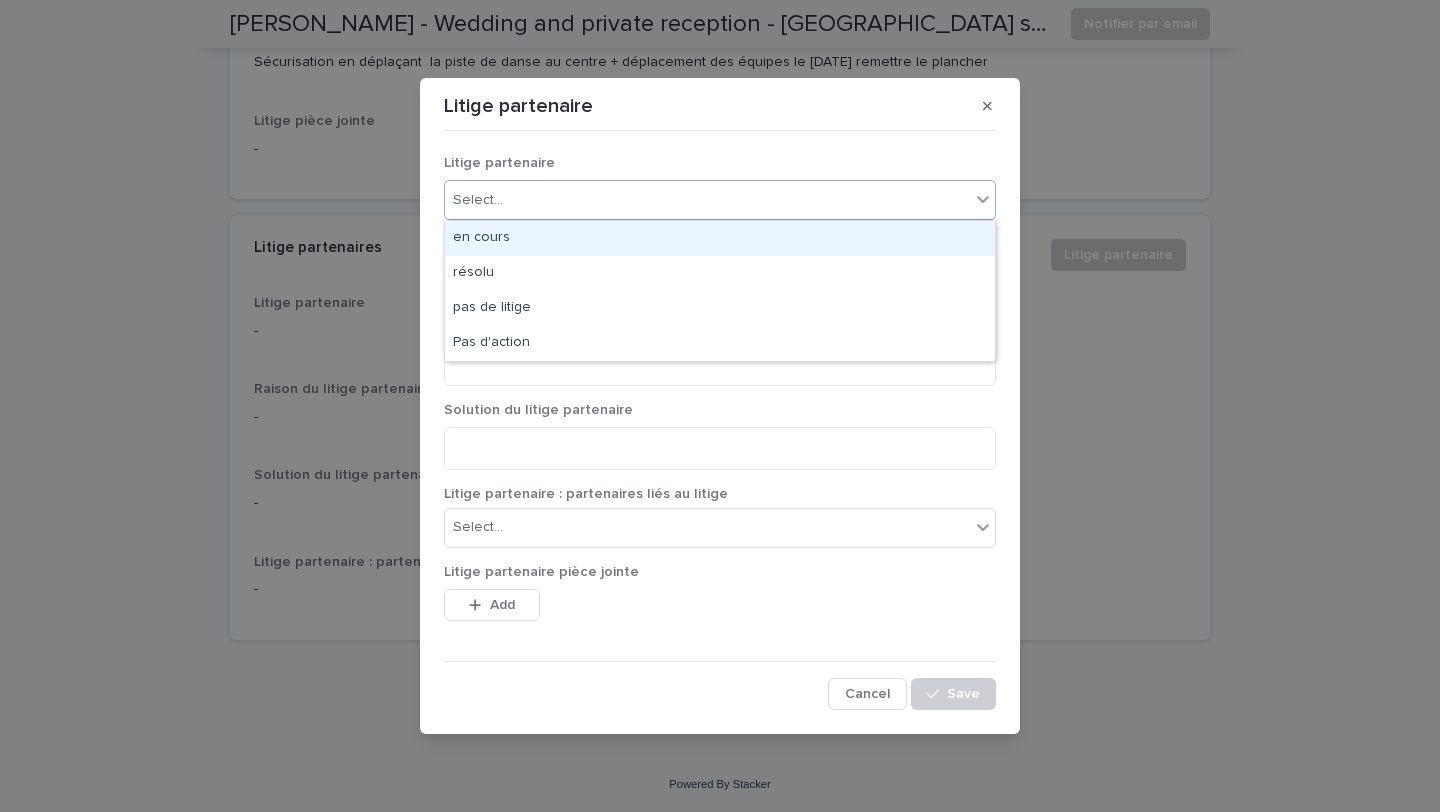 click on "Select..." at bounding box center [707, 200] 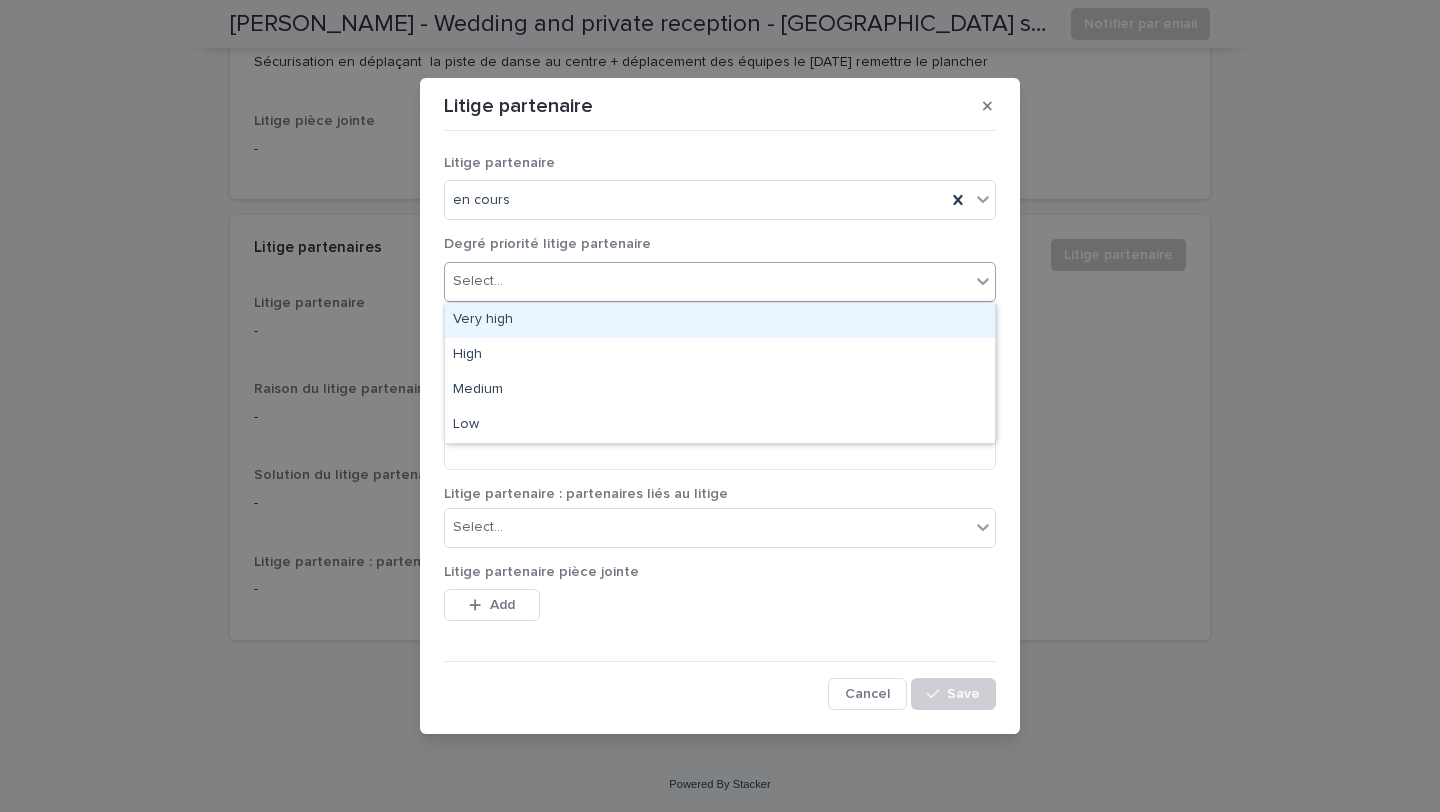 click on "Select..." at bounding box center (707, 281) 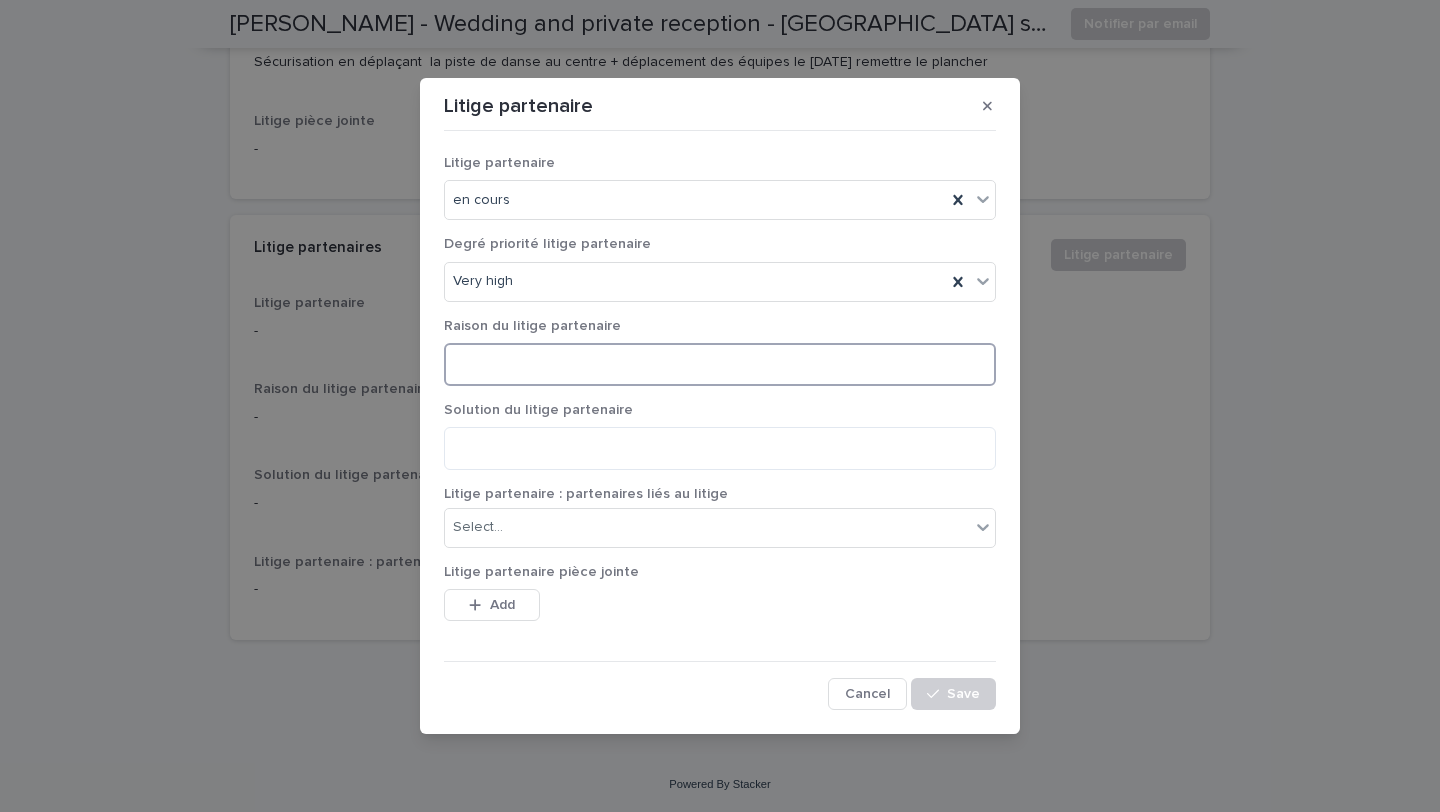 click at bounding box center [720, 364] 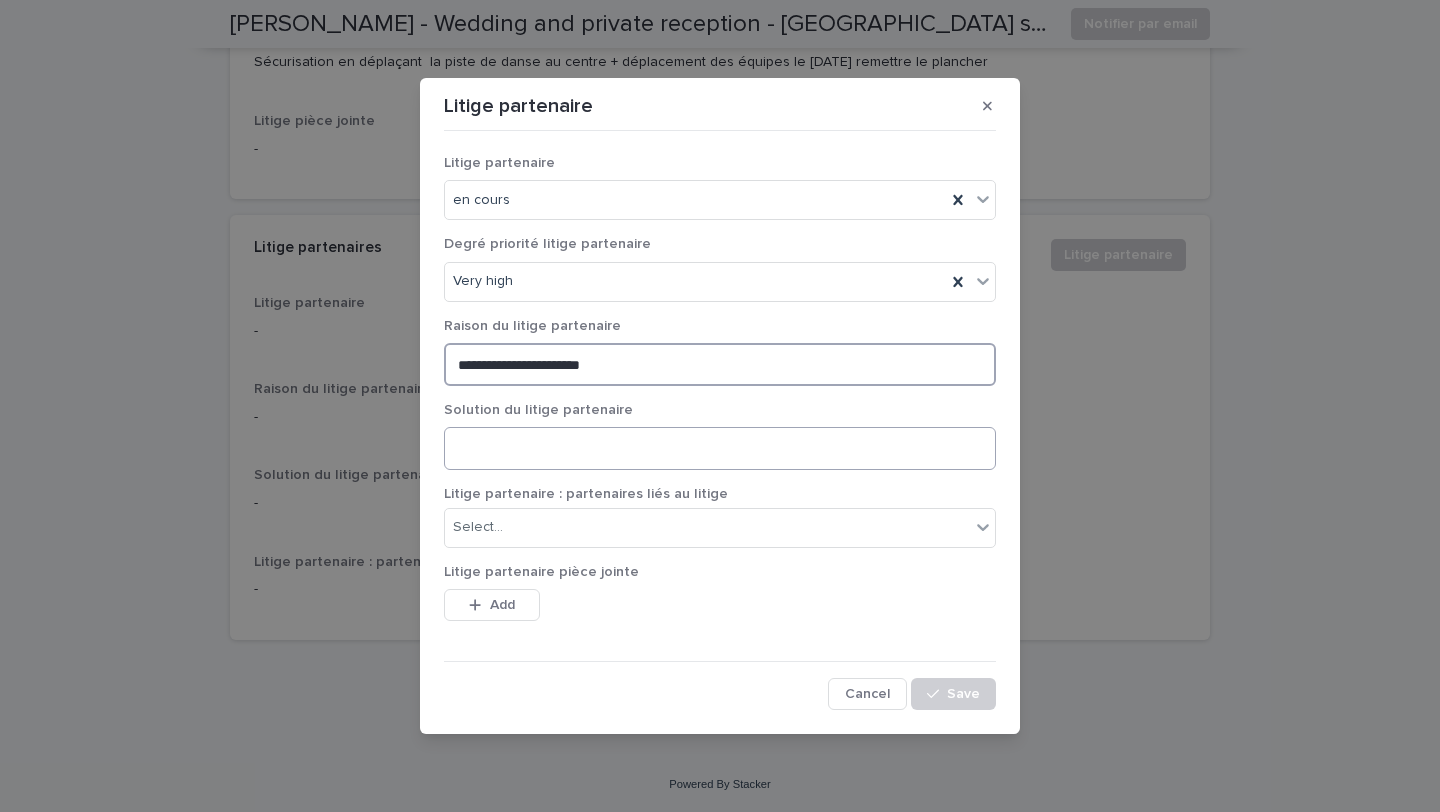 type on "**********" 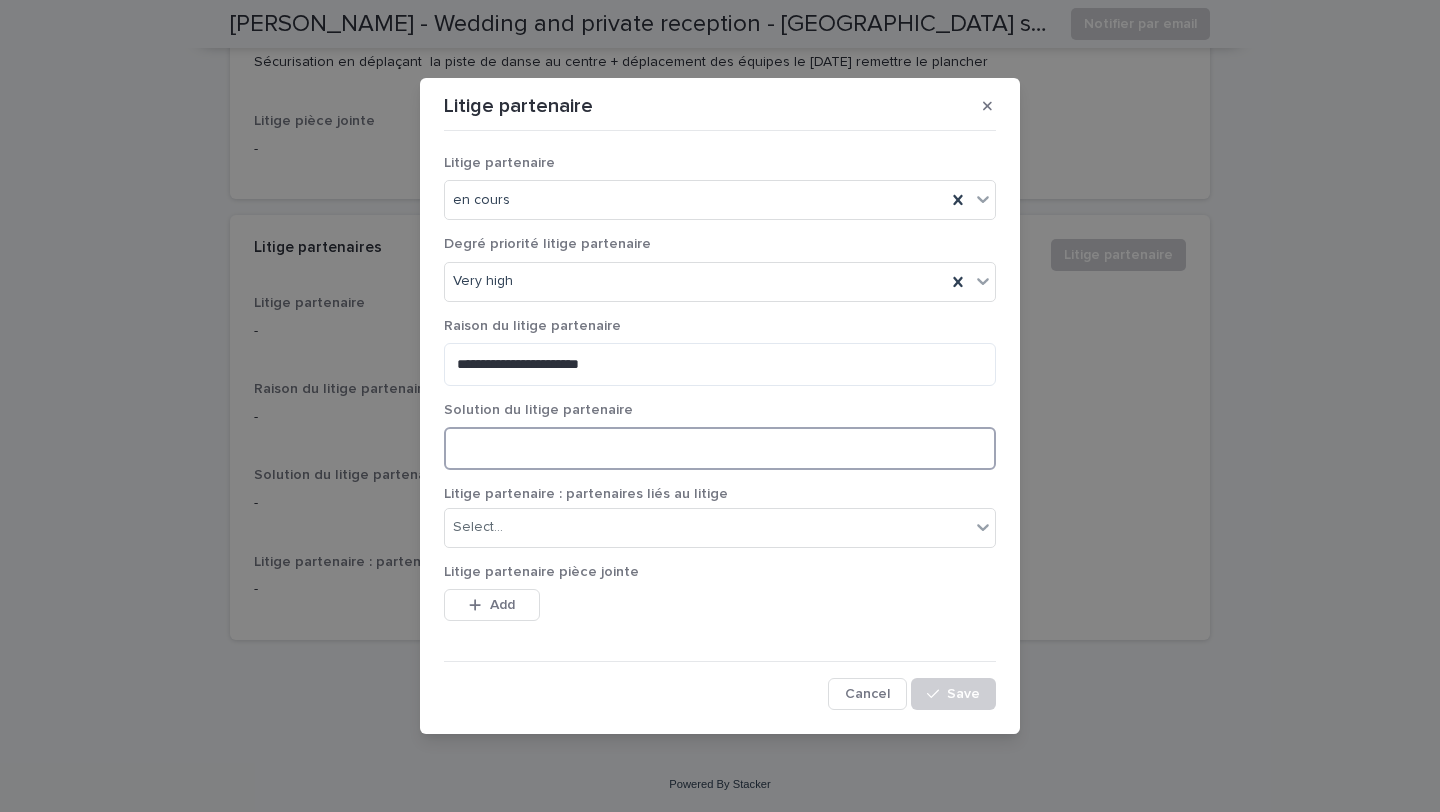 click 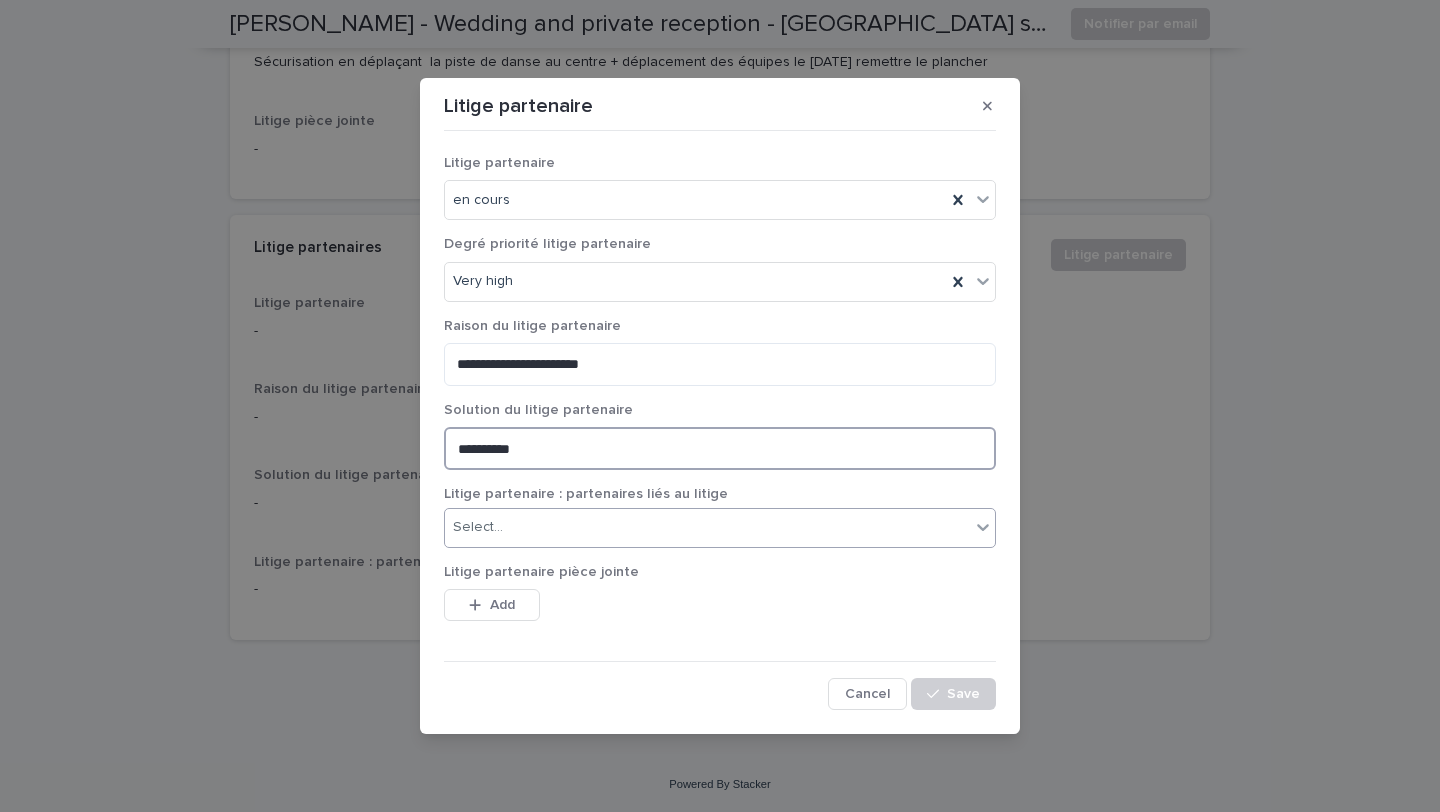 type on "**********" 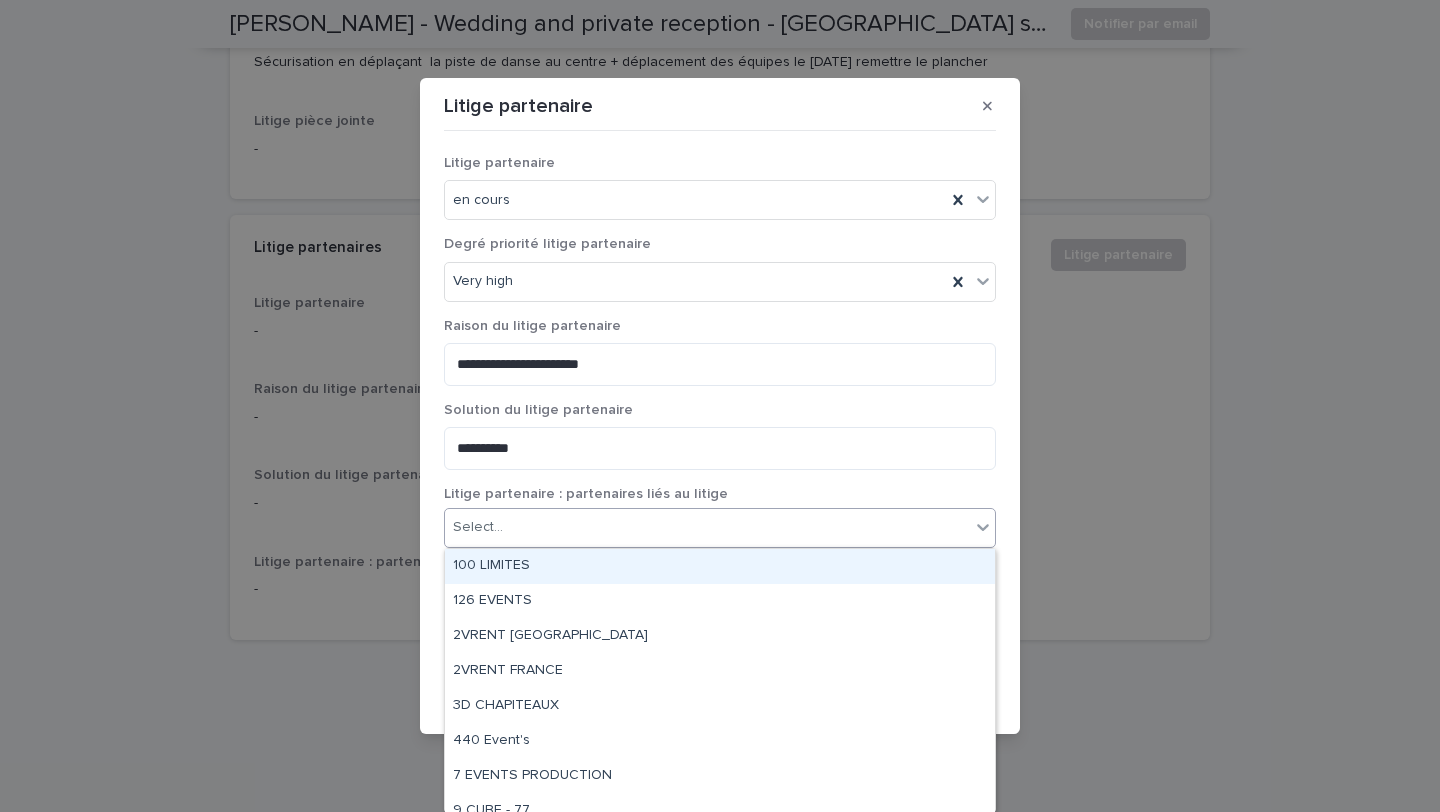 click on "Select..." at bounding box center (707, 527) 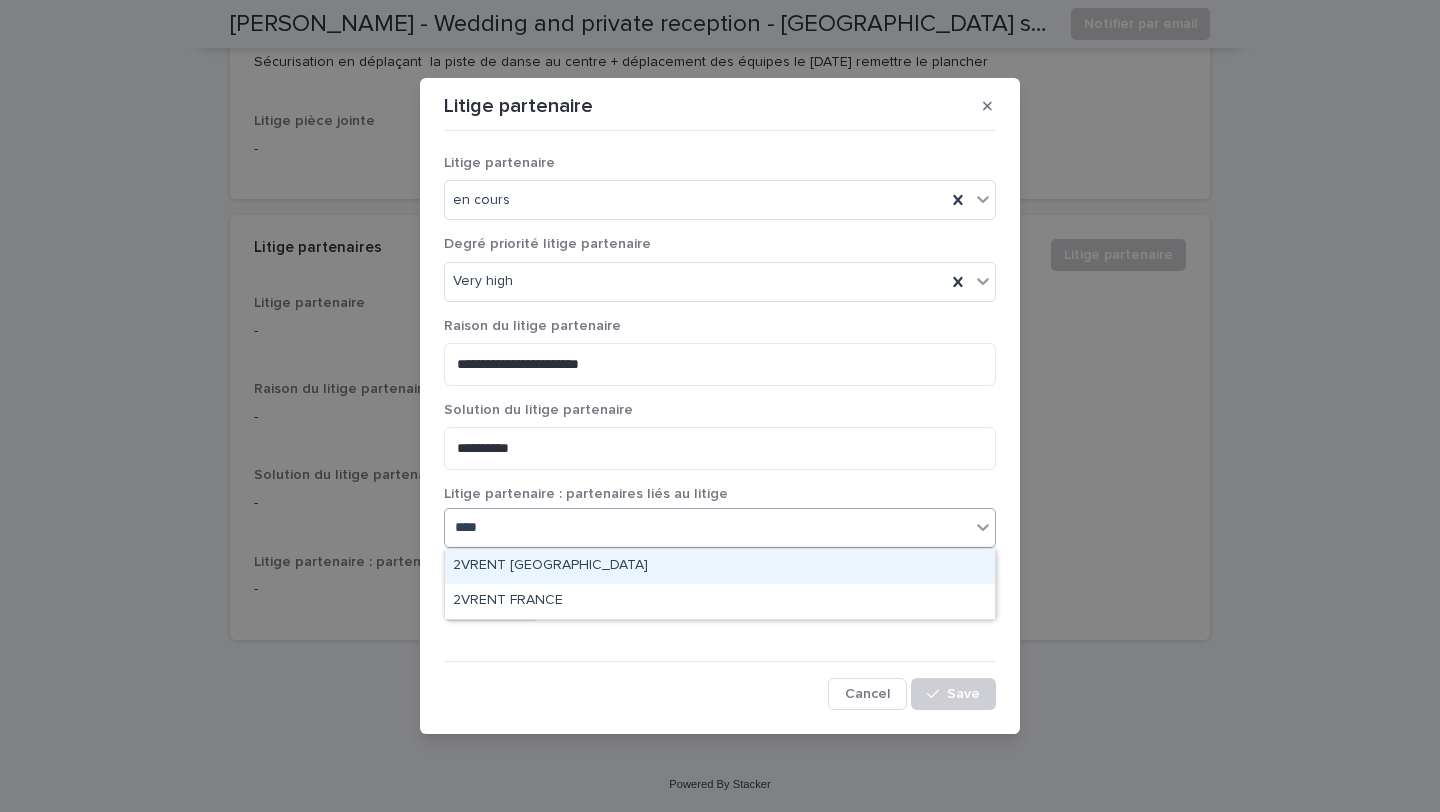 type on "*****" 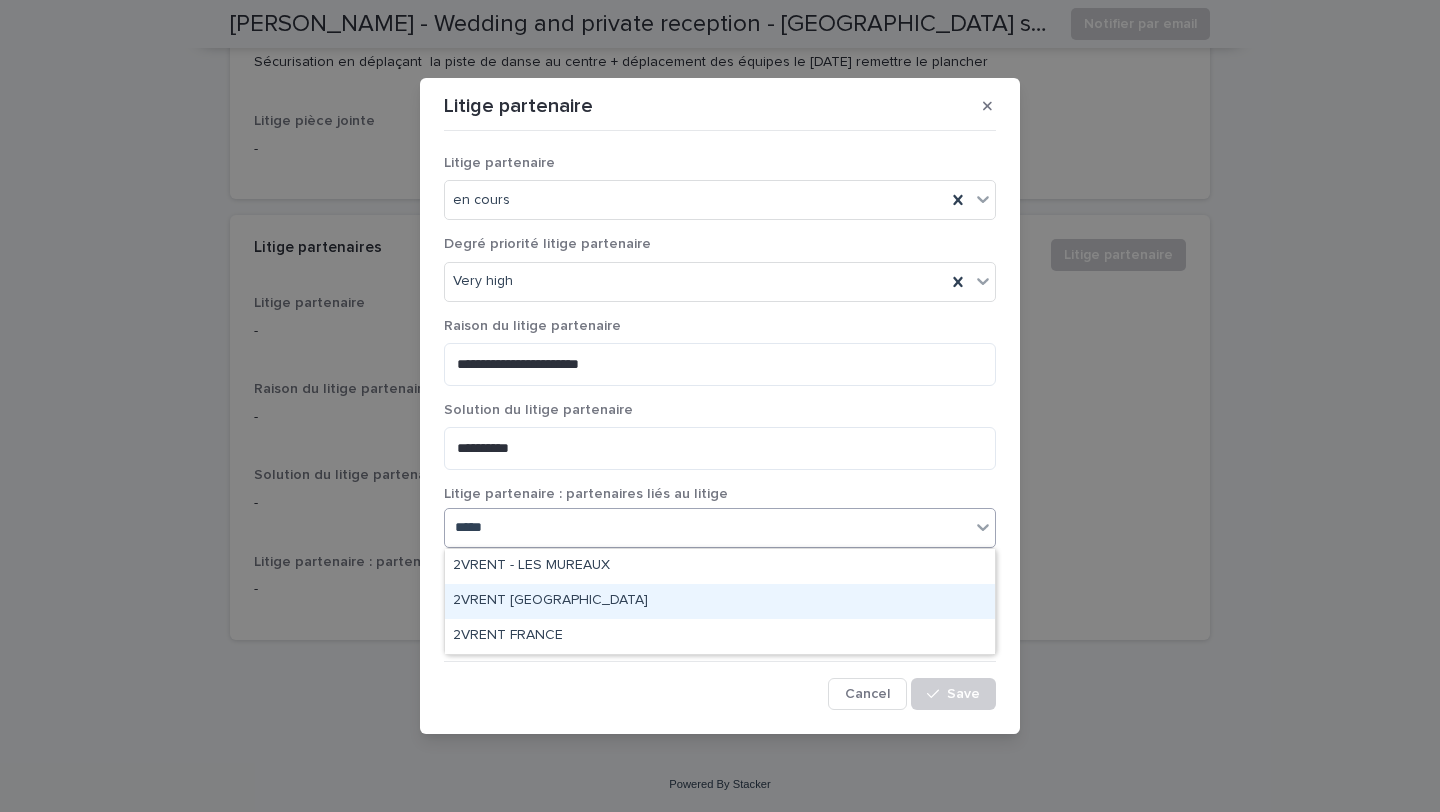 click on "2VRENT [GEOGRAPHIC_DATA]" at bounding box center [720, 601] 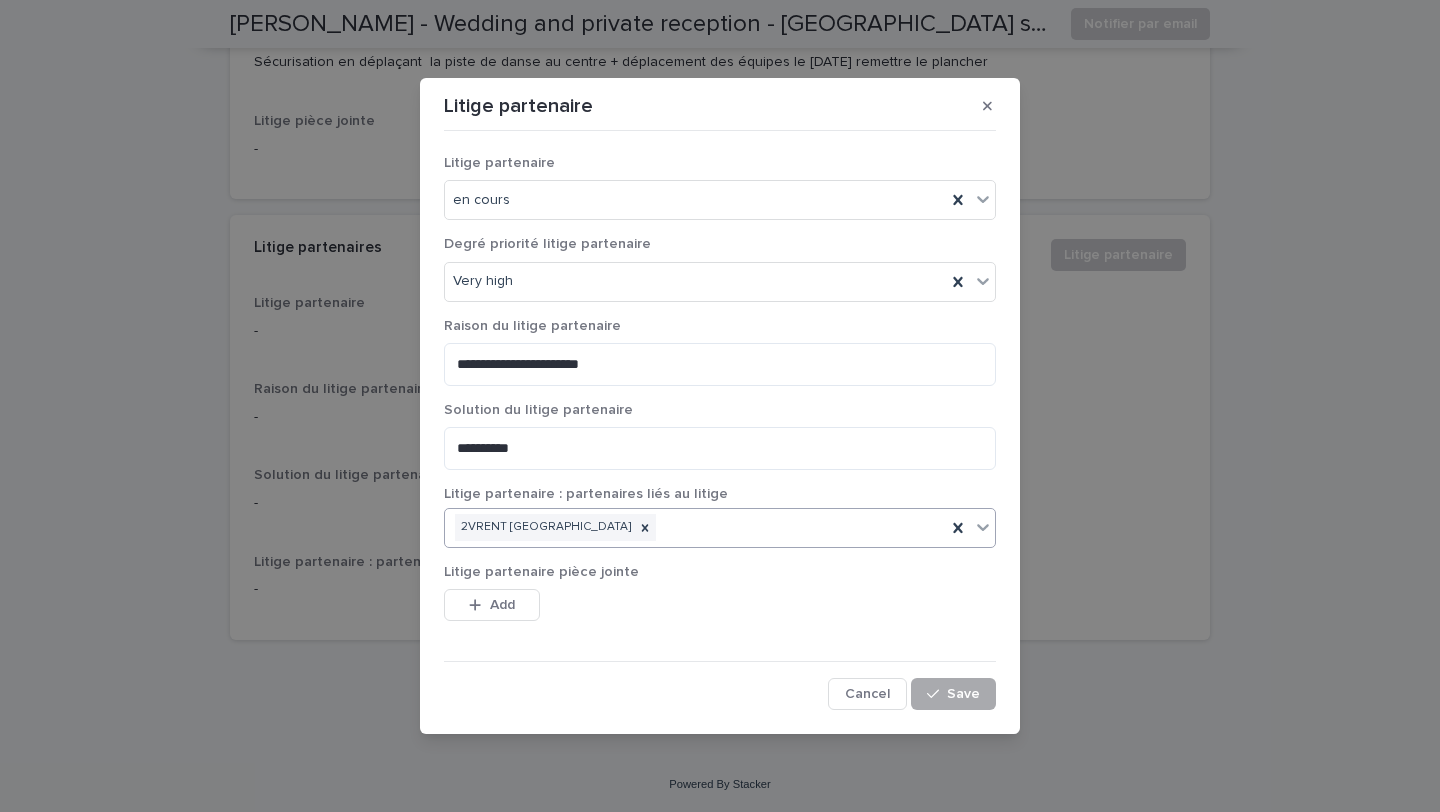 click 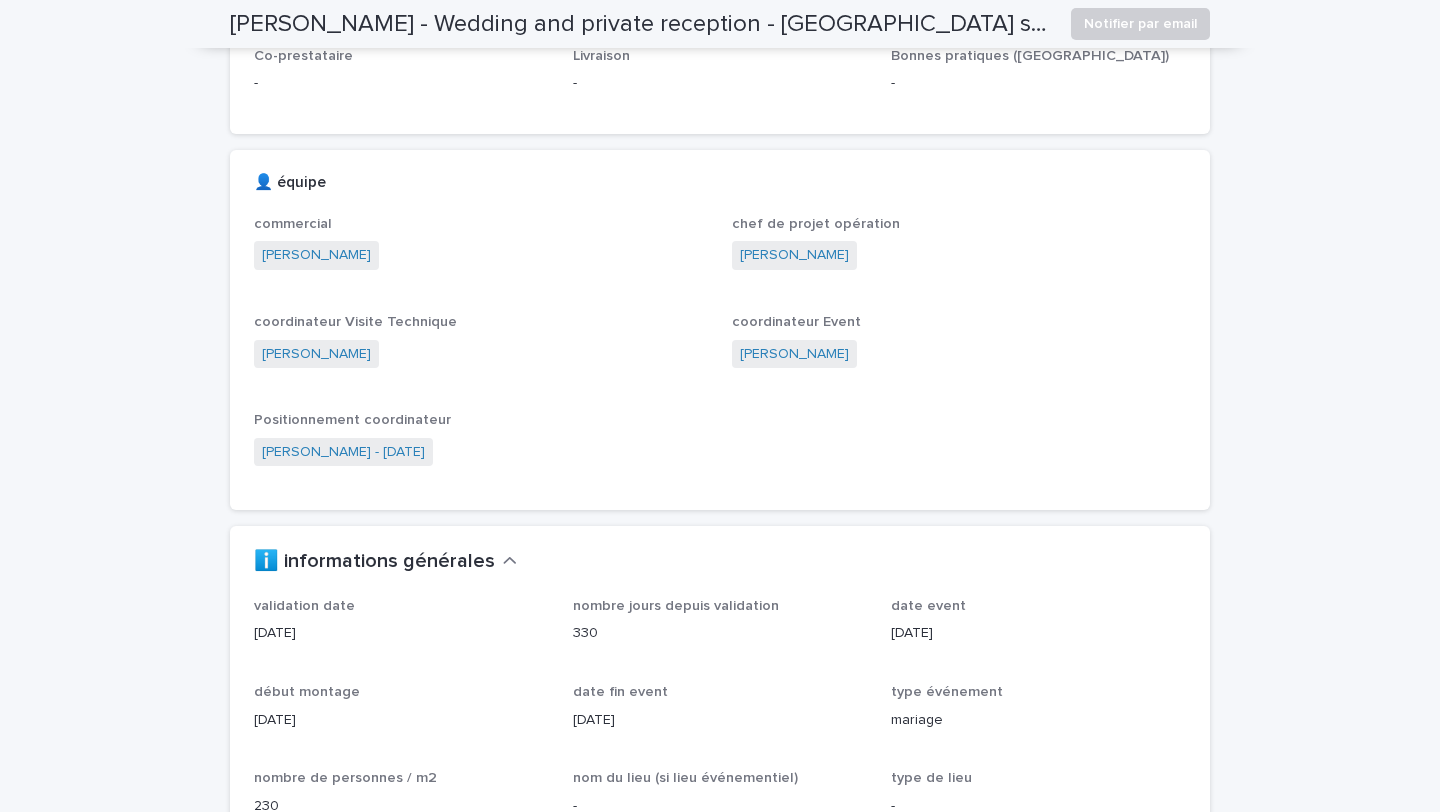 scroll, scrollTop: 0, scrollLeft: 0, axis: both 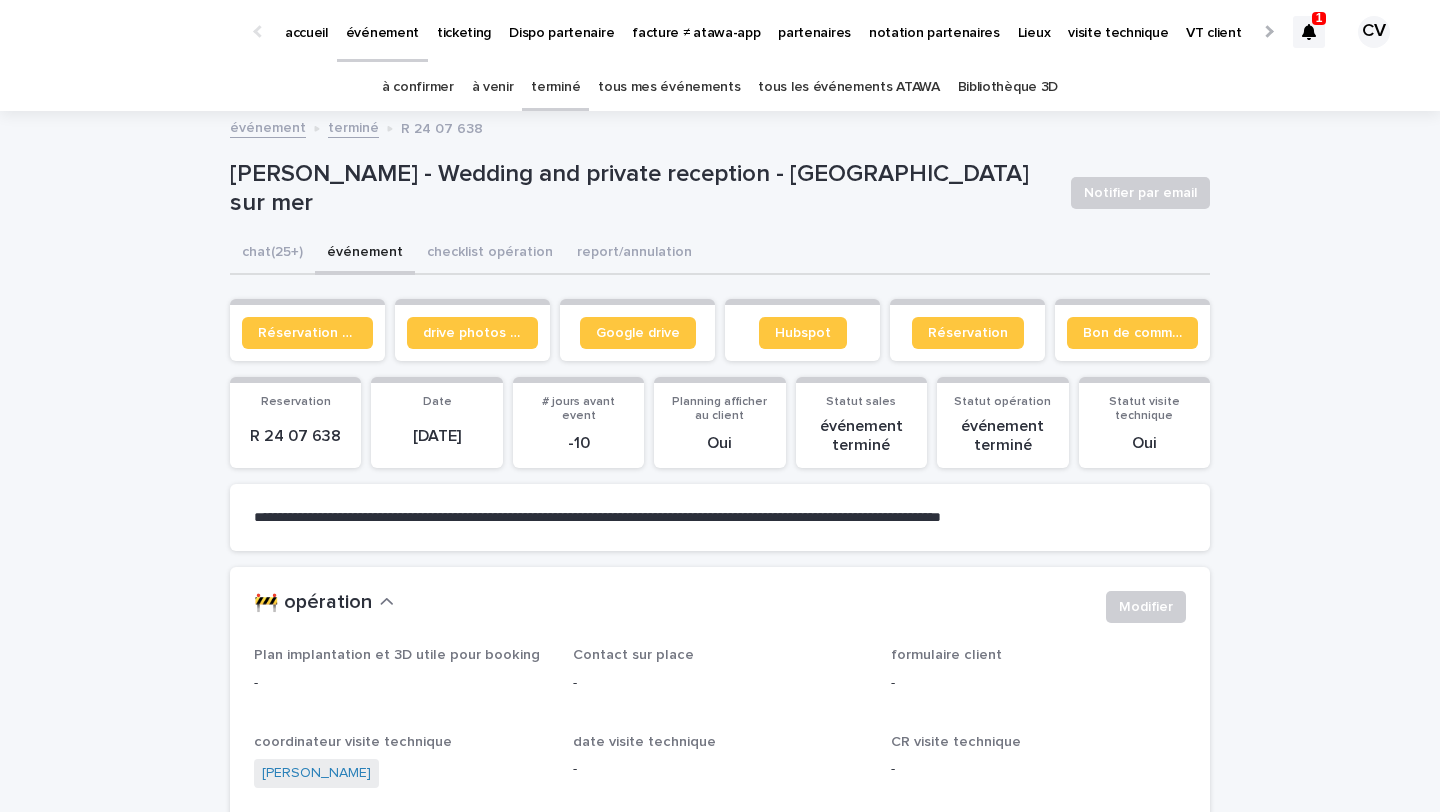 click on "terminé" at bounding box center [555, 87] 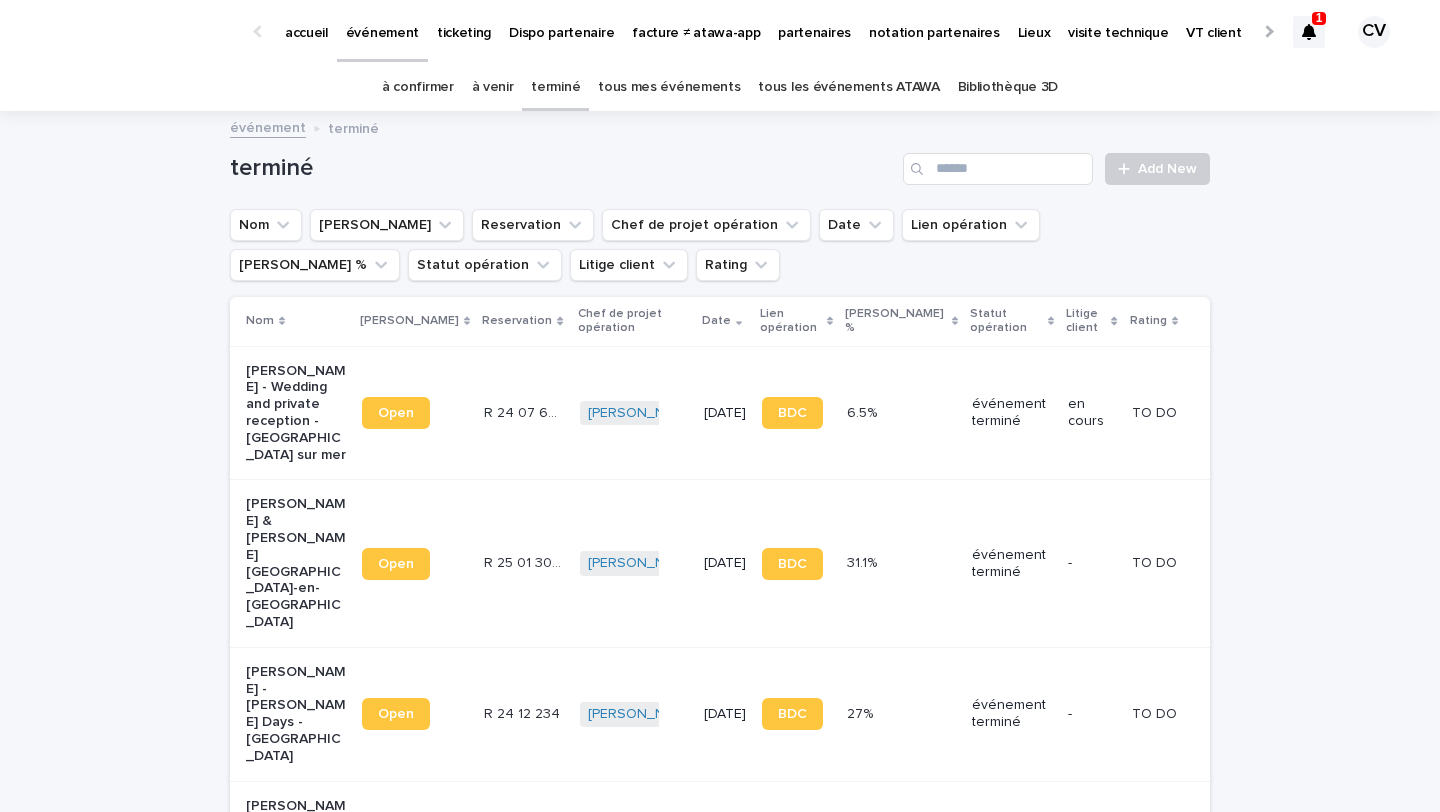 click on "à venir" at bounding box center (493, 87) 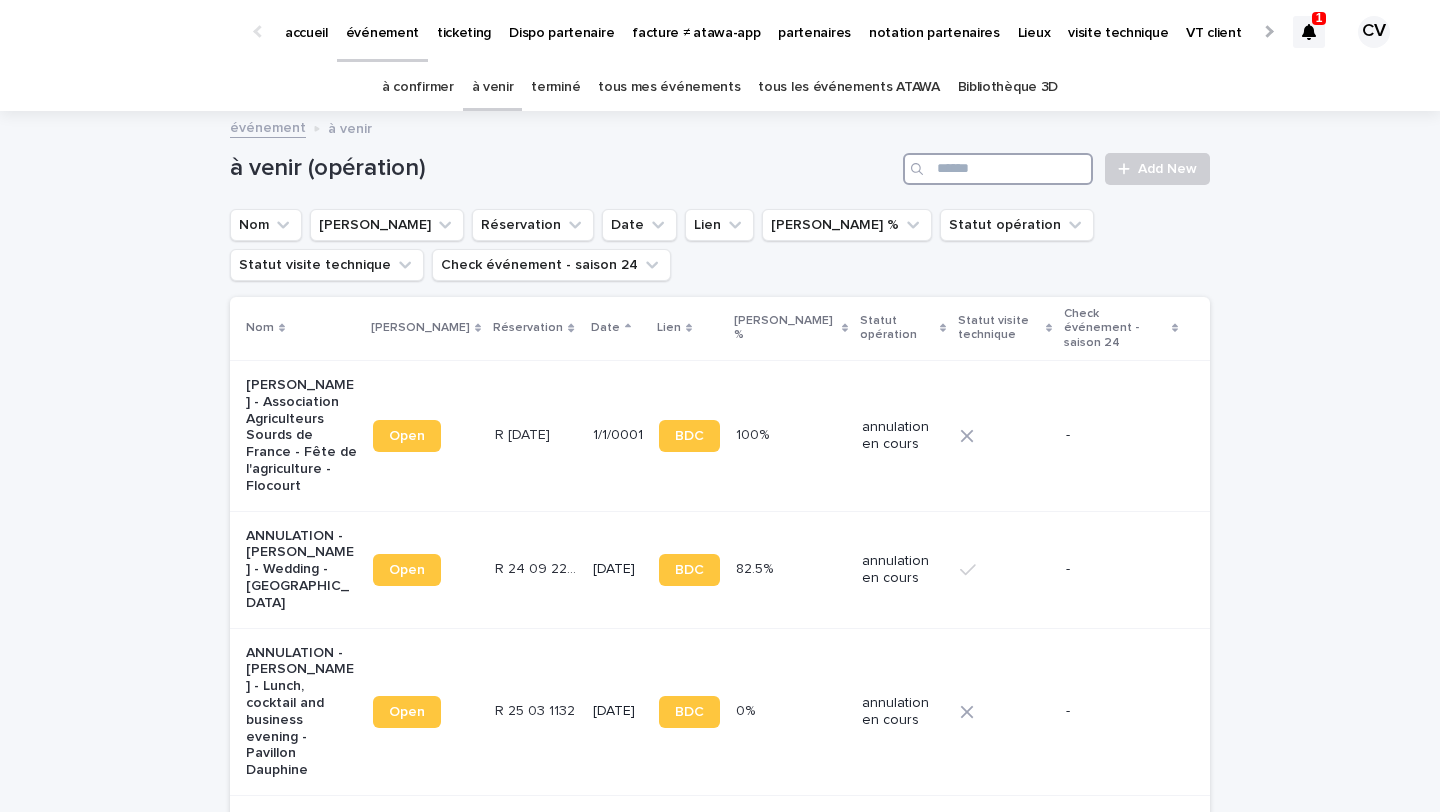 click at bounding box center (998, 169) 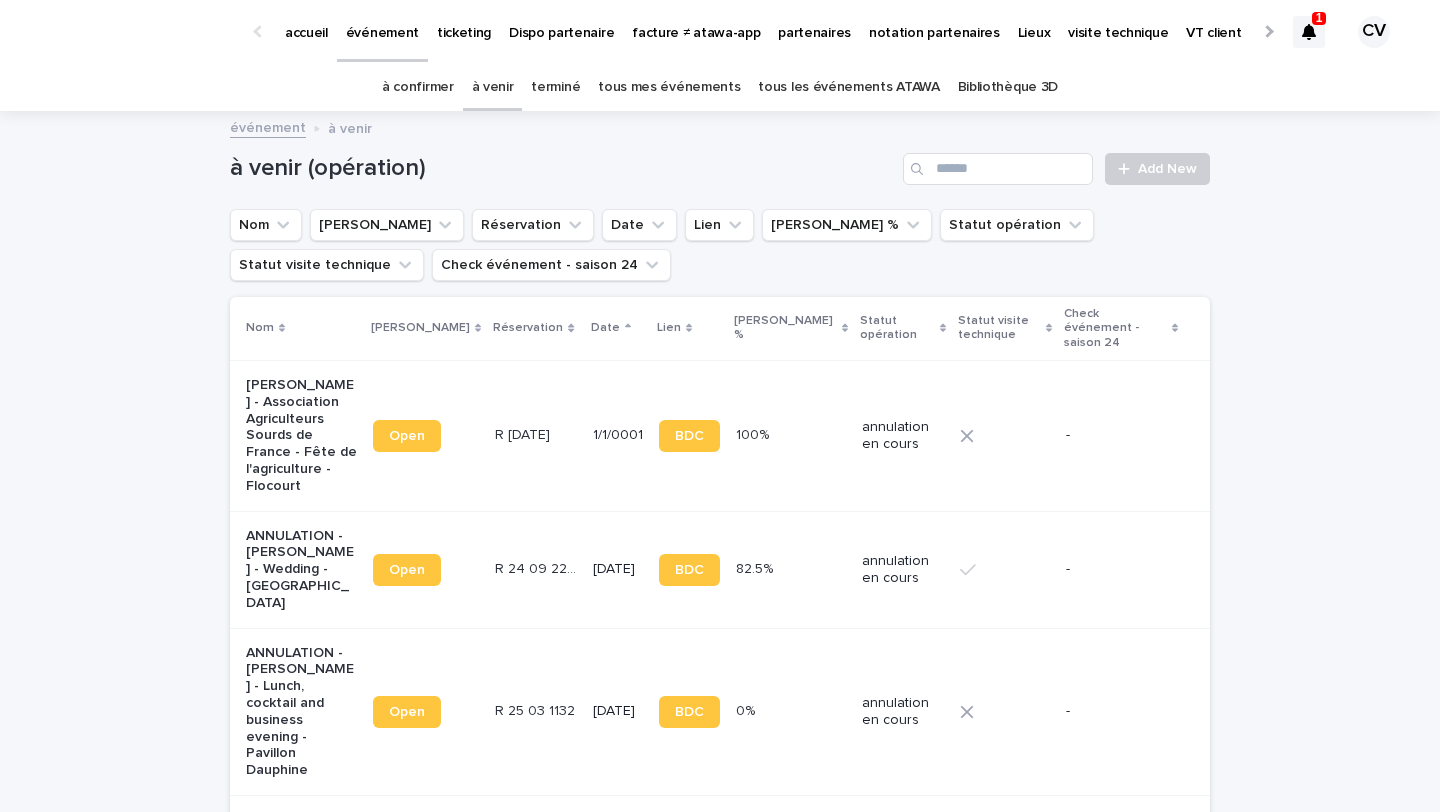 click on "terminé" at bounding box center [555, 87] 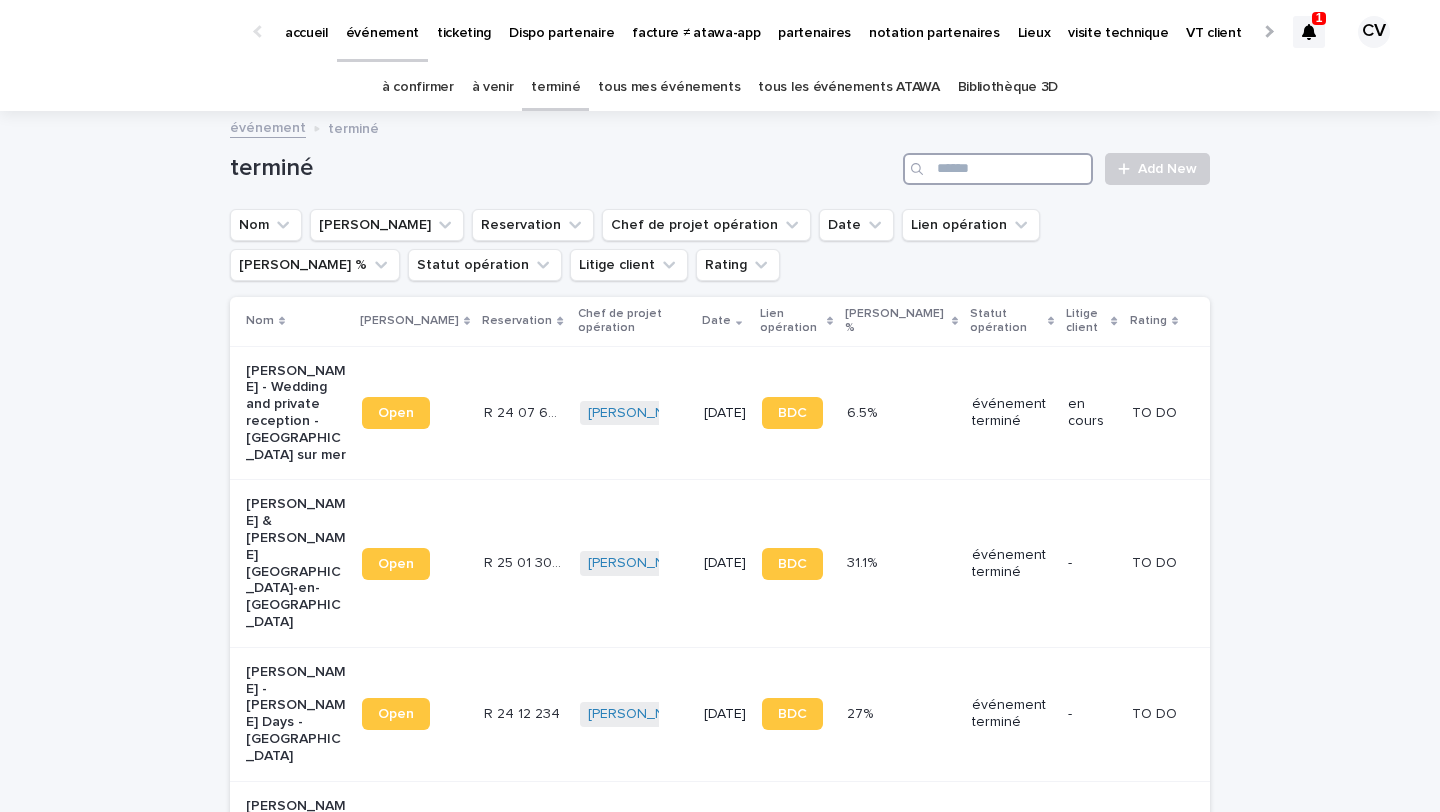 click at bounding box center (998, 169) 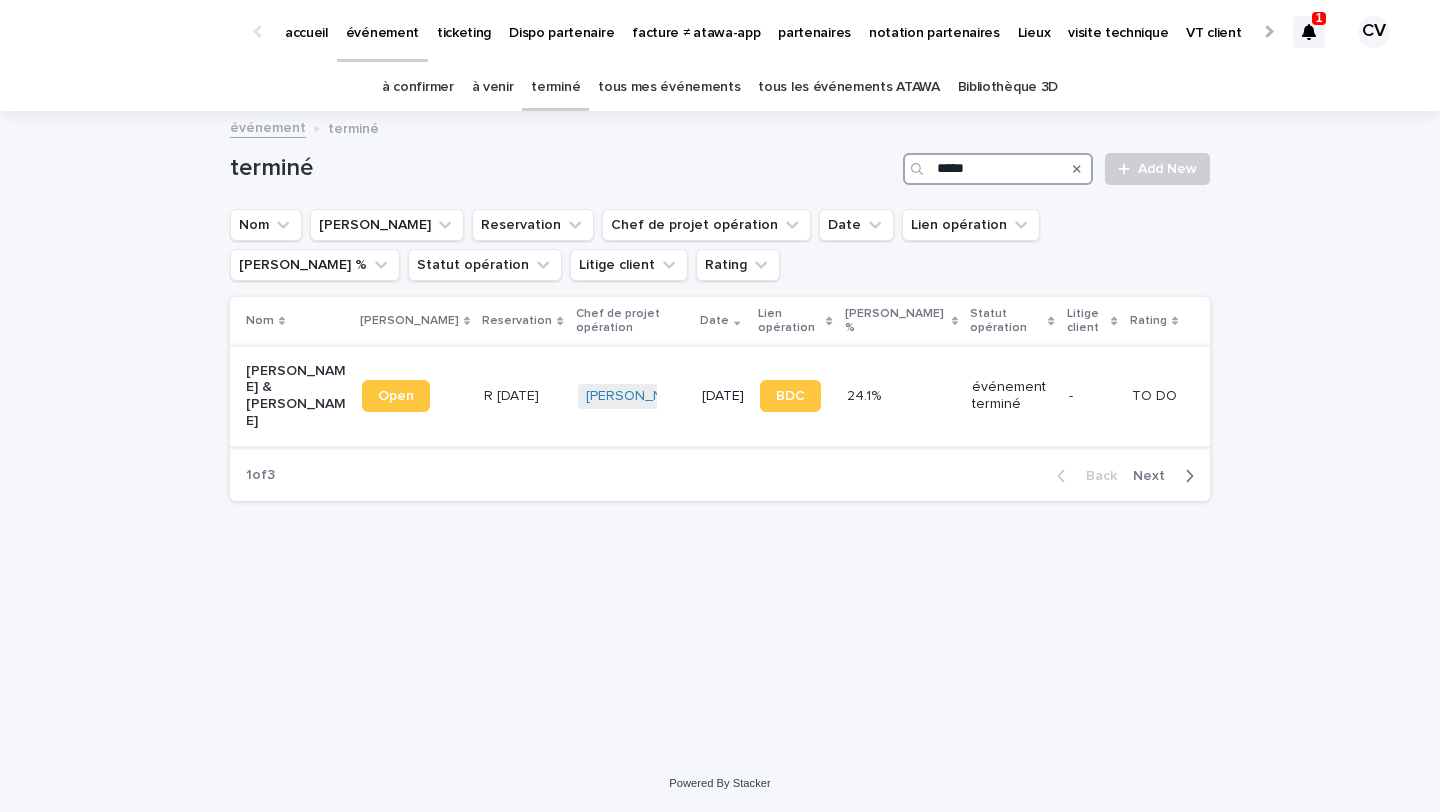 type on "*****" 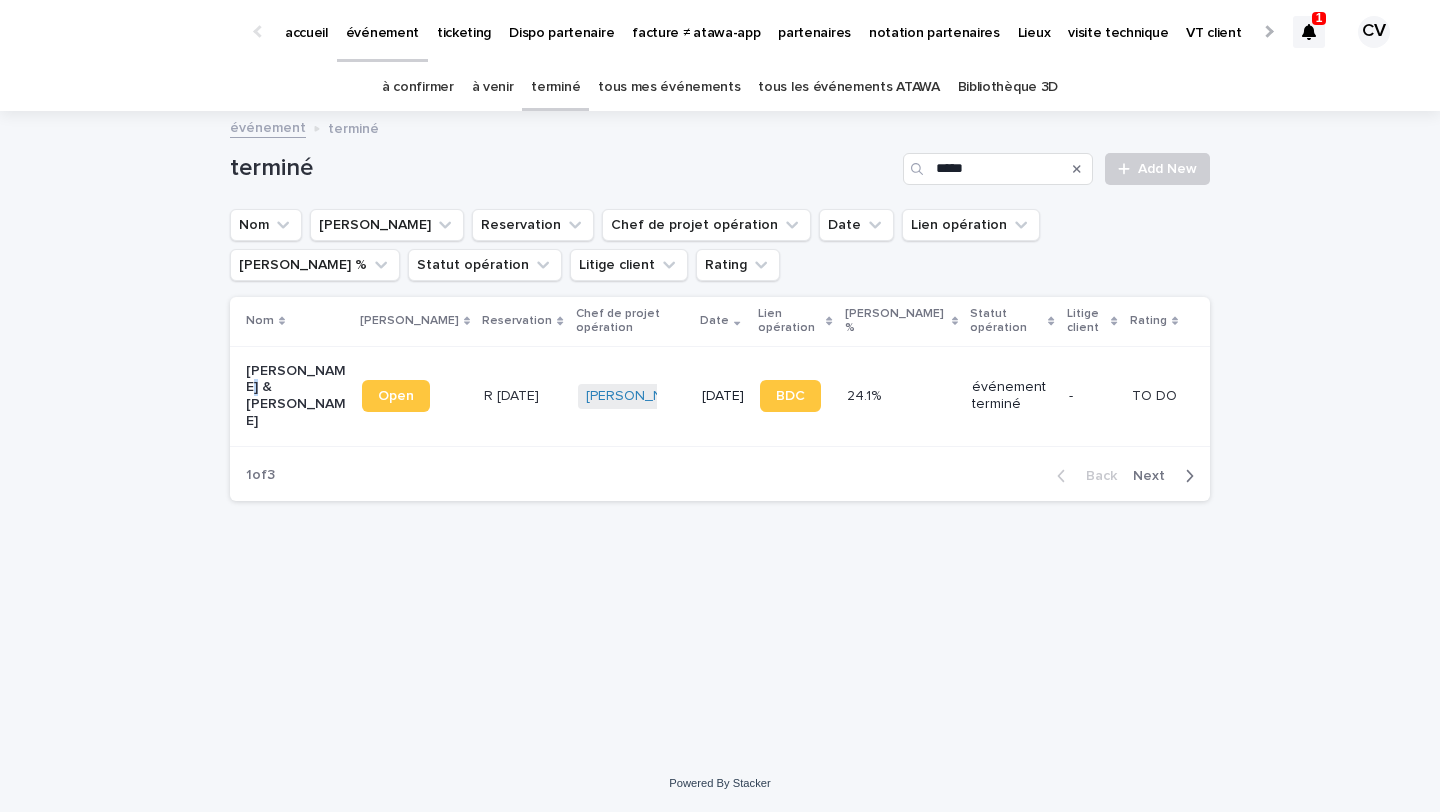 click on "[PERSON_NAME] & [PERSON_NAME]" at bounding box center [296, 396] 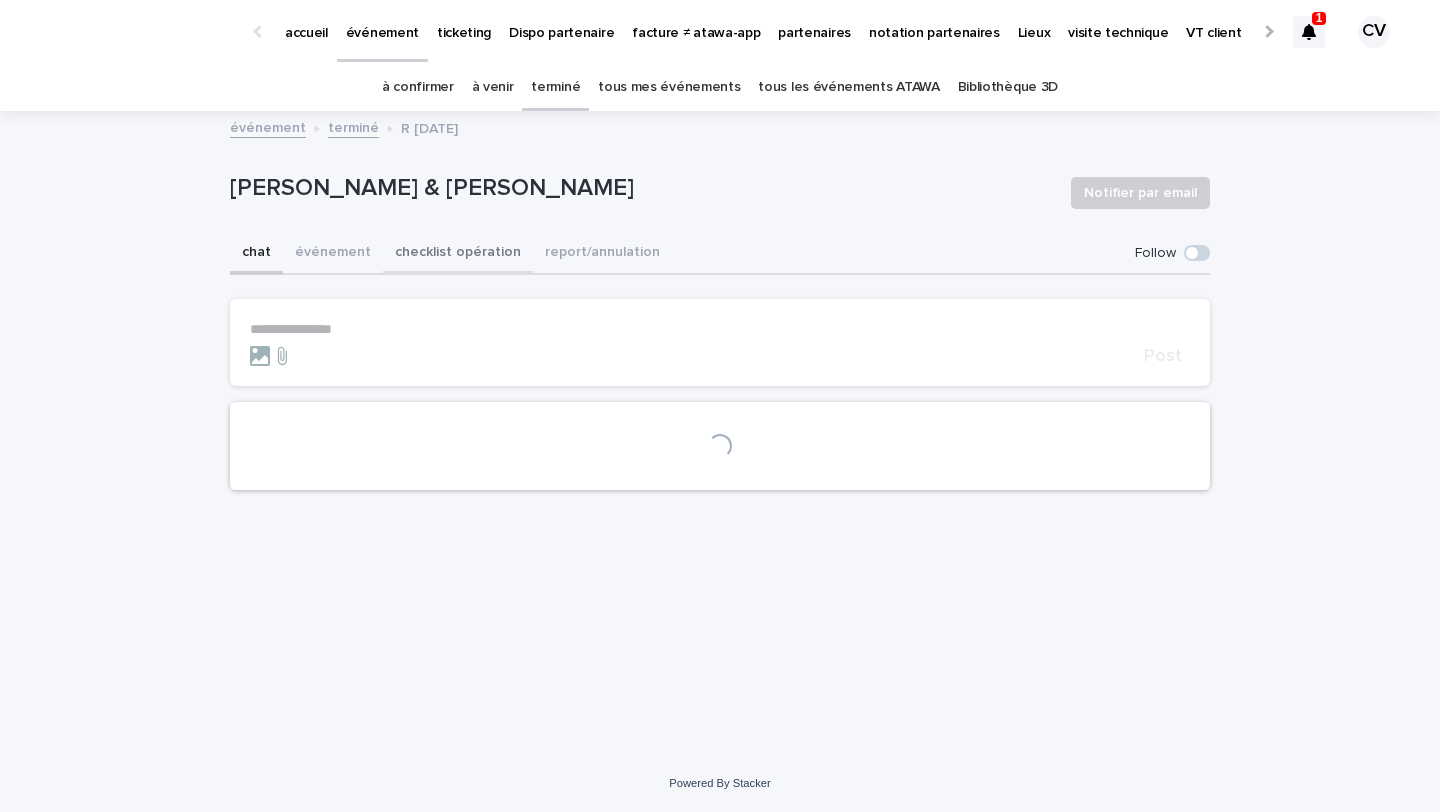 click on "checklist opération" at bounding box center (458, 254) 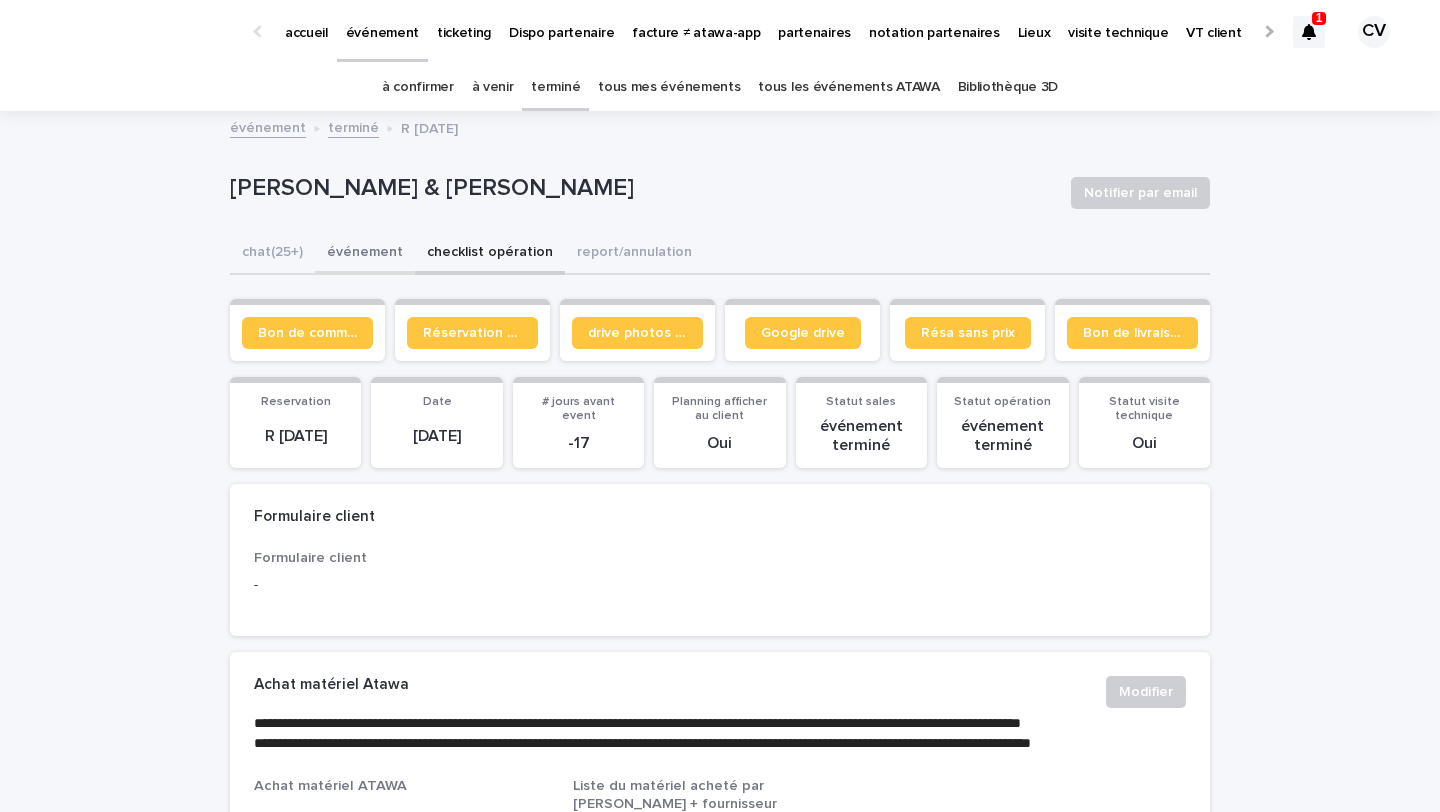 click on "événement" at bounding box center (365, 254) 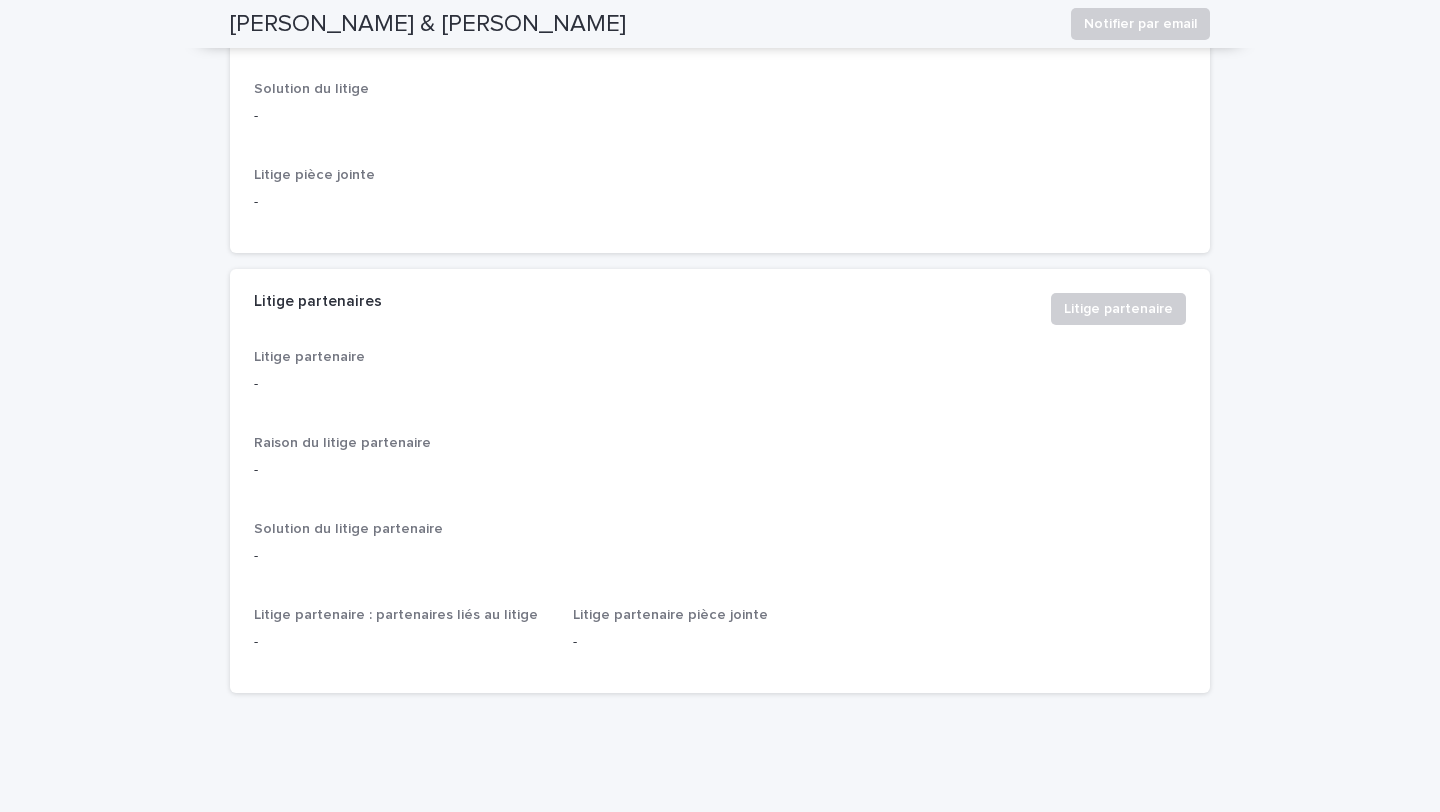 scroll, scrollTop: 5419, scrollLeft: 0, axis: vertical 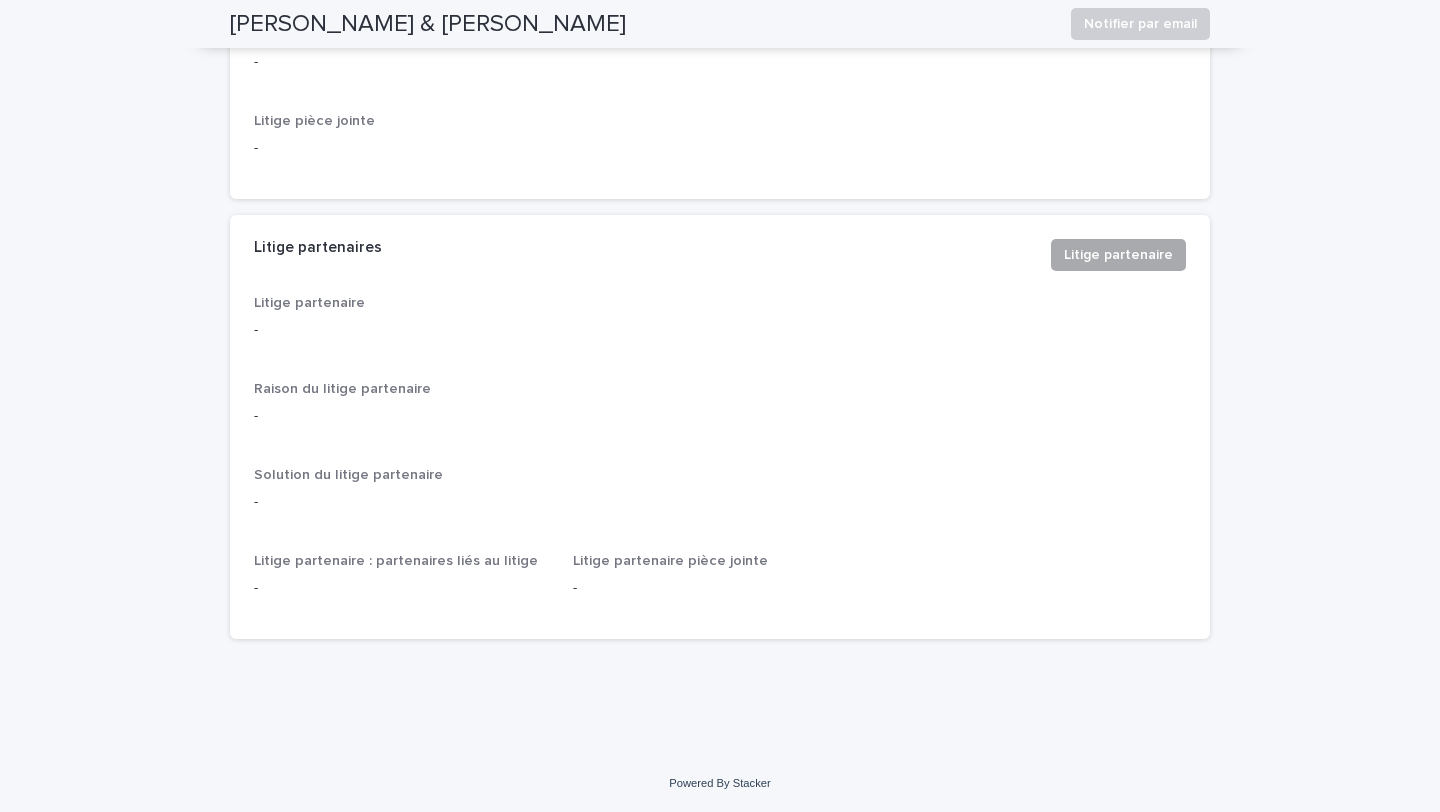 click on "Litige partenaire" at bounding box center (1118, 255) 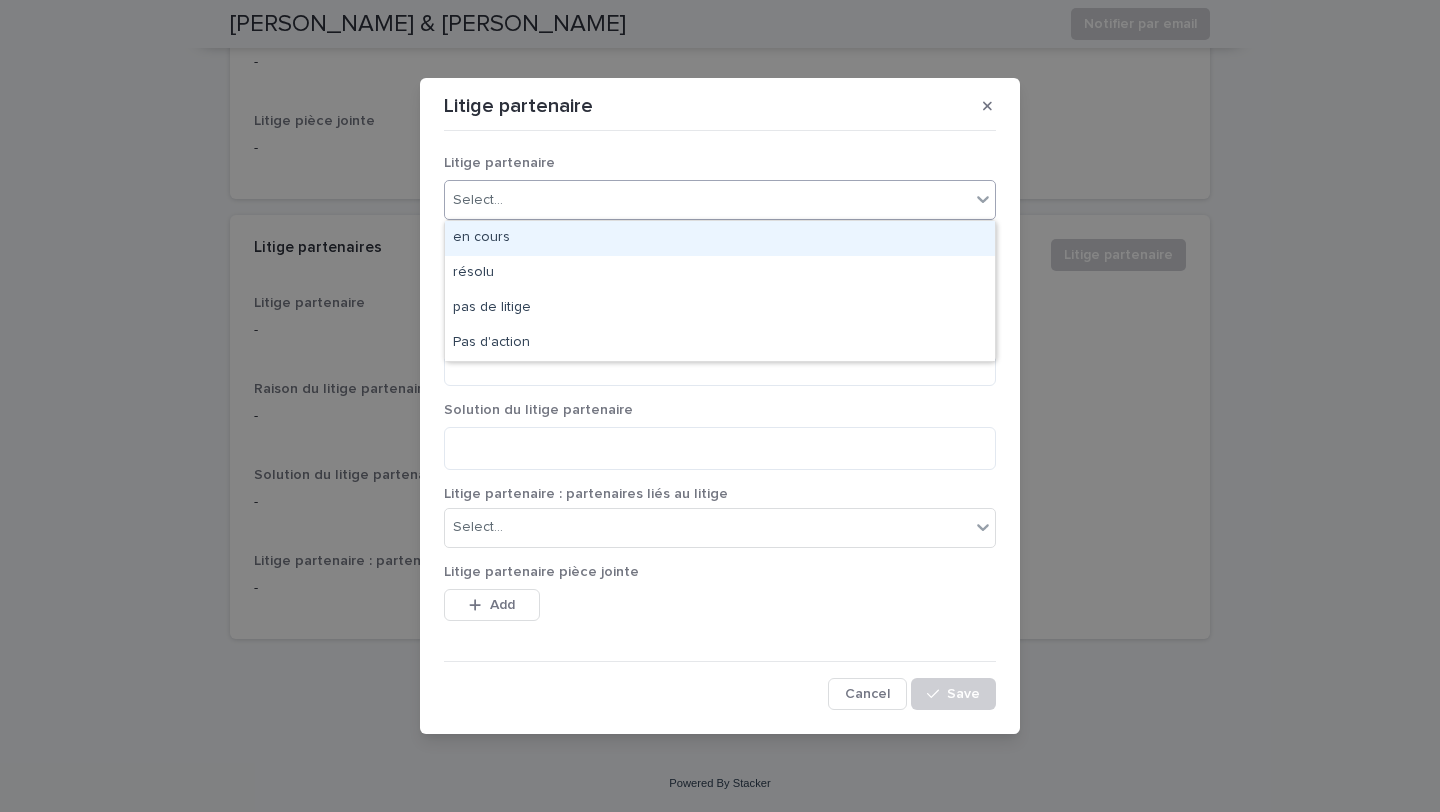 click on "Select..." at bounding box center [720, 200] 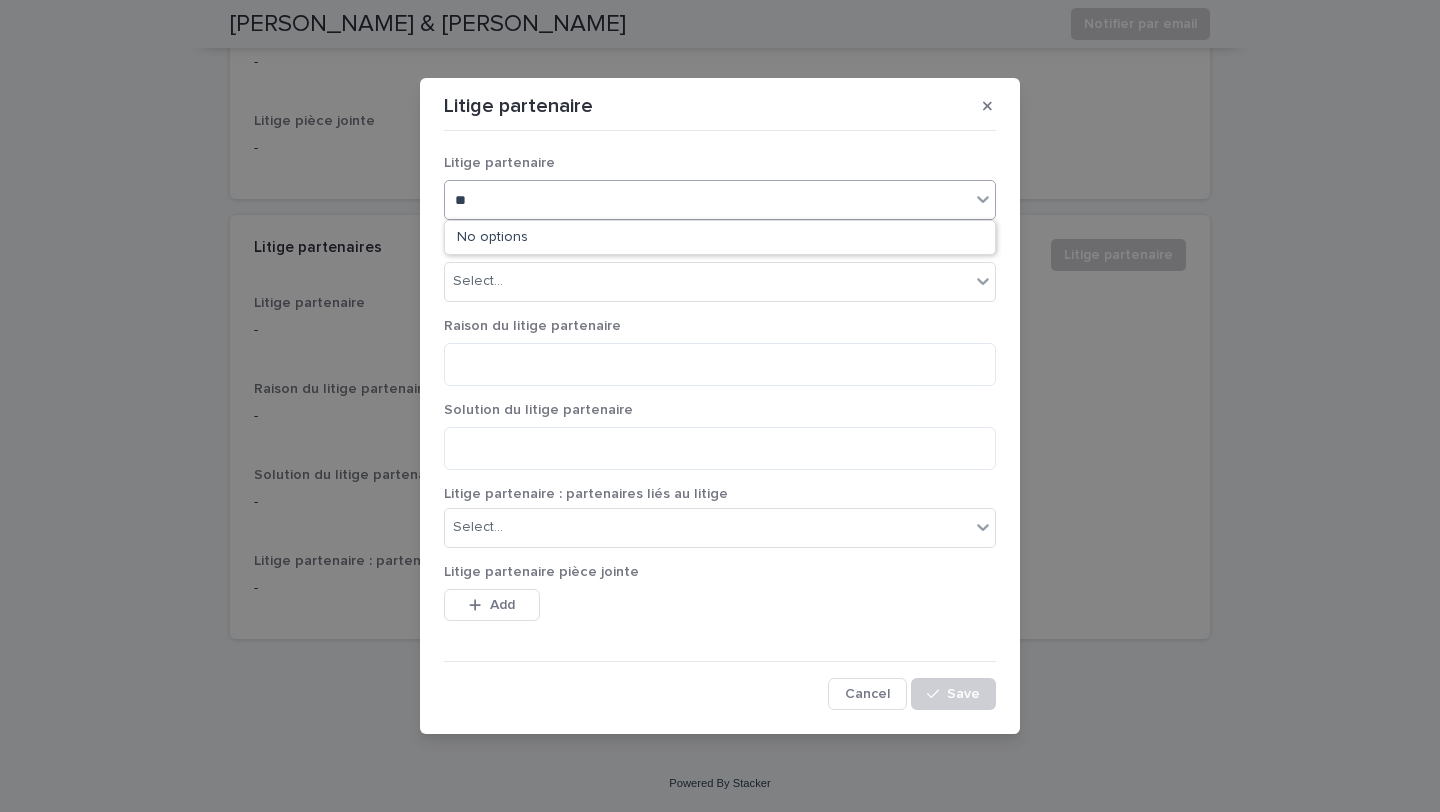 type on "*" 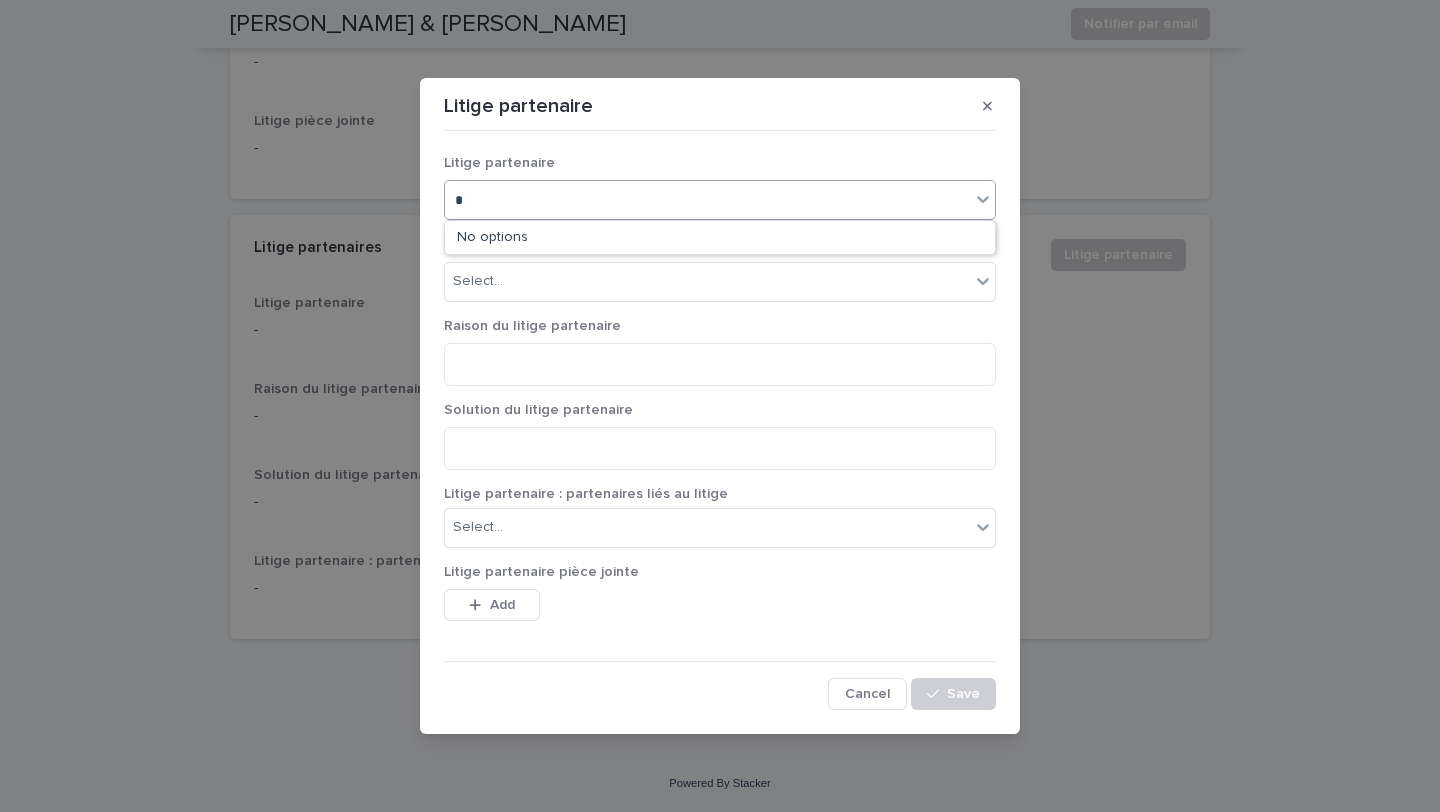 type 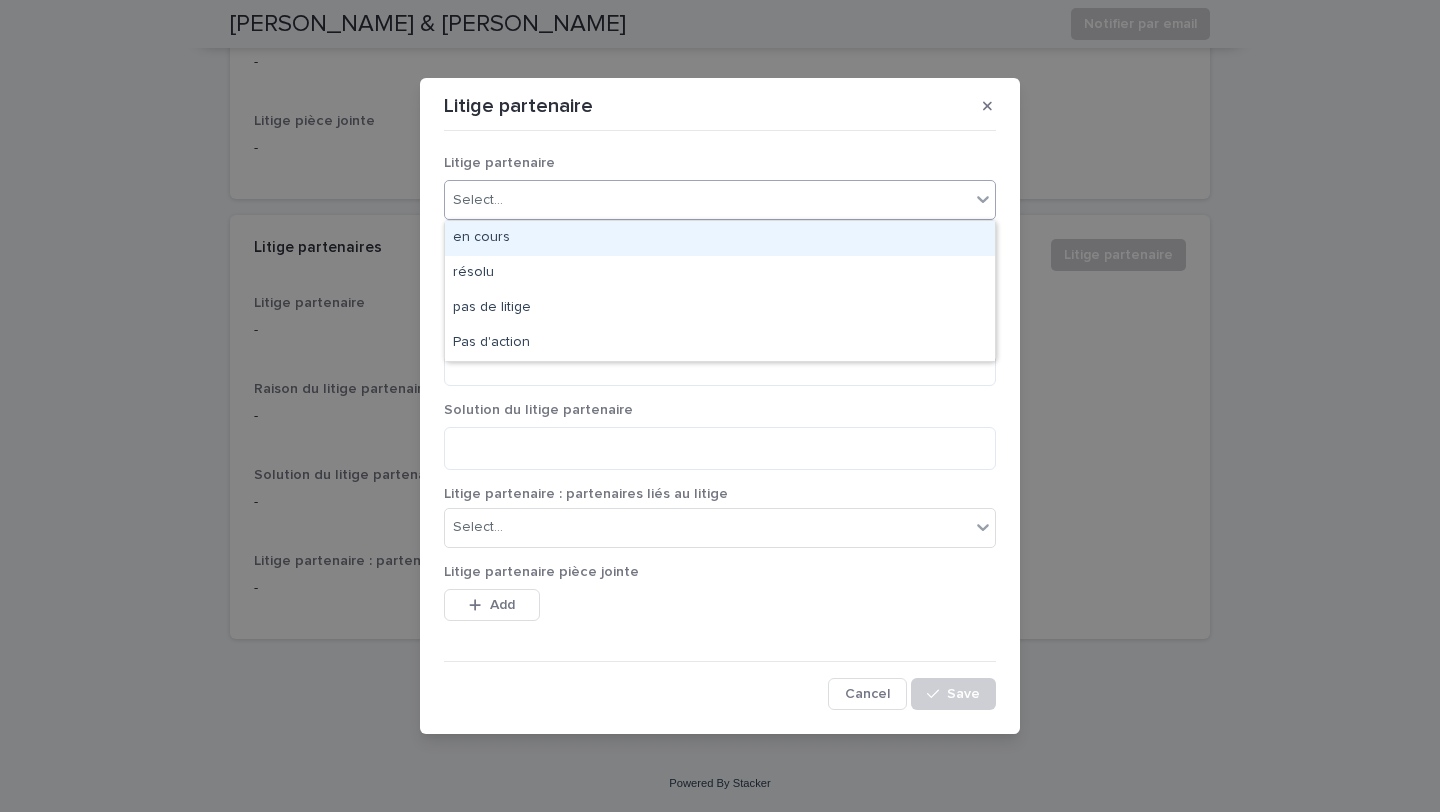 click on "en cours" at bounding box center [720, 238] 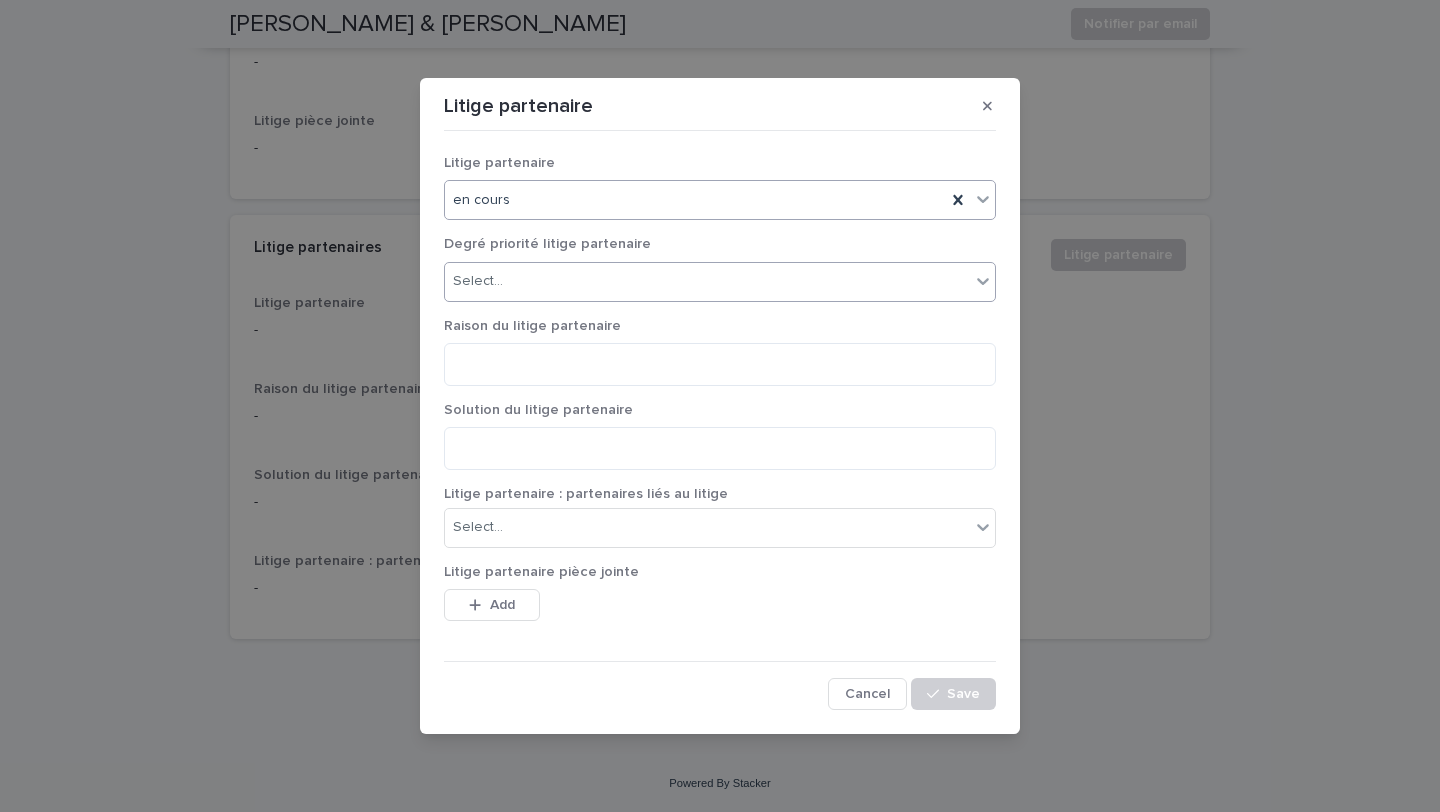 click on "Select..." at bounding box center [707, 281] 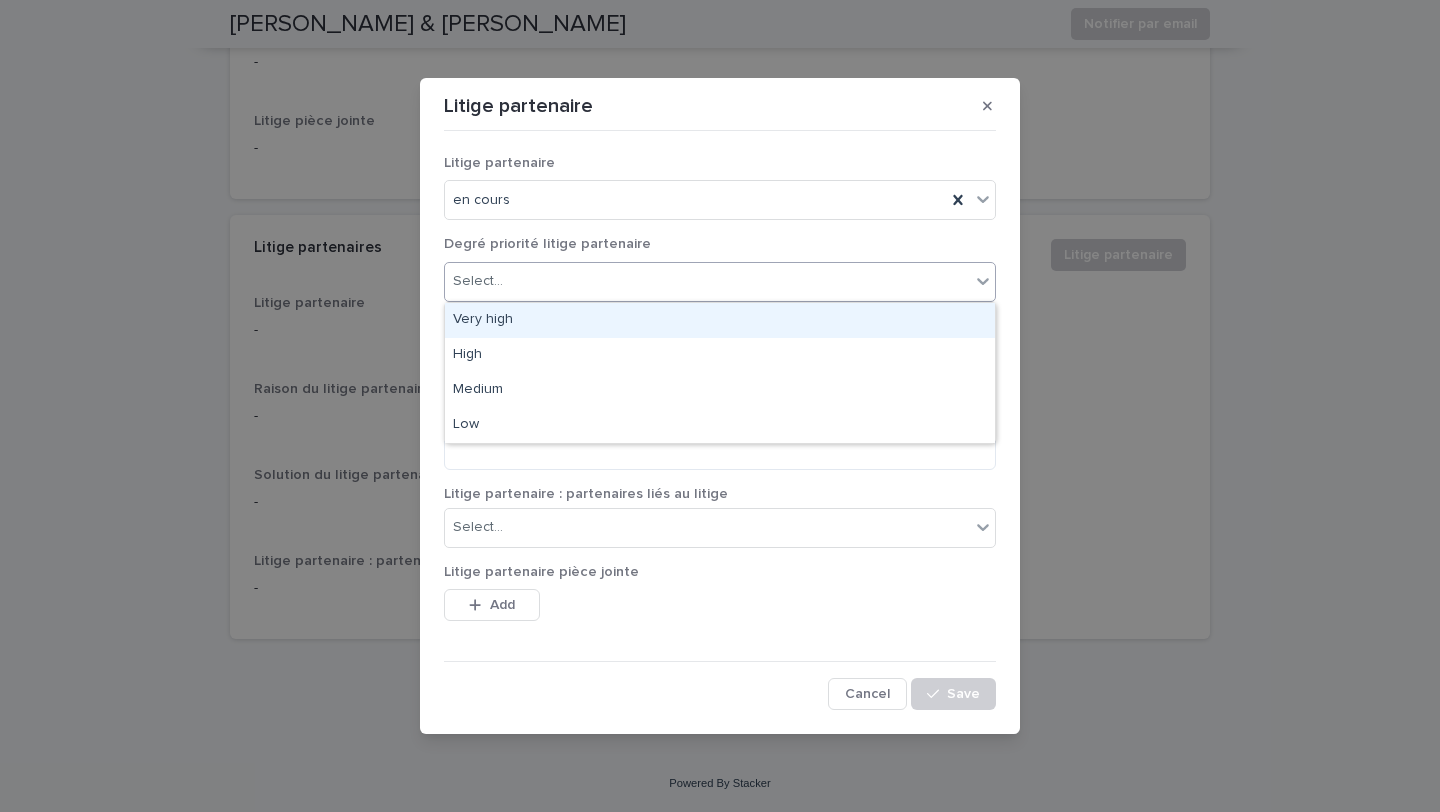 click on "Very high" at bounding box center [720, 320] 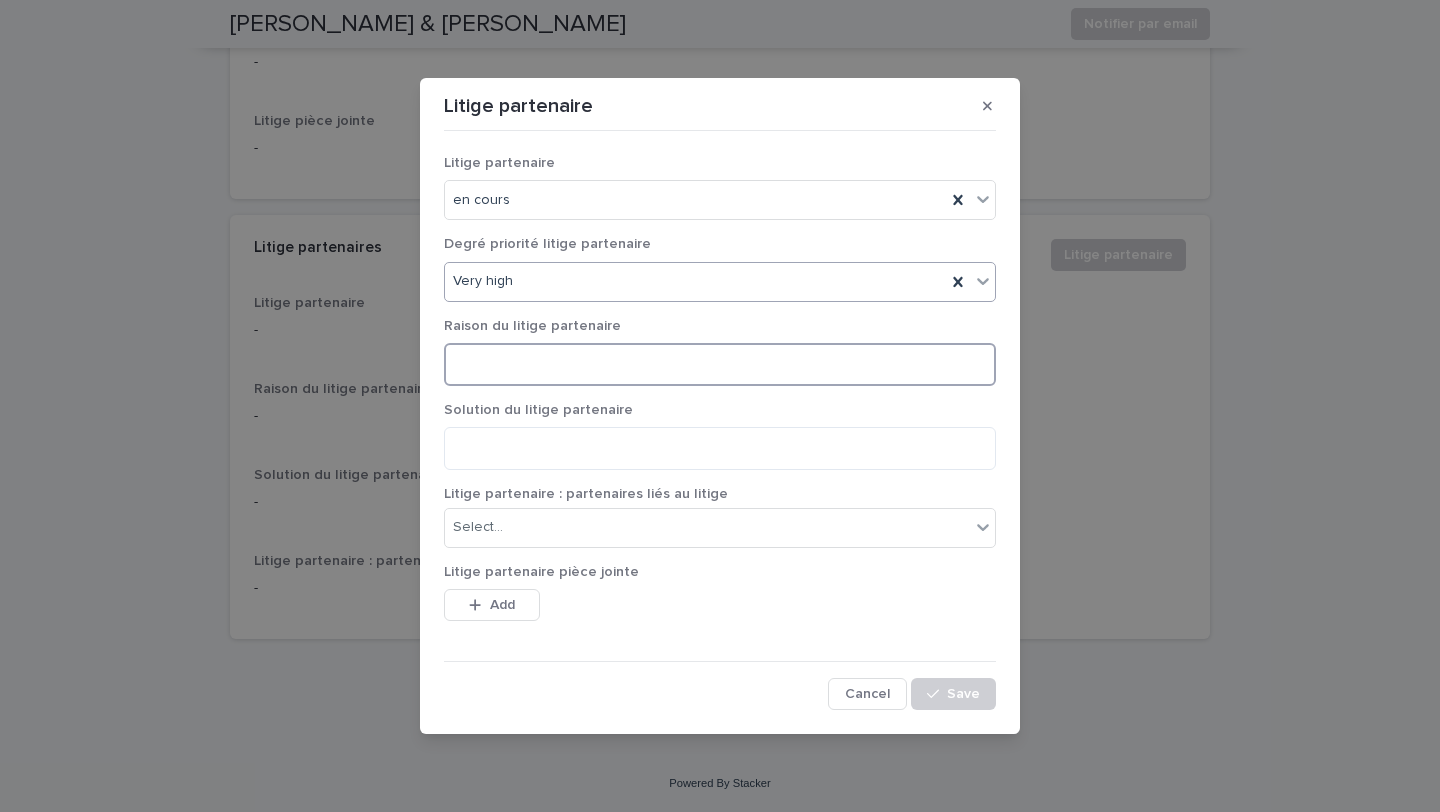 click at bounding box center (720, 364) 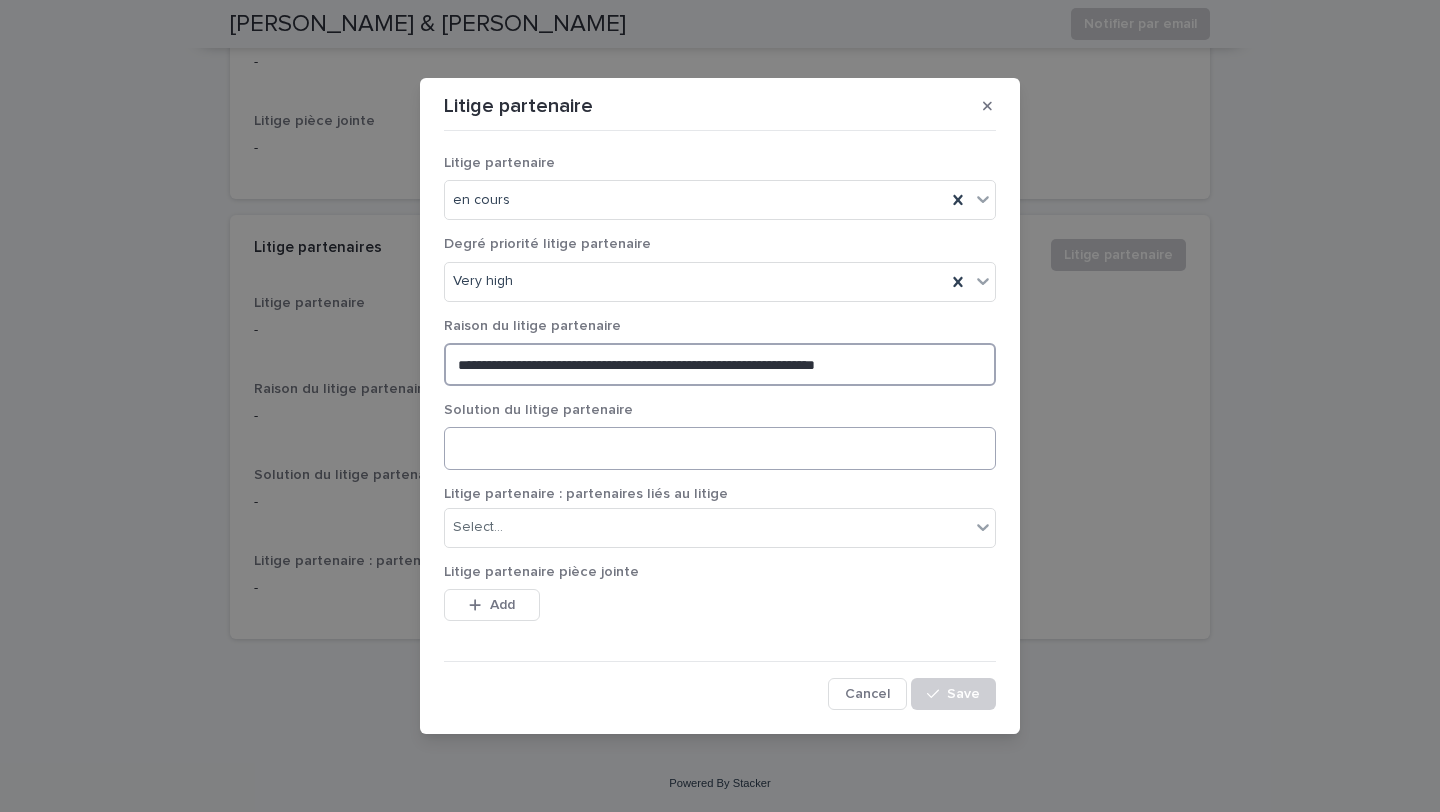 type on "**********" 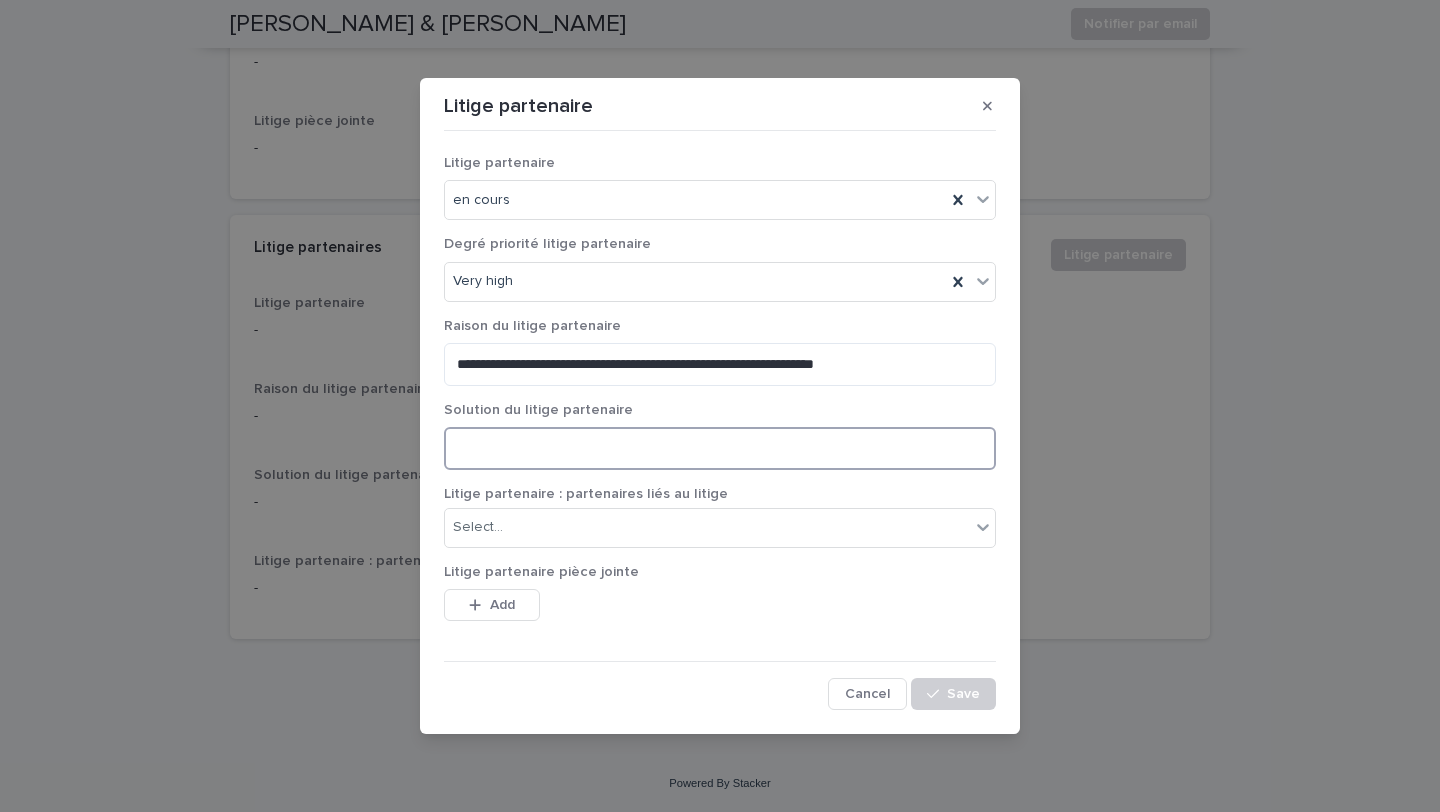 click at bounding box center [720, 448] 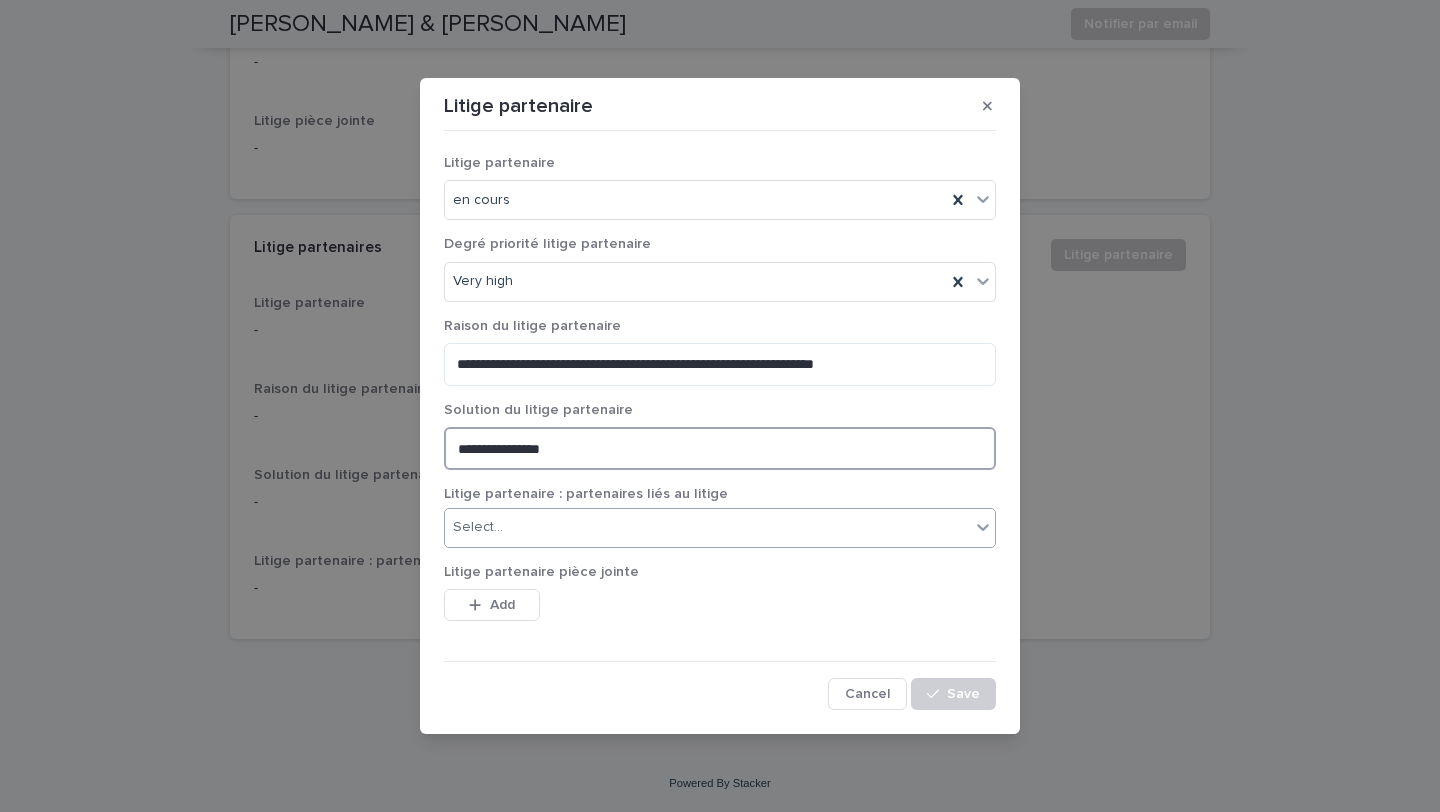 type on "**********" 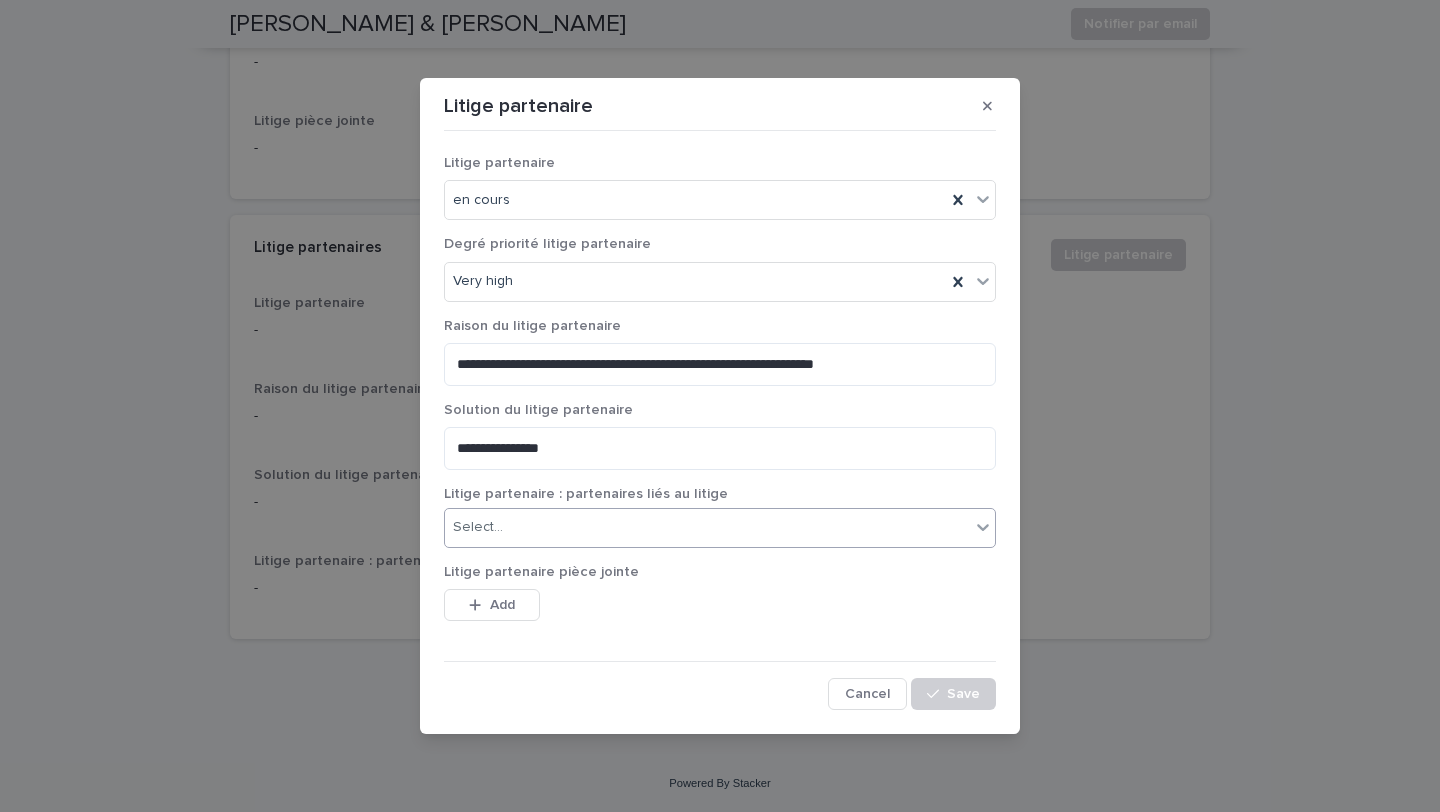 click on "Select..." at bounding box center (707, 527) 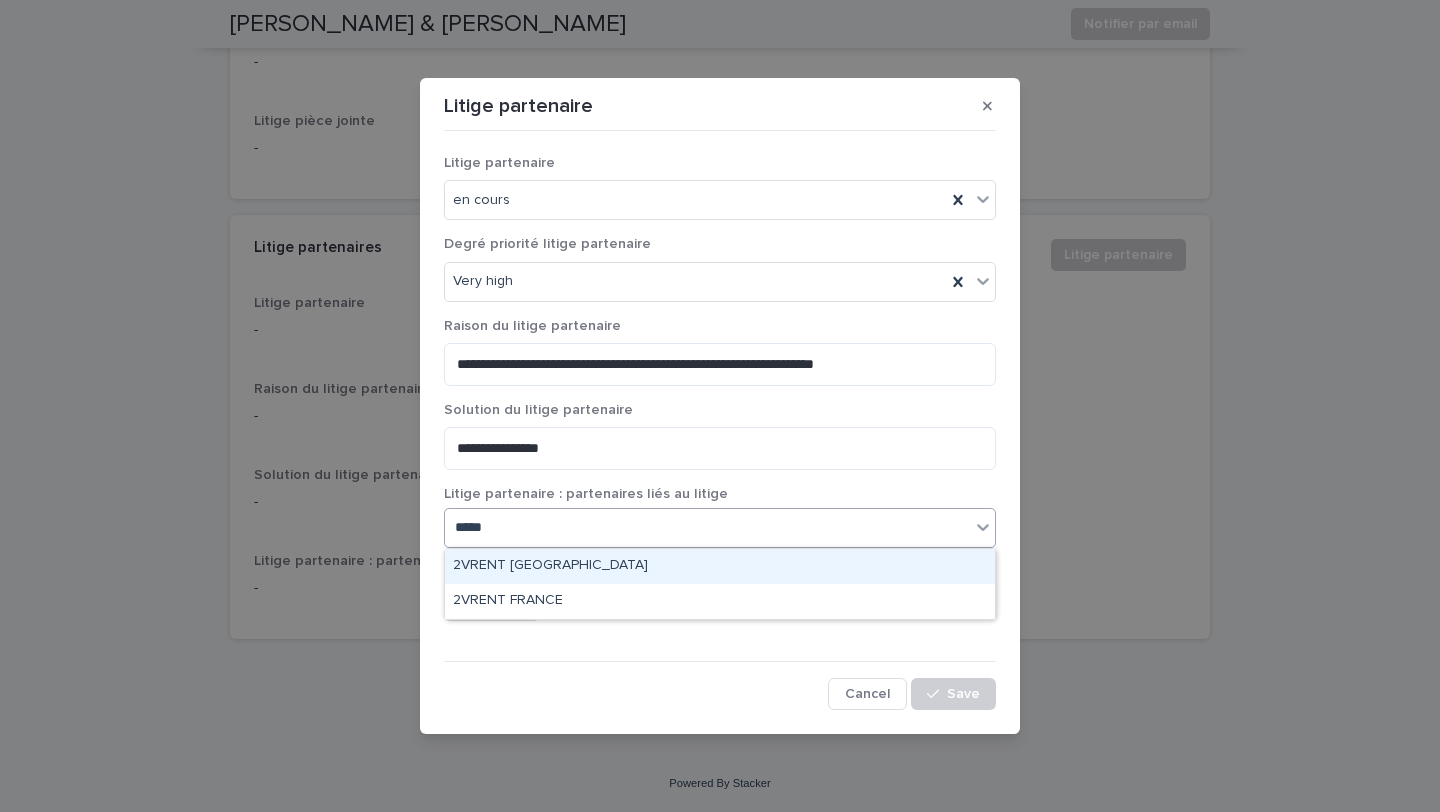type on "******" 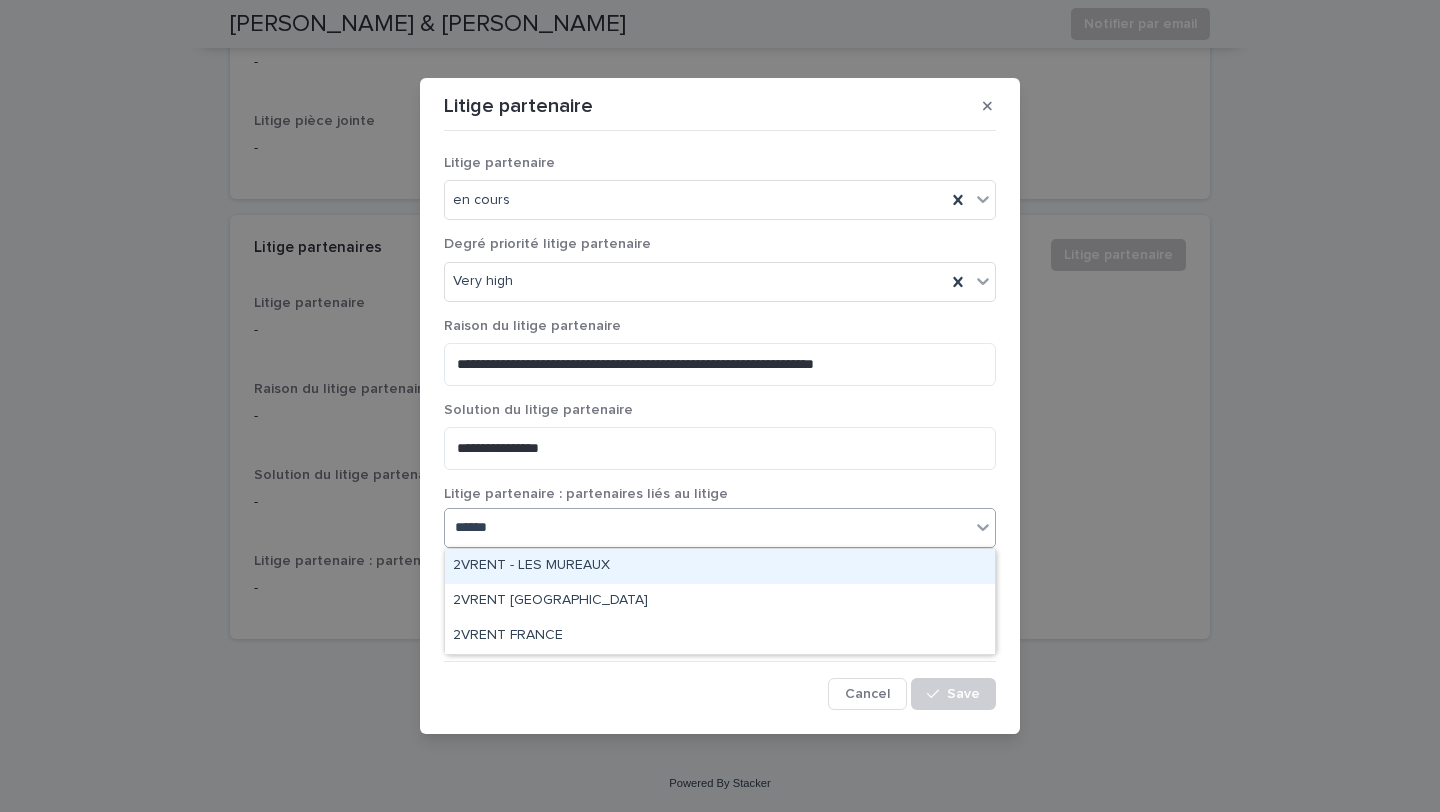 click on "2VRENT - LES MUREAUX" at bounding box center (720, 566) 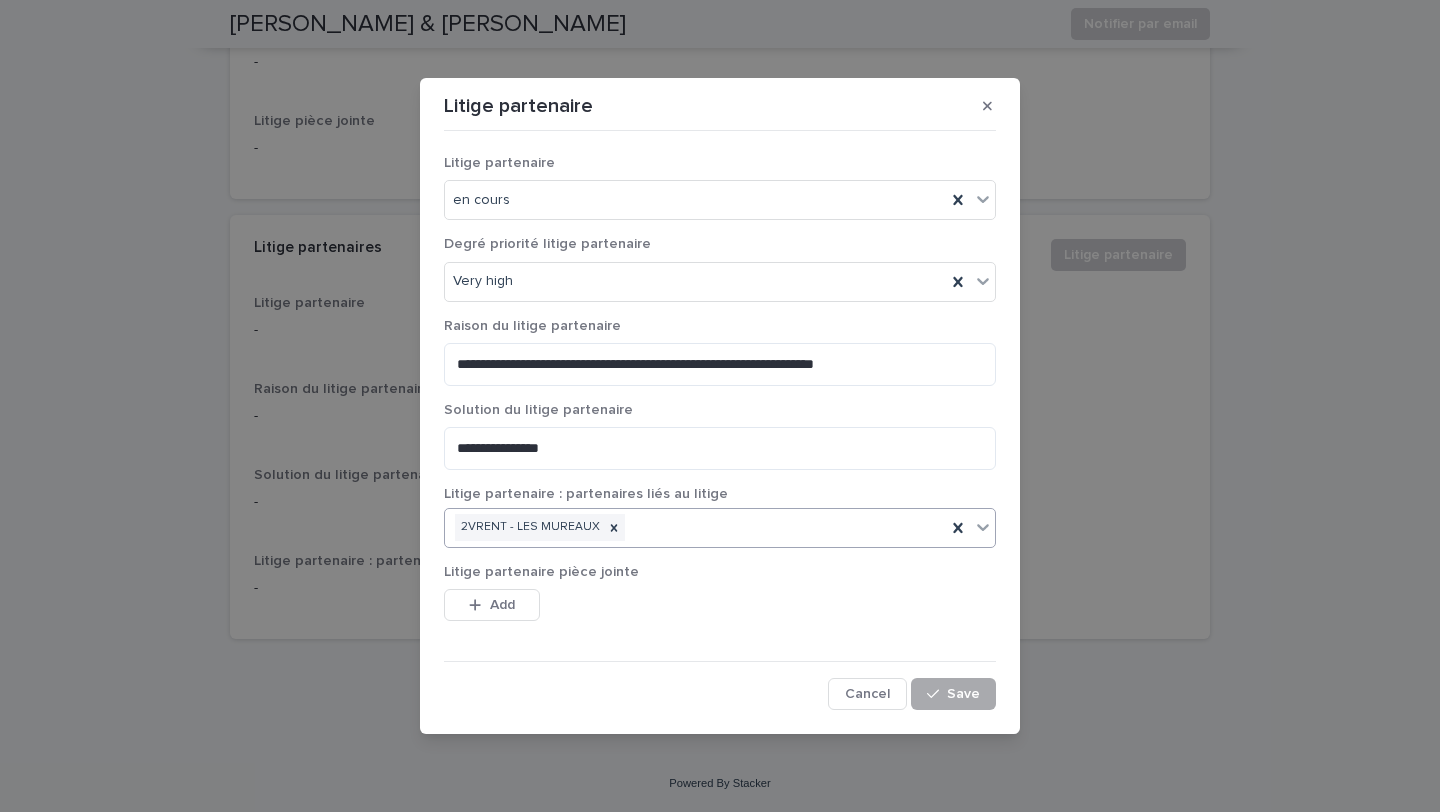 click on "Save" at bounding box center [963, 694] 